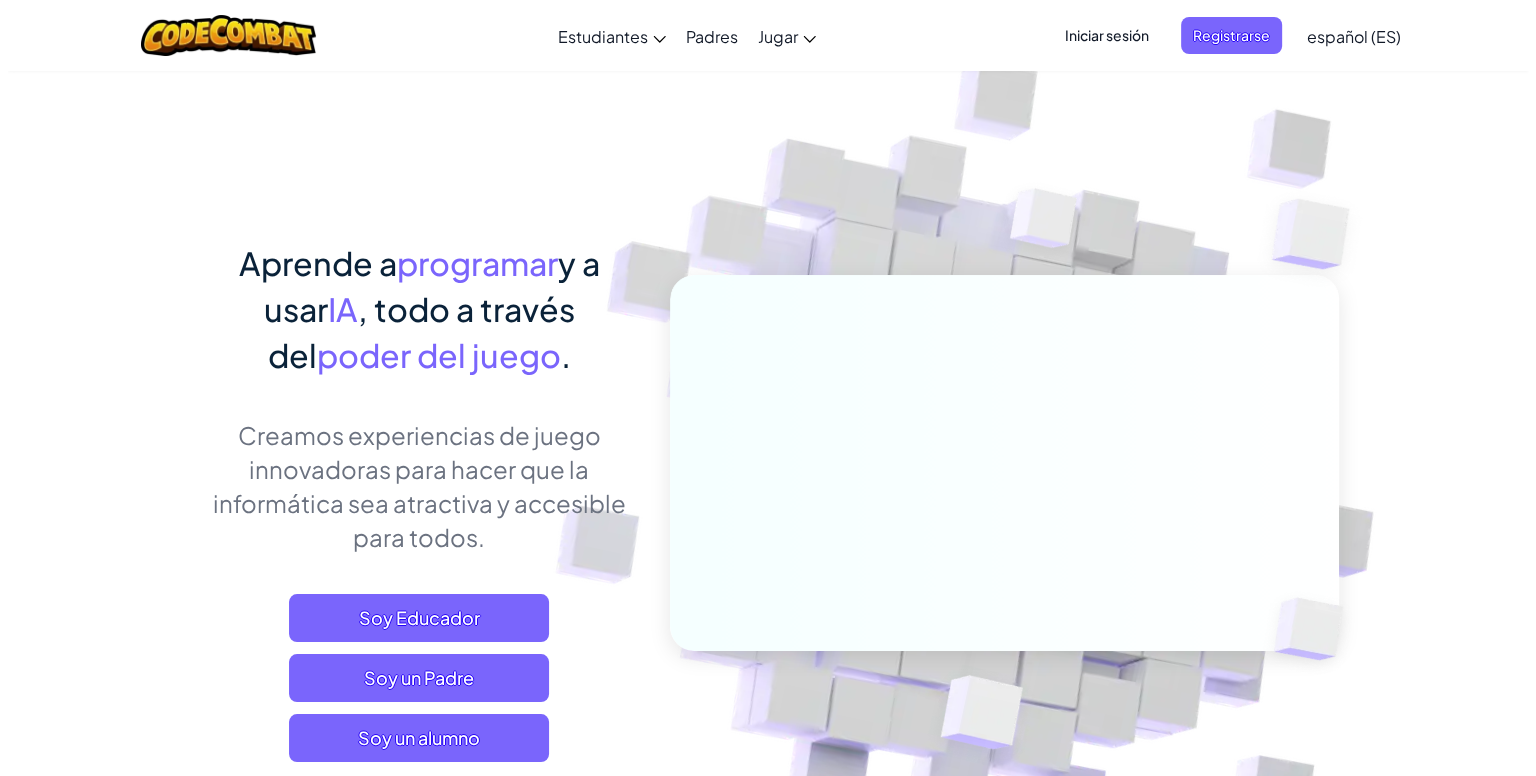 scroll, scrollTop: 366, scrollLeft: 0, axis: vertical 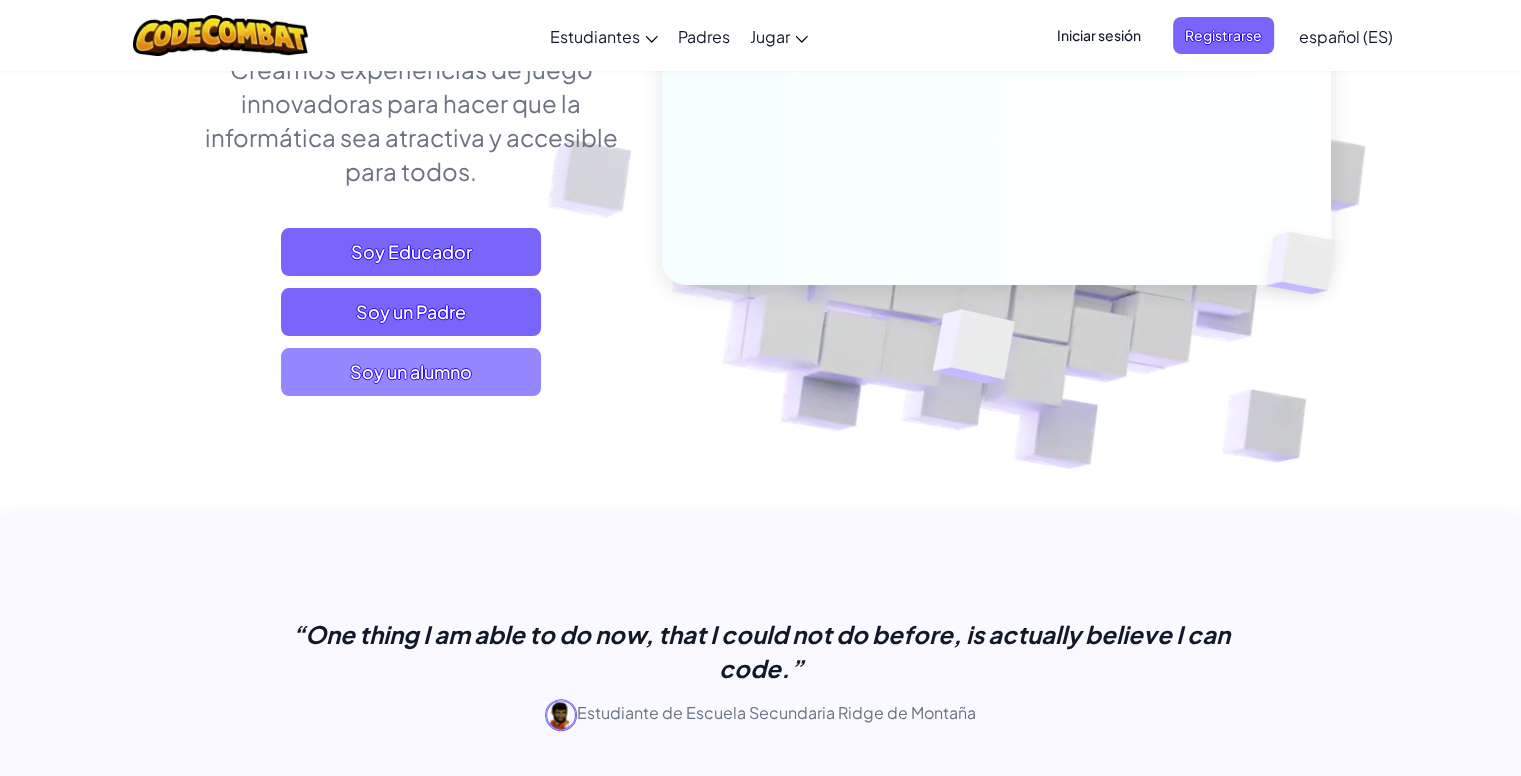 click on "Soy un alumno" at bounding box center (411, 372) 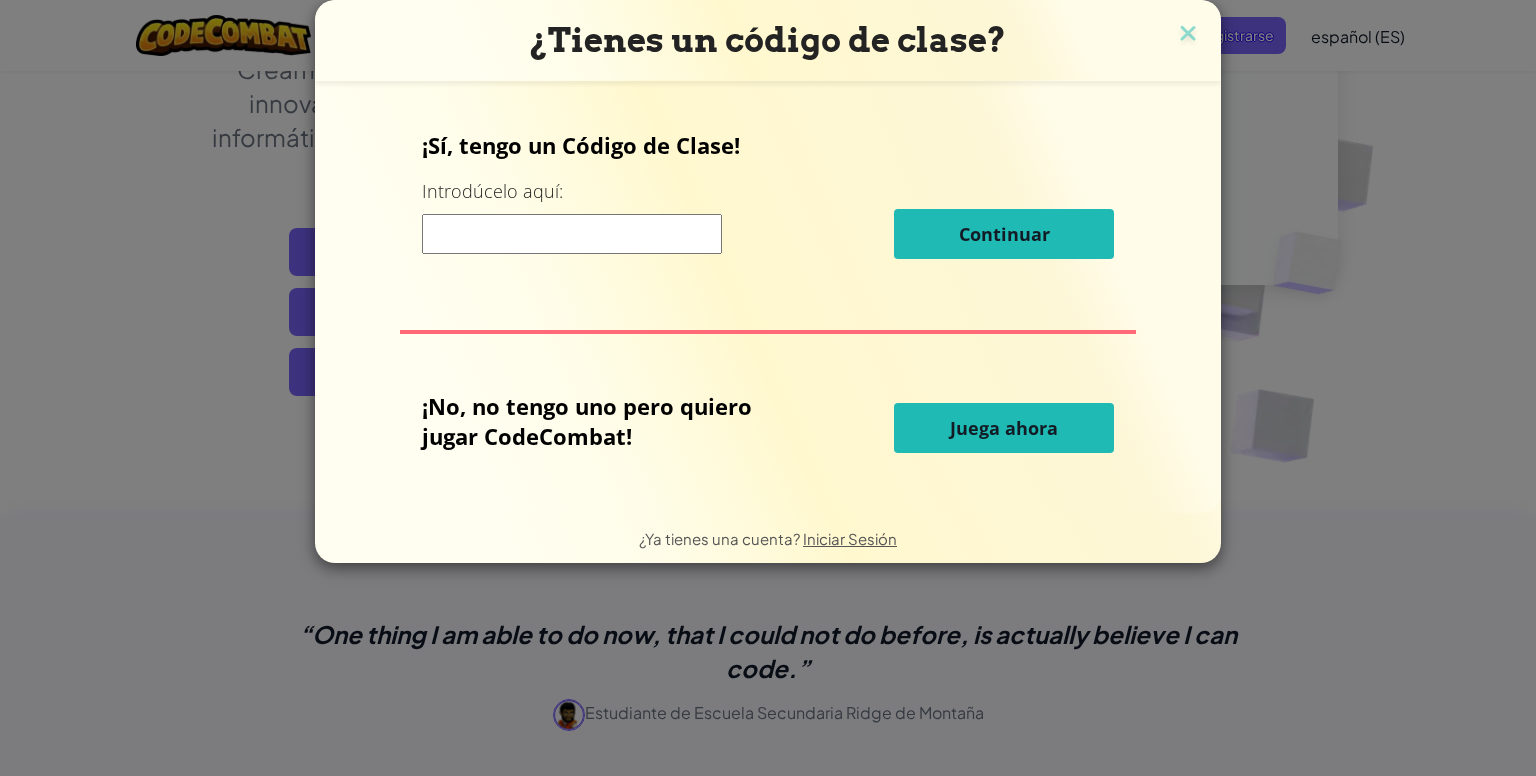 click on "¿Tienes un código de clase? ¡Sí, tengo un Código de Clase! Introdúcelo aquí: Continuar ¡No, no tengo uno pero quiero jugar CodeCombat! Juega ahora ¿Ya tienes una cuenta? Iniciar Sesión" at bounding box center [768, 388] 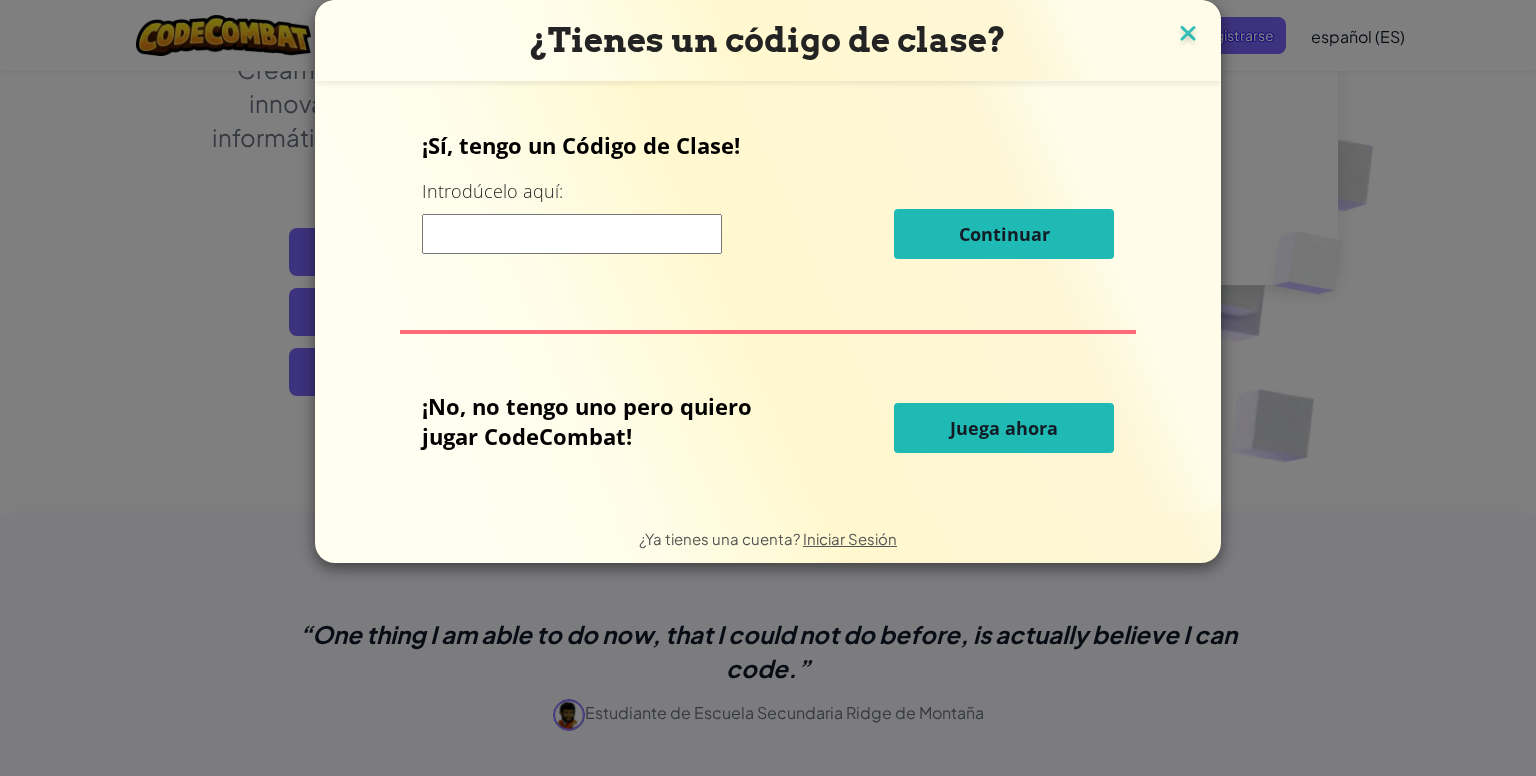 click at bounding box center [1188, 35] 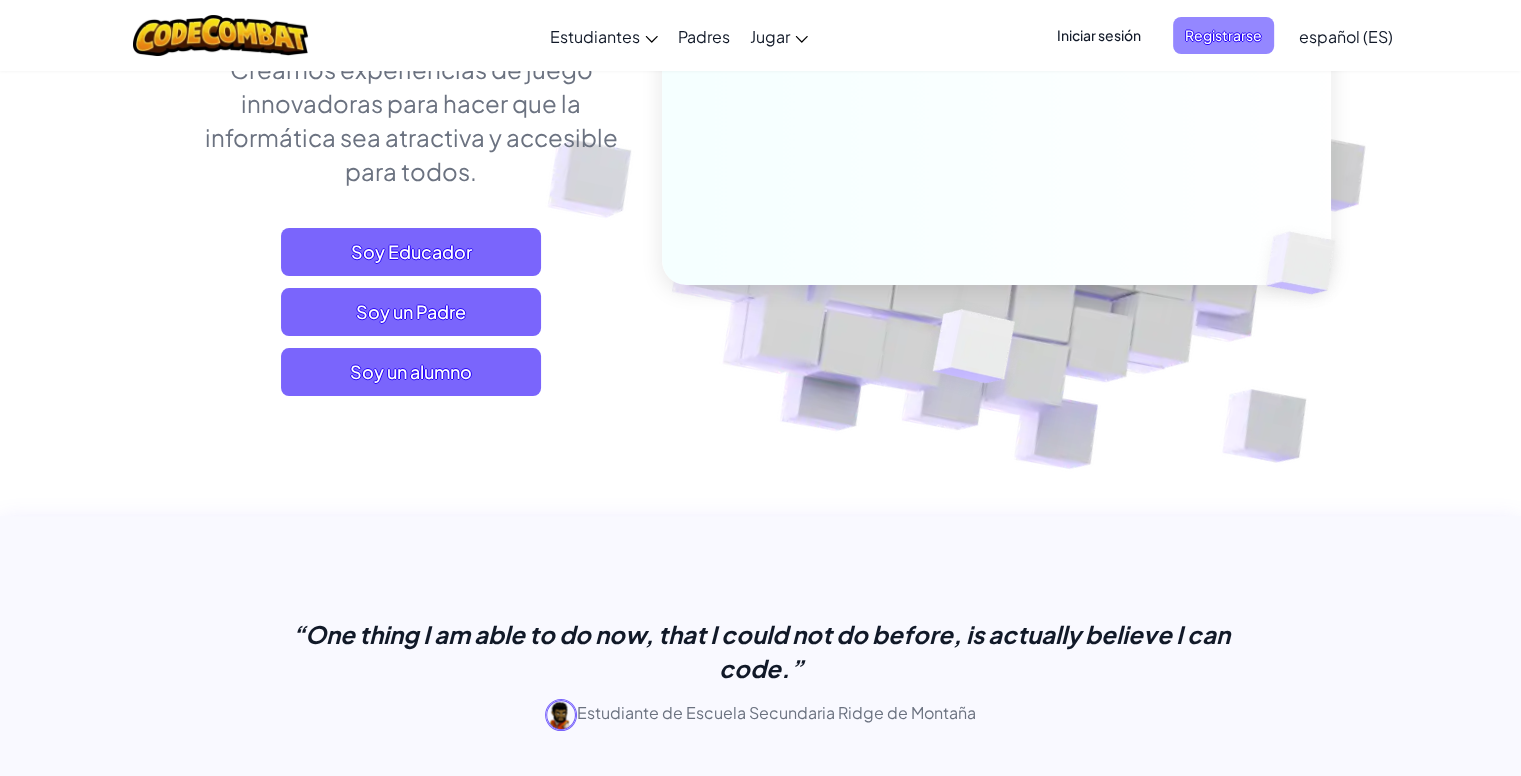 click on "Registrarse" at bounding box center [1223, 35] 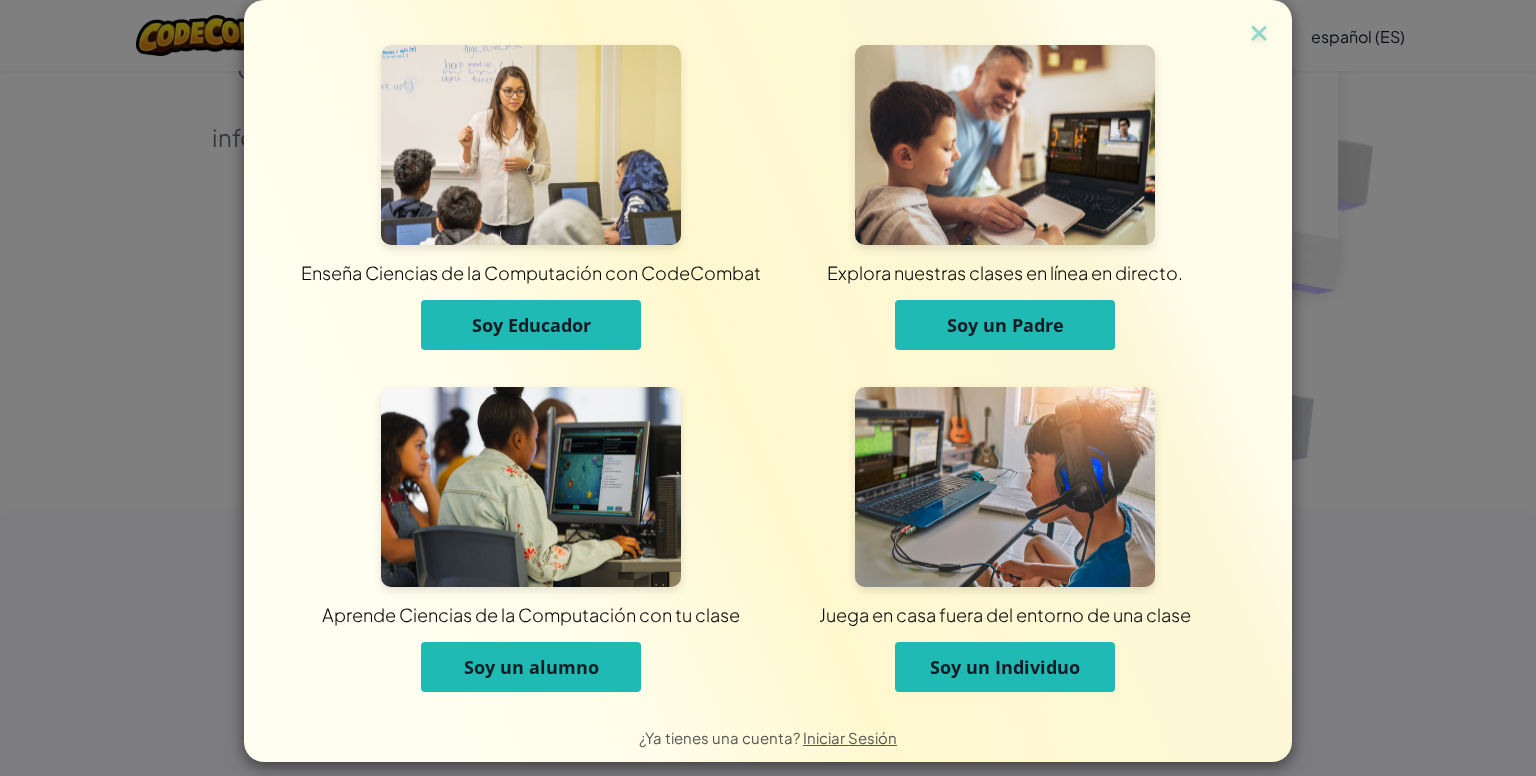 click on "Soy un Individuo" at bounding box center [1005, 667] 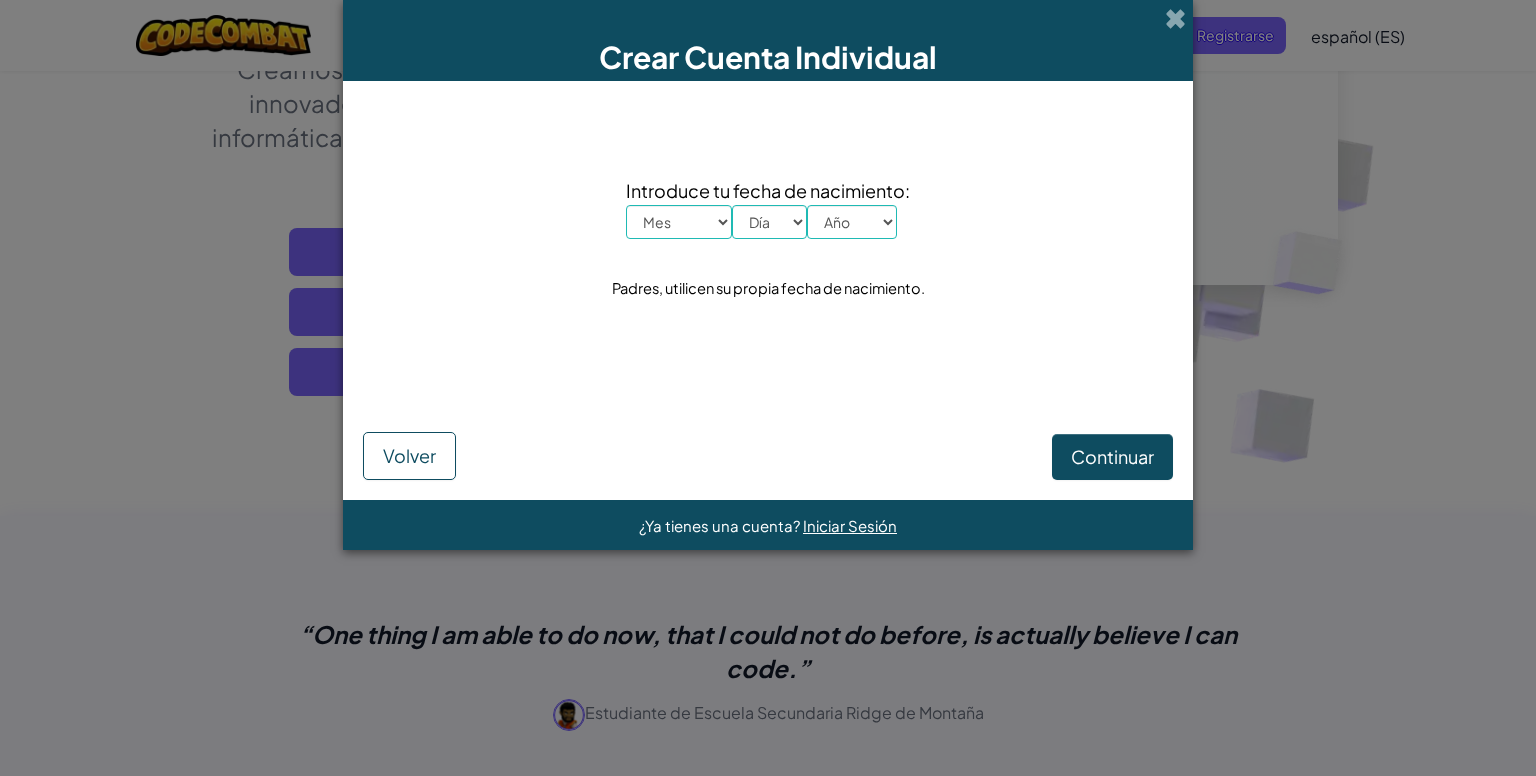 click on "Mes Enero Febrero Órdenes de marcha Abril Mayo Junio Julio Agosto Septiembre Octubre Noviembre Diciembre" at bounding box center [679, 222] 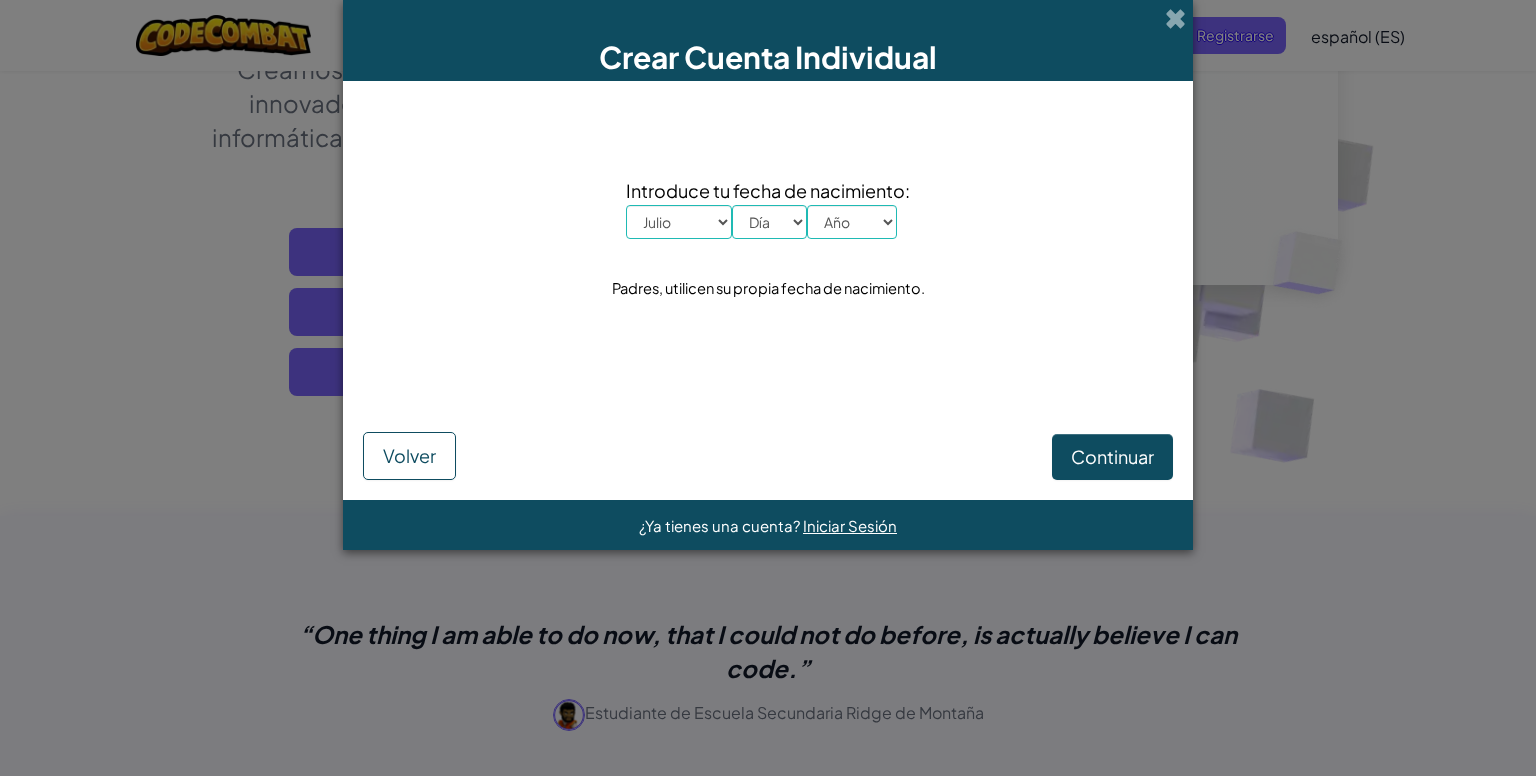 click on "Mes Enero Febrero Órdenes de marcha Abril Mayo Junio Julio Agosto Septiembre Octubre Noviembre Diciembre" at bounding box center [679, 222] 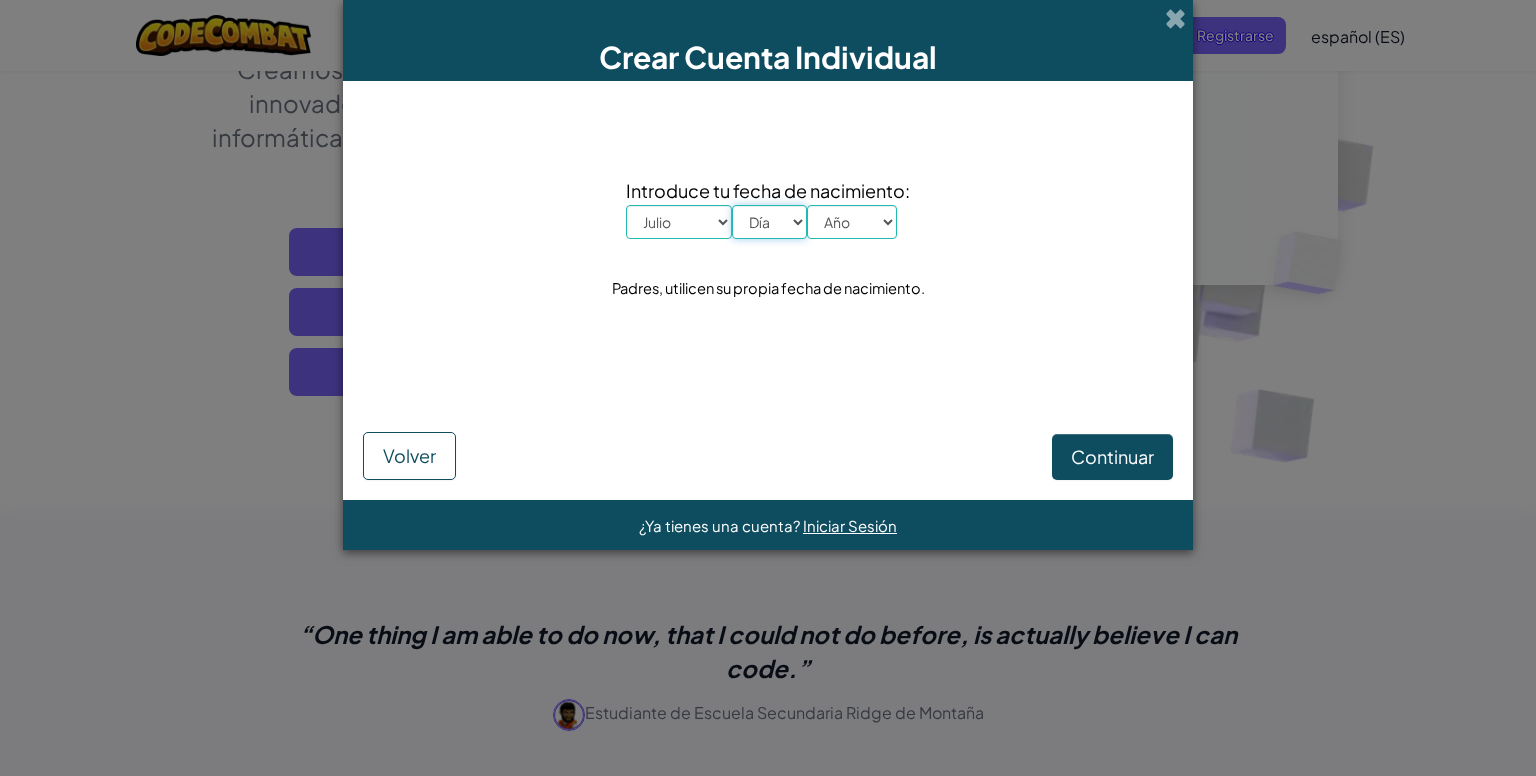 click on "Día 1 2 3 4 5 6 7 8 9 10 11 12 13 14 15 16 17 18 19 20 21 22 23 24 25 26 27 28 29 30 31" at bounding box center (769, 222) 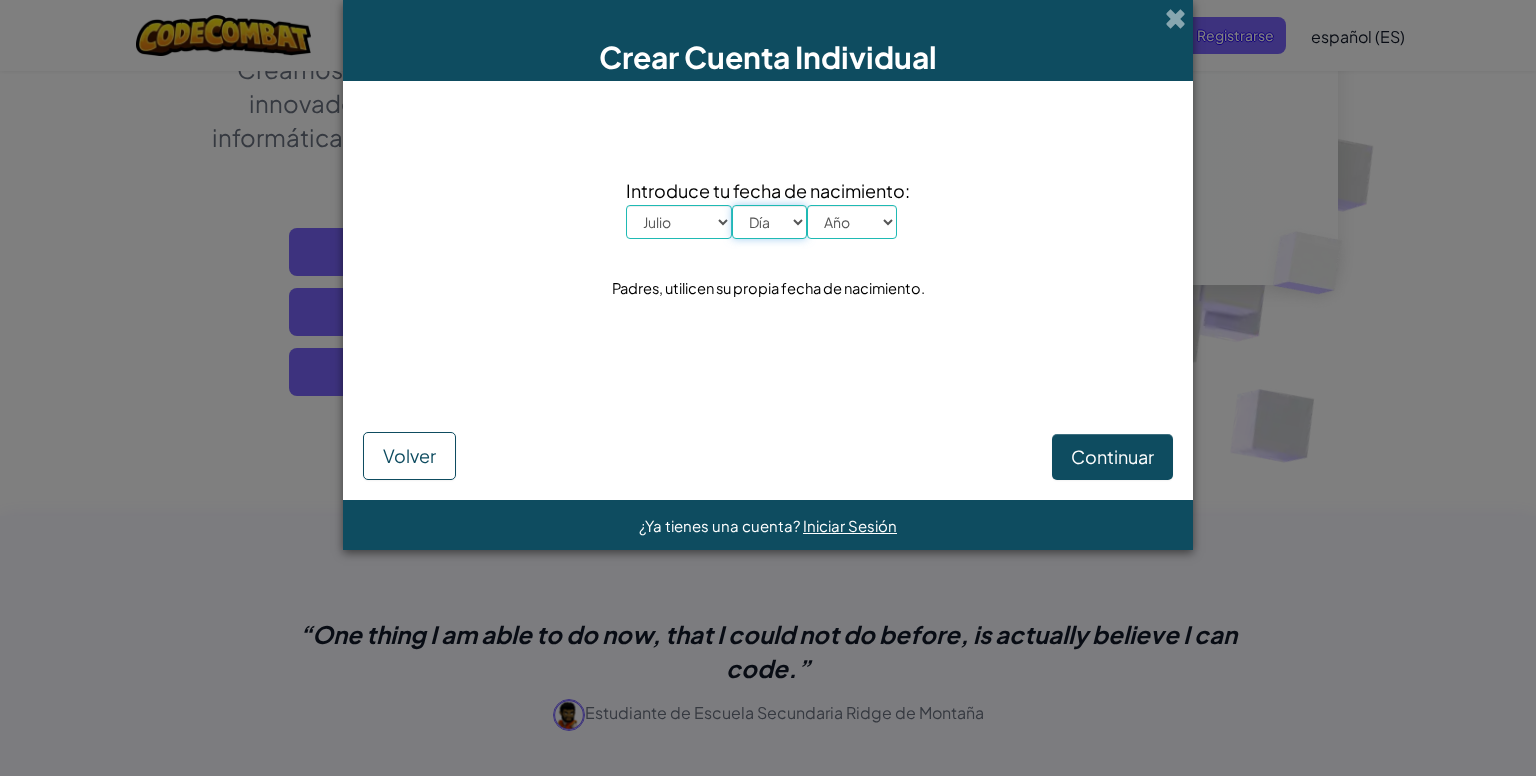 select on "22" 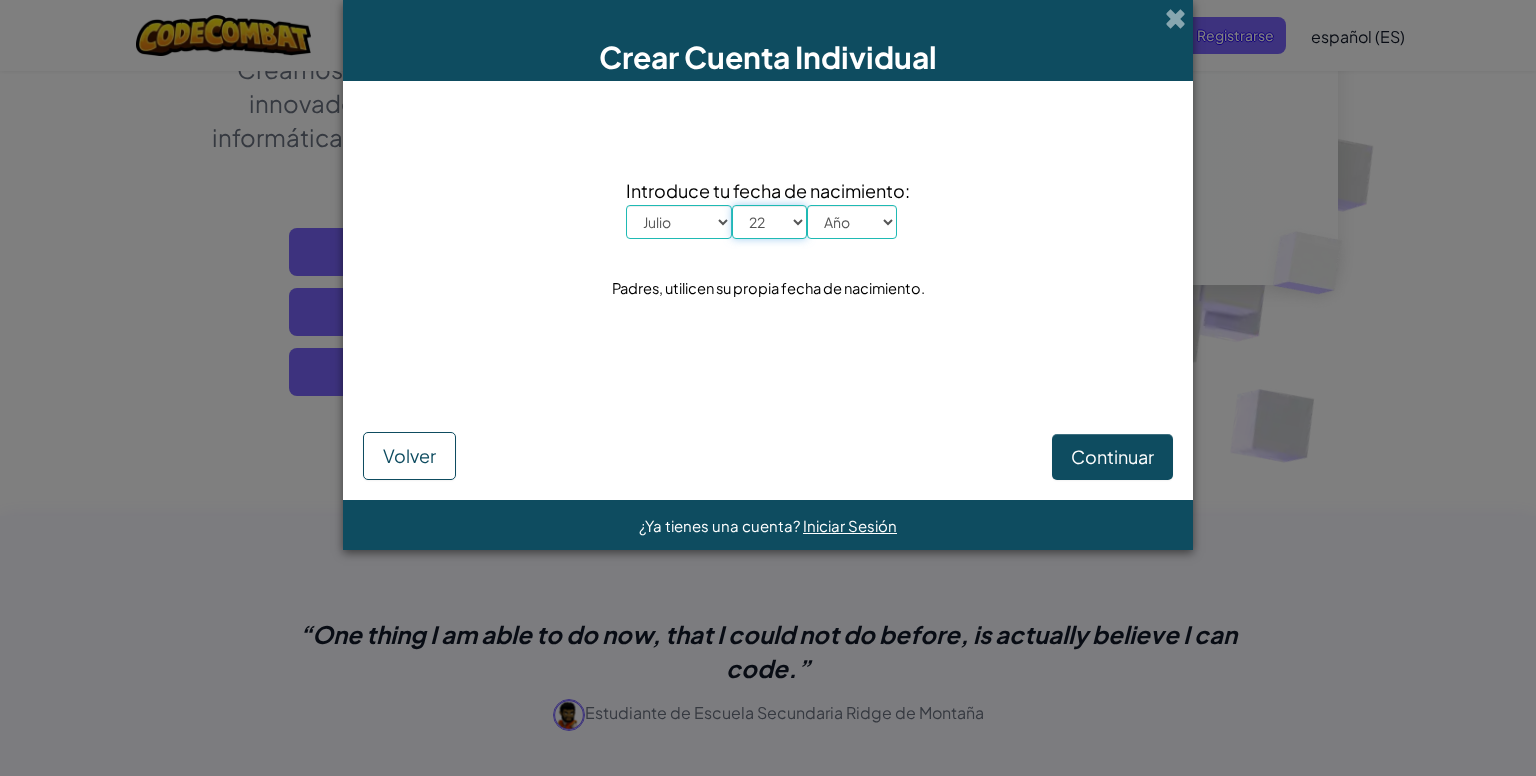 click on "Día 1 2 3 4 5 6 7 8 9 10 11 12 13 14 15 16 17 18 19 20 21 22 23 24 25 26 27 28 29 30 31" at bounding box center (769, 222) 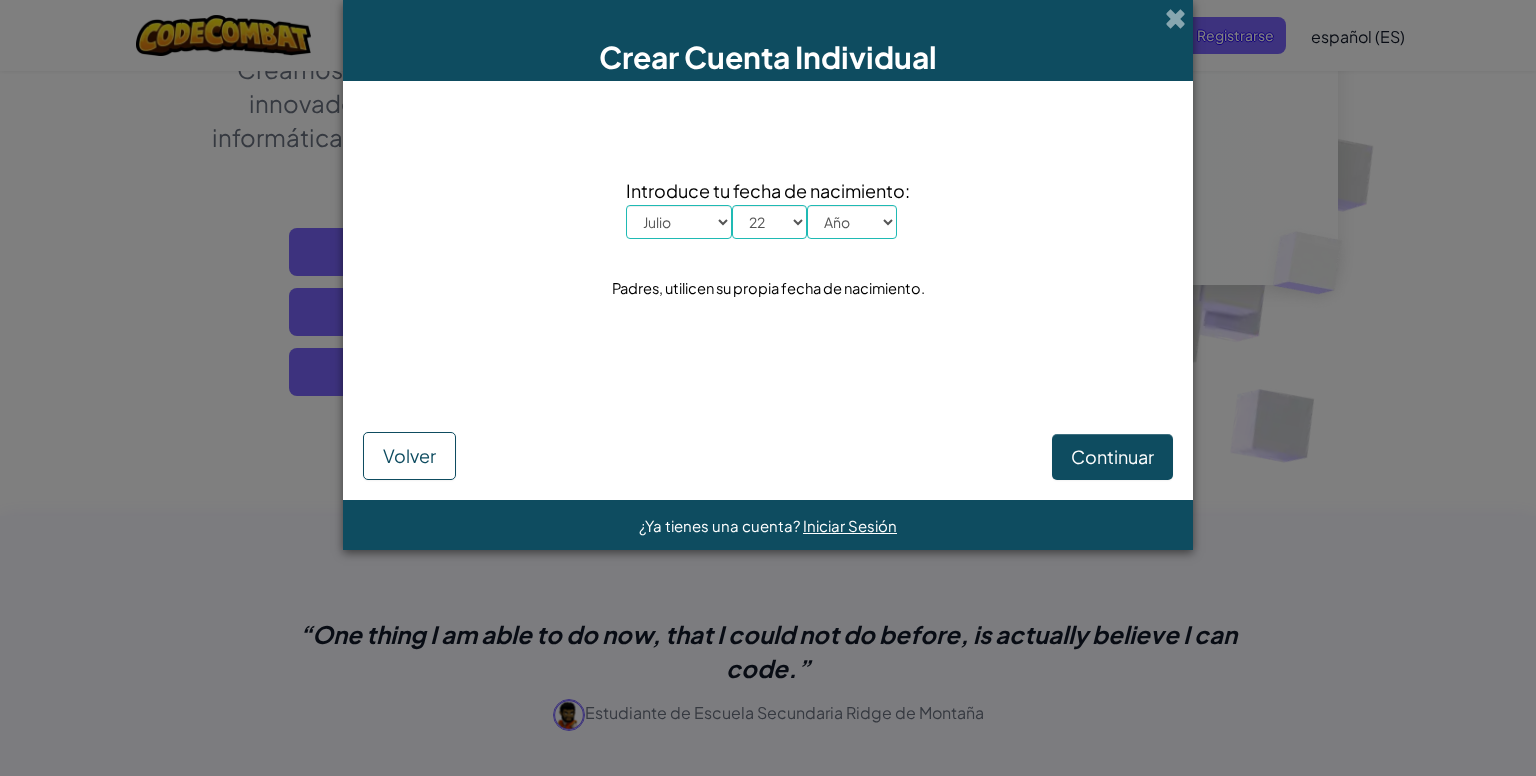 click on "Introduce tu fecha de nacimiento:" at bounding box center (768, 190) 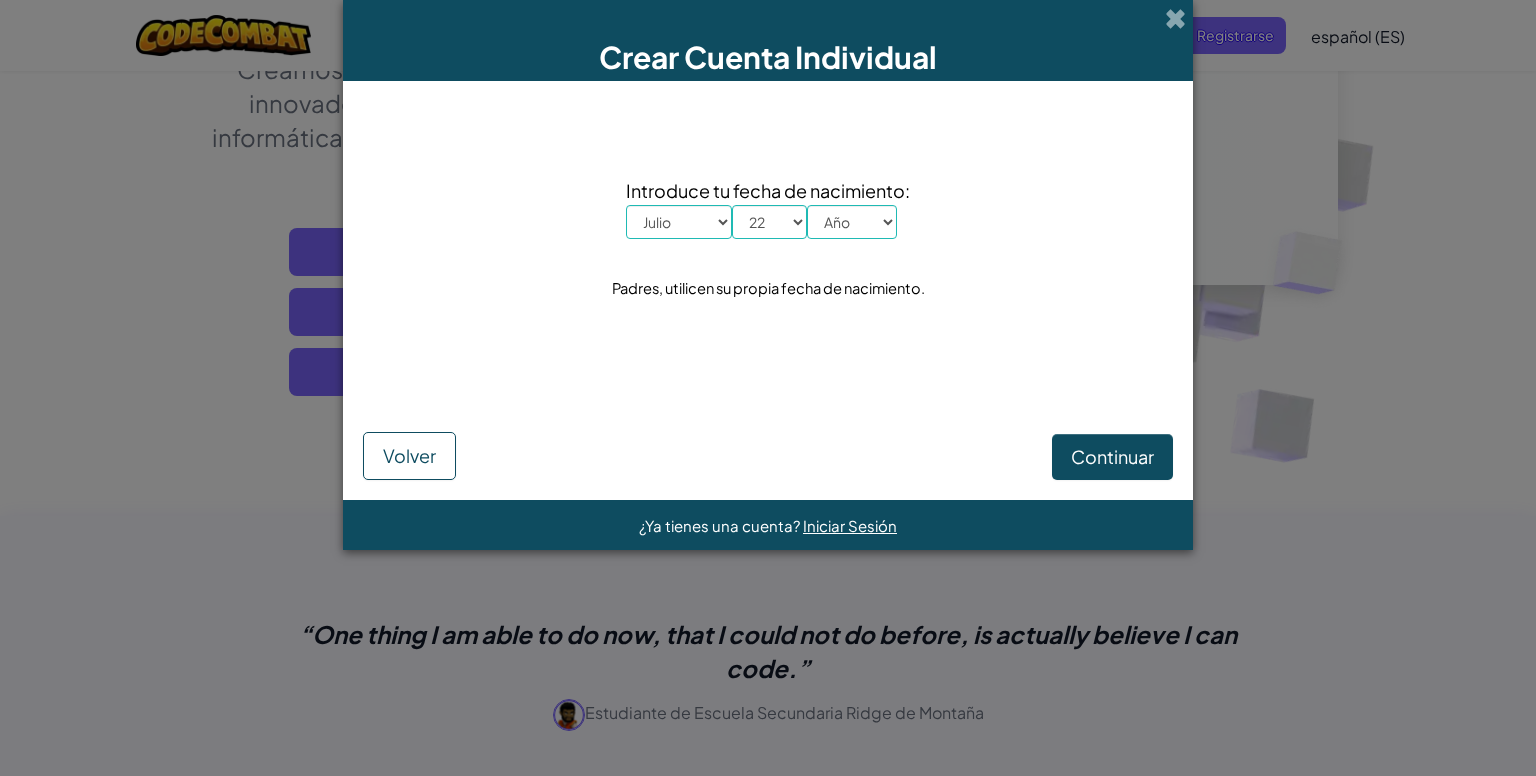 click on "Introduce tu fecha de nacimiento: Mes Enero Febrero Órdenes de marcha Abril Mayo Junio Julio Agosto Septiembre Octubre Noviembre Diciembre Día 1 2 3 4 5 6 7 8 9 10 11 12 13 14 15 16 17 18 19 20 21 22 23 24 25 26 27 28 29 30 31 Año 2025 2024 2023 2022 2021 2020 2019 2018 2017 2016 2015 2014 2013 2012 2011 2010 2009 2008 2007 2006 2005 2004 2003 2002 2001 2000 1999 1998 1997 1996 1995 1994 1993 1992 1991 1990 1989 1988 1987 1986 1985 1984 1983 1982 1981 1980 1979 1978 1977 1976 1975 1974 1973 1972 1971 1970 1969 1968 1967 1966 1965 1964 1963 1962 1961 1960 1959 1958 1957 1956 1955 1954 1953 1952 1951 1950 1949 1948 1947 1946 1945 1944 1943 1942 1941 1940 1939 1938 1937 1936 1935 1934 1933 1932 1931 1930 1929 1928 1927 1926 Padres, utilicen su propia fecha de nacimiento." at bounding box center [768, 239] 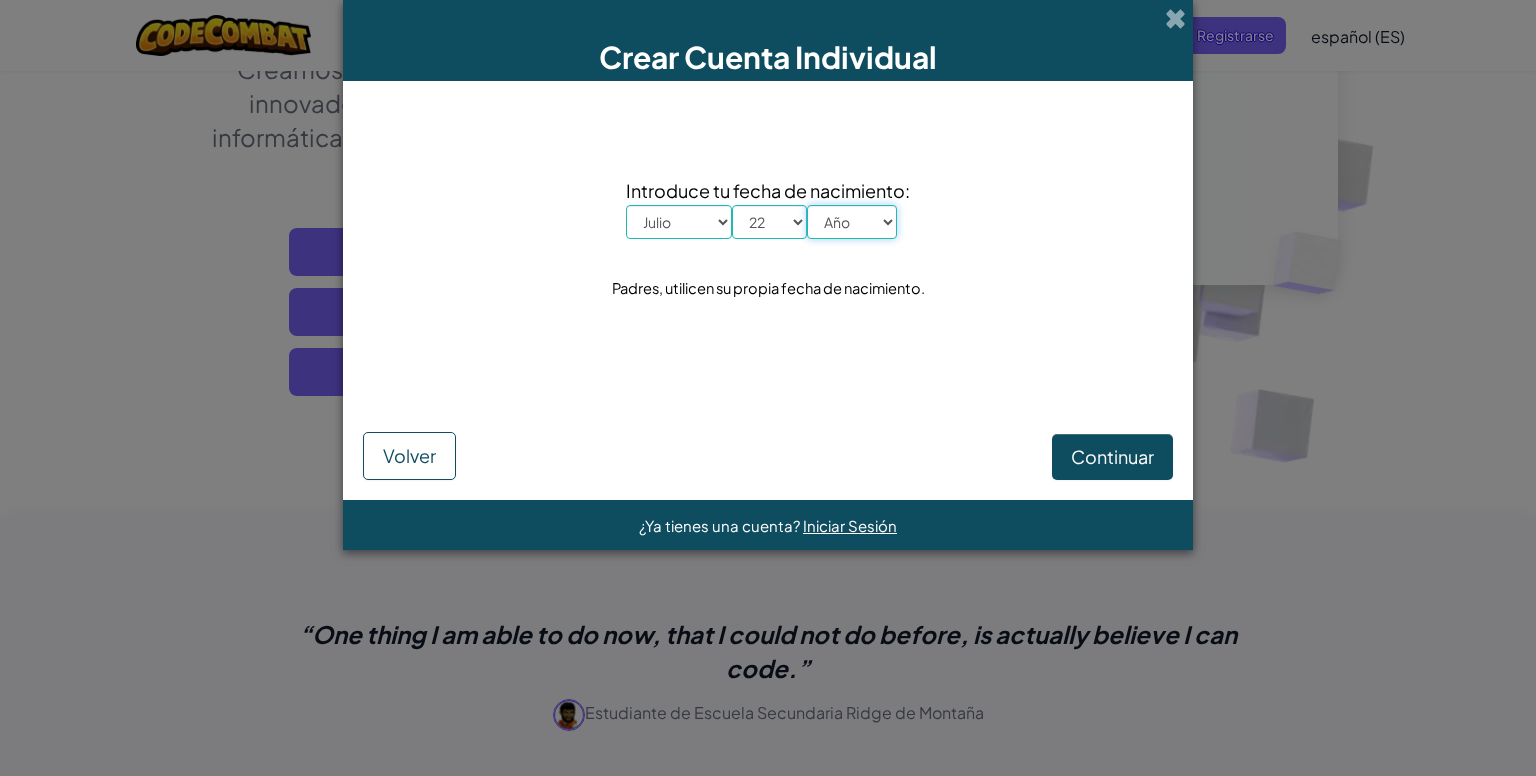 click on "Año 2025 2024 2023 2022 2021 2020 2019 2018 2017 2016 2015 2014 2013 2012 2011 2010 2009 2008 2007 2006 2005 2004 2003 2002 2001 2000 1999 1998 1997 1996 1995 1994 1993 1992 1991 1990 1989 1988 1987 1986 1985 1984 1983 1982 1981 1980 1979 1978 1977 1976 1975 1974 1973 1972 1971 1970 1969 1968 1967 1966 1965 1964 1963 1962 1961 1960 1959 1958 1957 1956 1955 1954 1953 1952 1951 1950 1949 1948 1947 1946 1945 1944 1943 1942 1941 1940 1939 1938 1937 1936 1935 1934 1933 1932 1931 1930 1929 1928 1927 1926" at bounding box center (852, 222) 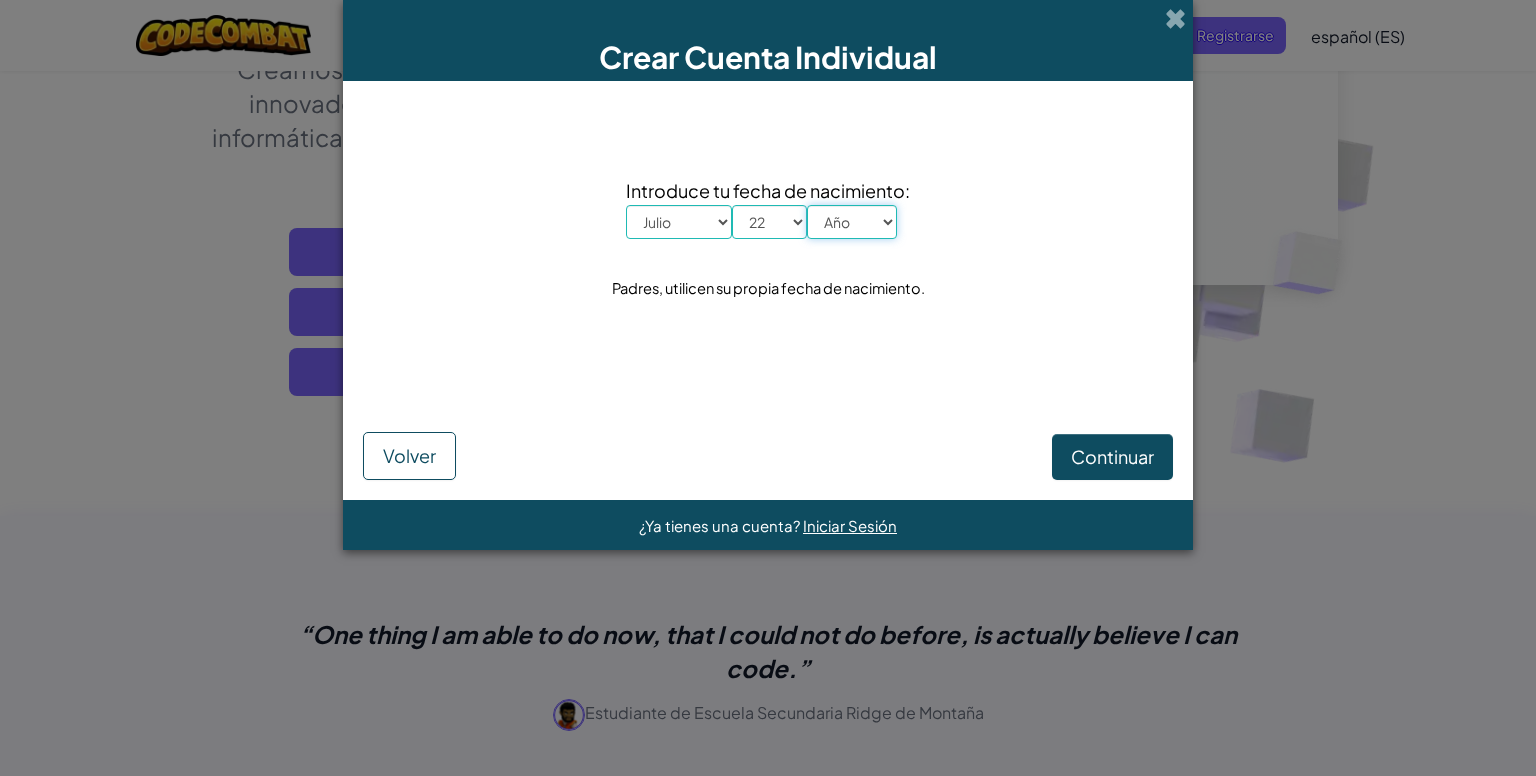 select on "2013" 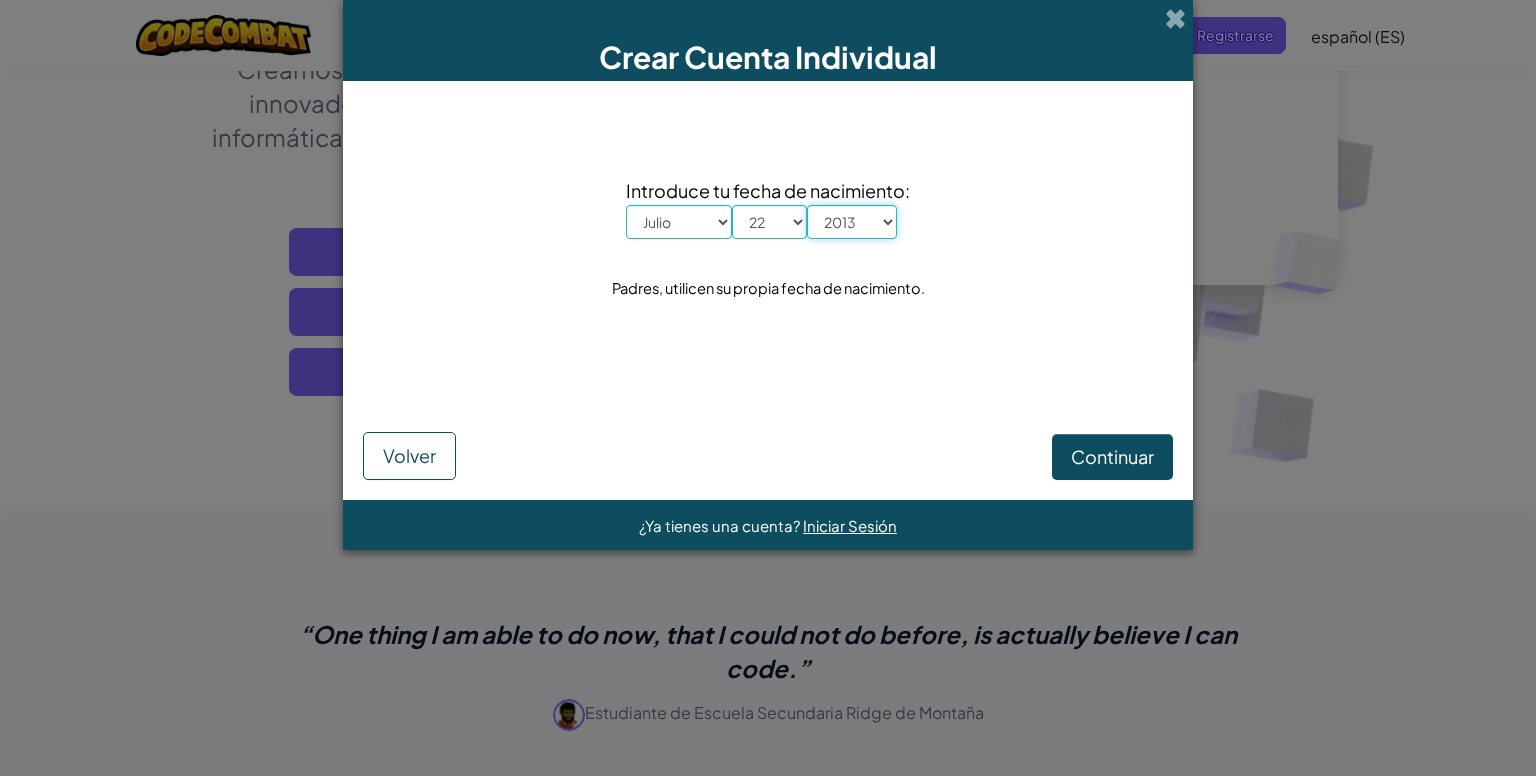 click on "Año 2025 2024 2023 2022 2021 2020 2019 2018 2017 2016 2015 2014 2013 2012 2011 2010 2009 2008 2007 2006 2005 2004 2003 2002 2001 2000 1999 1998 1997 1996 1995 1994 1993 1992 1991 1990 1989 1988 1987 1986 1985 1984 1983 1982 1981 1980 1979 1978 1977 1976 1975 1974 1973 1972 1971 1970 1969 1968 1967 1966 1965 1964 1963 1962 1961 1960 1959 1958 1957 1956 1955 1954 1953 1952 1951 1950 1949 1948 1947 1946 1945 1944 1943 1942 1941 1940 1939 1938 1937 1936 1935 1934 1933 1932 1931 1930 1929 1928 1927 1926" at bounding box center [852, 222] 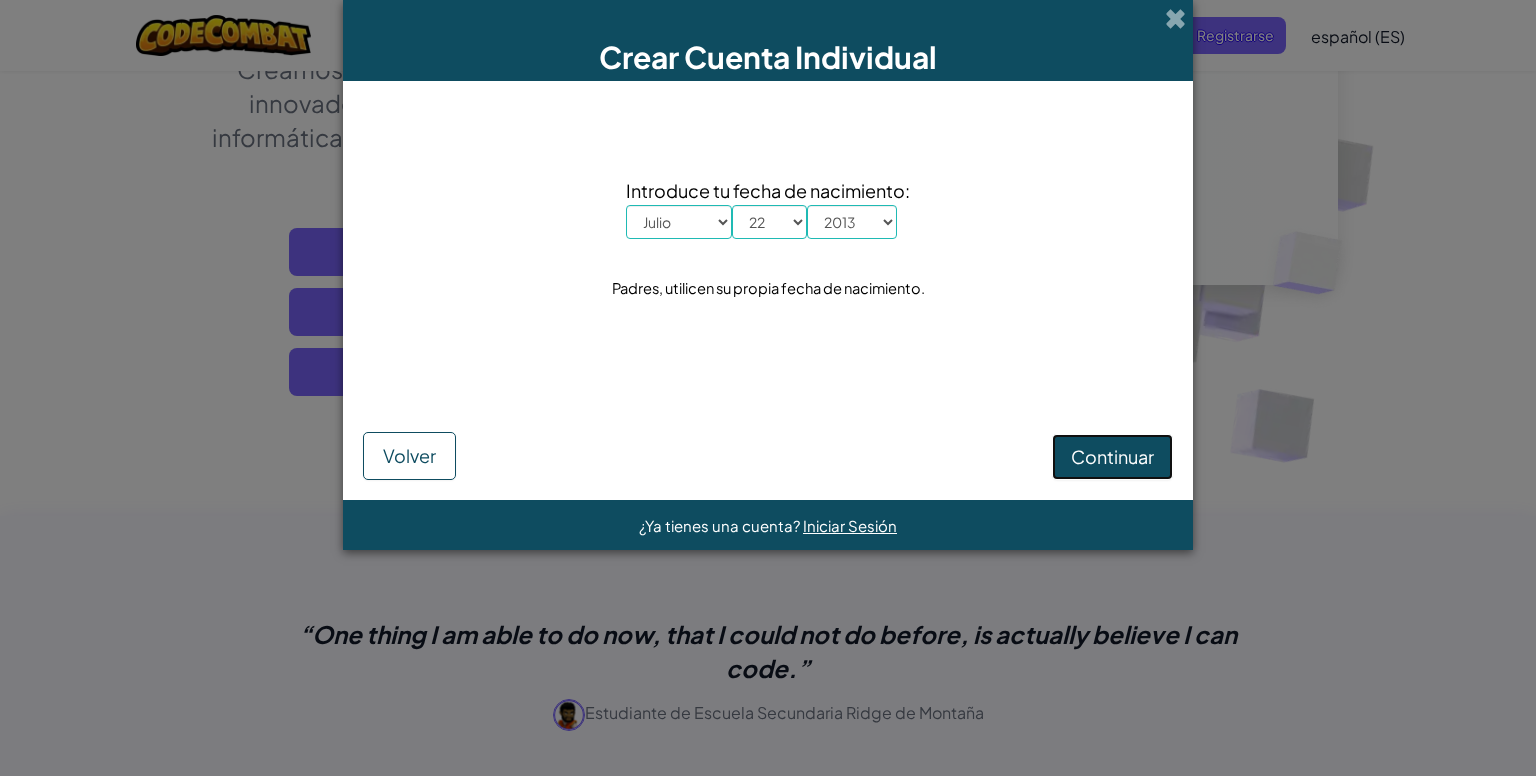 click on "Continuar" at bounding box center [1112, 457] 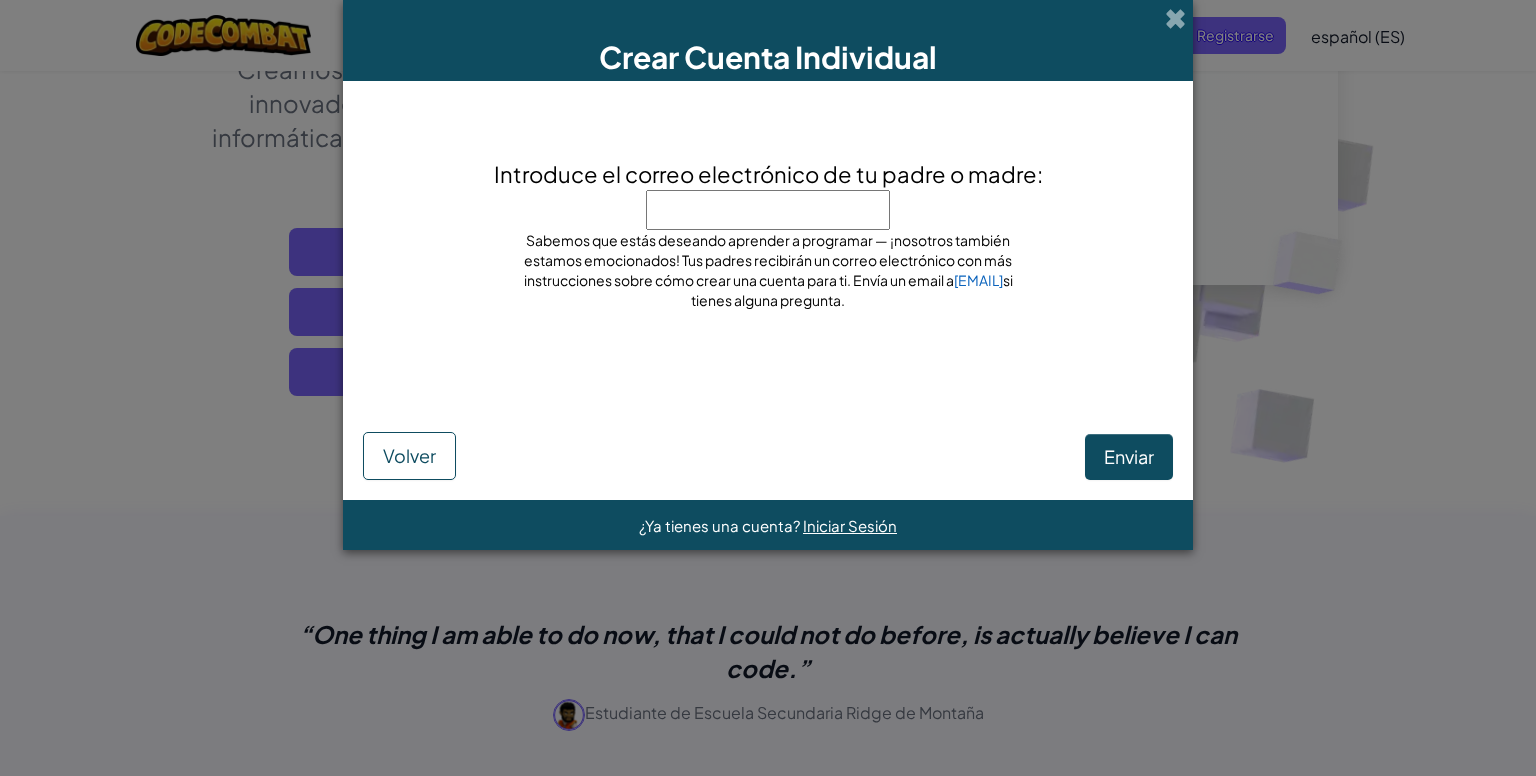 paste on "[EMAIL]" 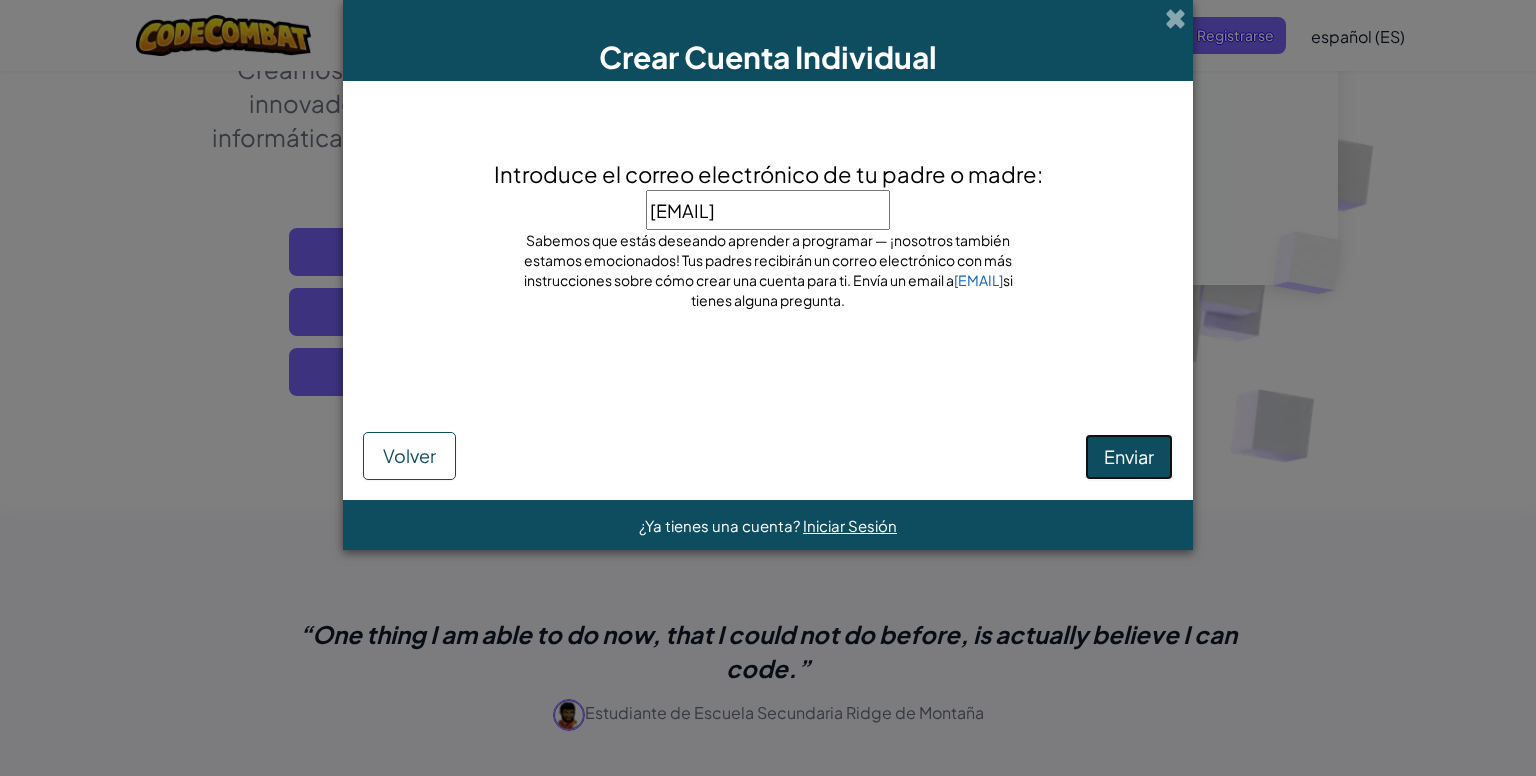 click on "Enviar" at bounding box center [1129, 456] 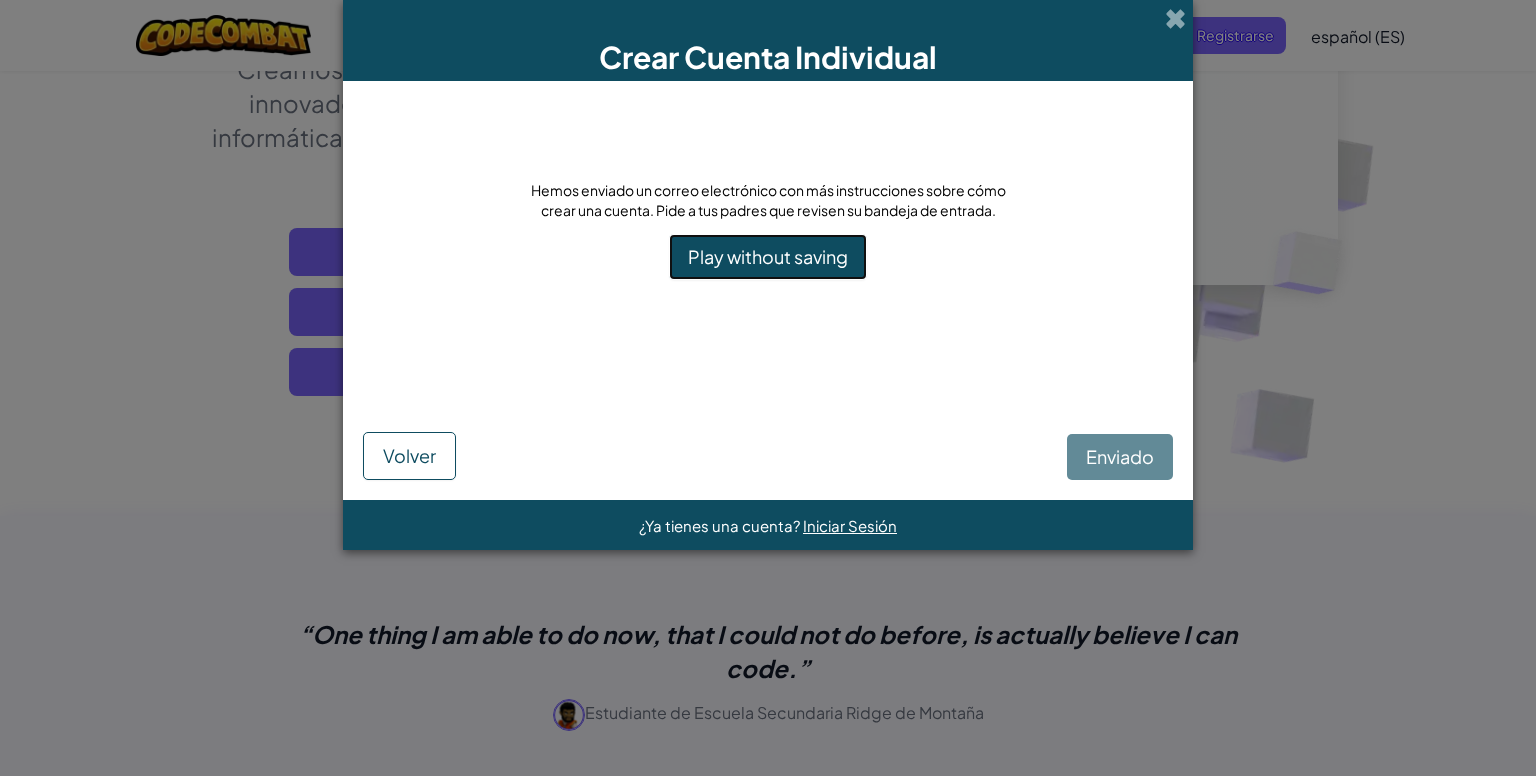 click on "Play without saving" at bounding box center [768, 257] 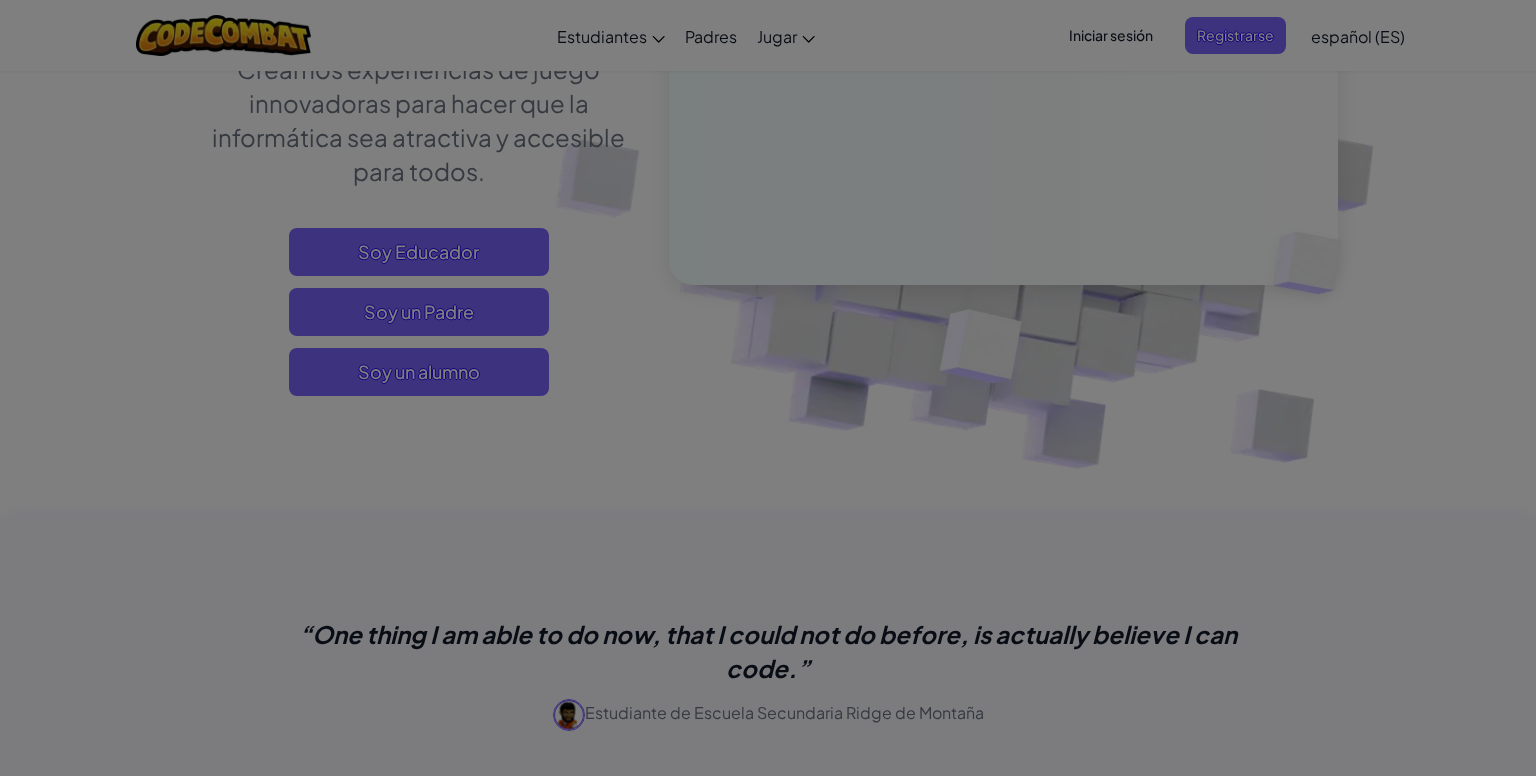 scroll, scrollTop: 0, scrollLeft: 0, axis: both 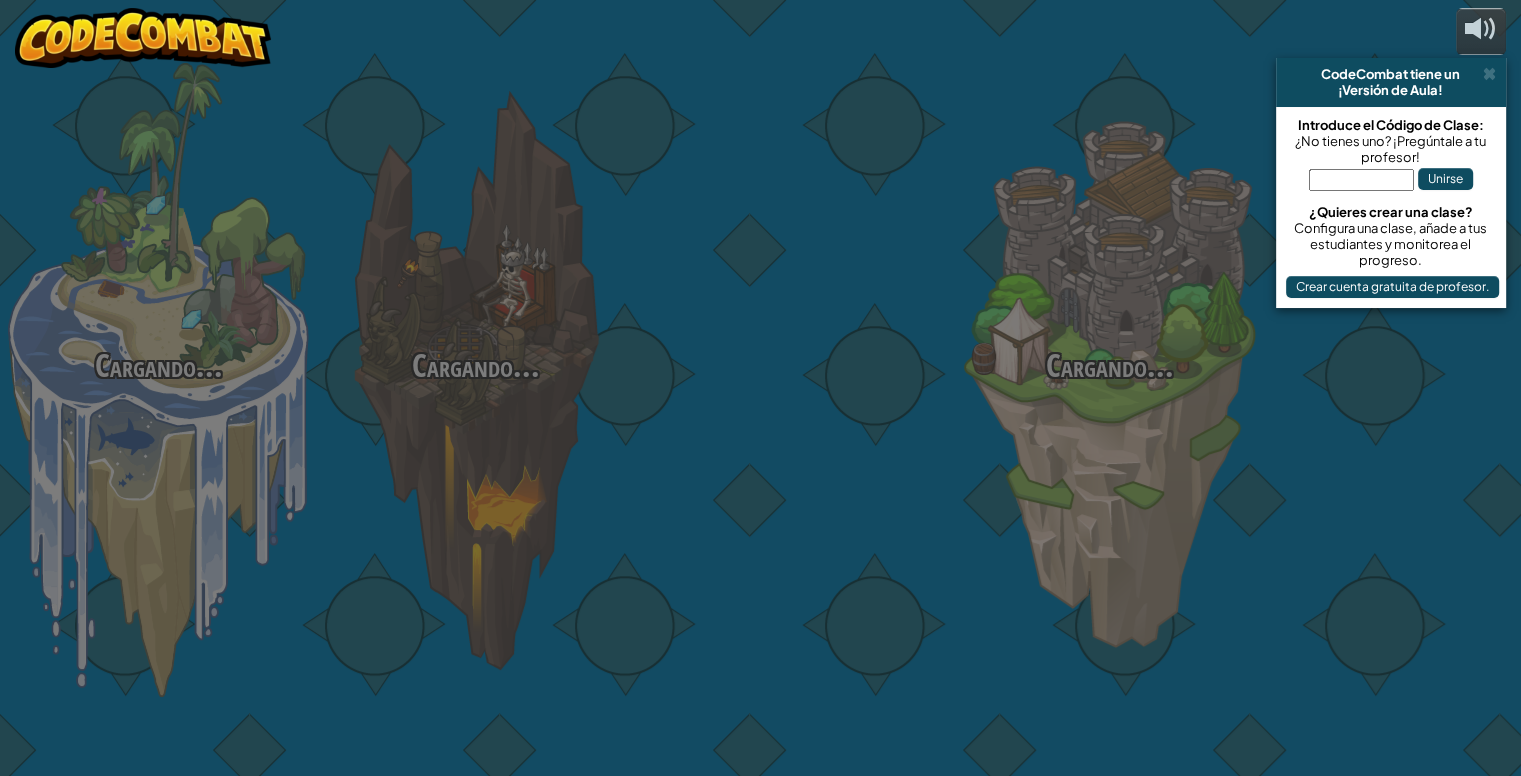 select on "es-ES" 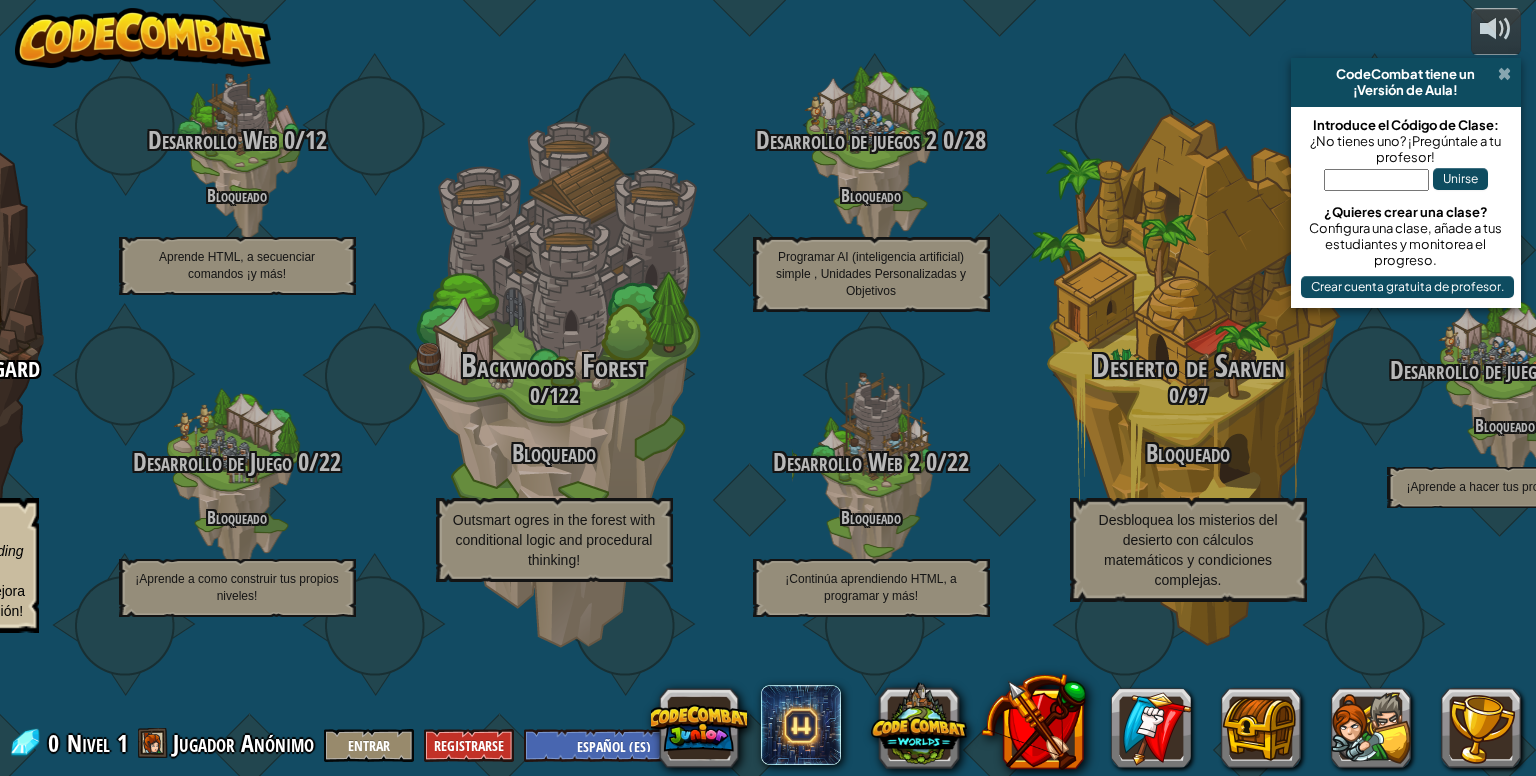click at bounding box center (1504, 74) 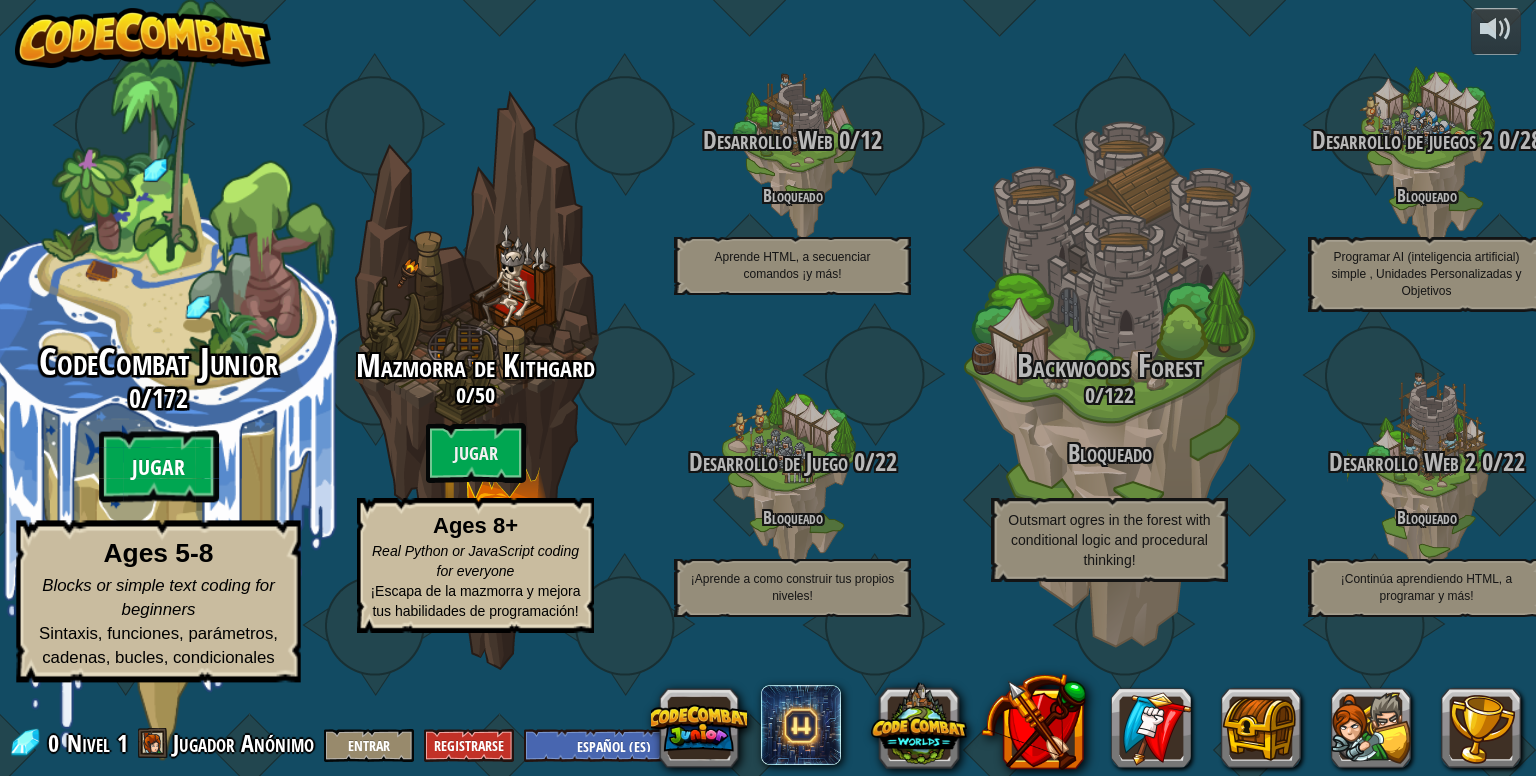 click on "Jugar" at bounding box center (159, 467) 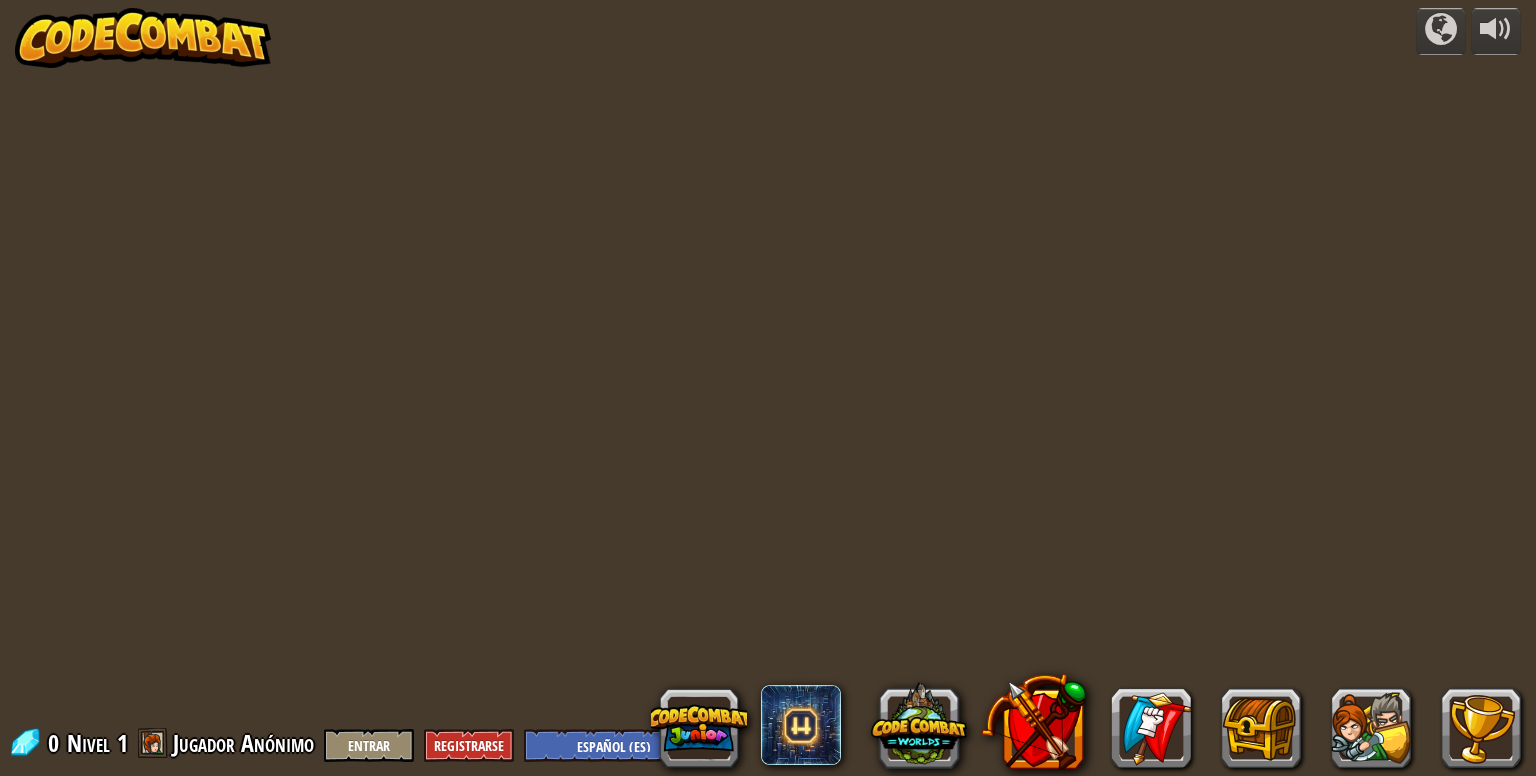 select on "es-ES" 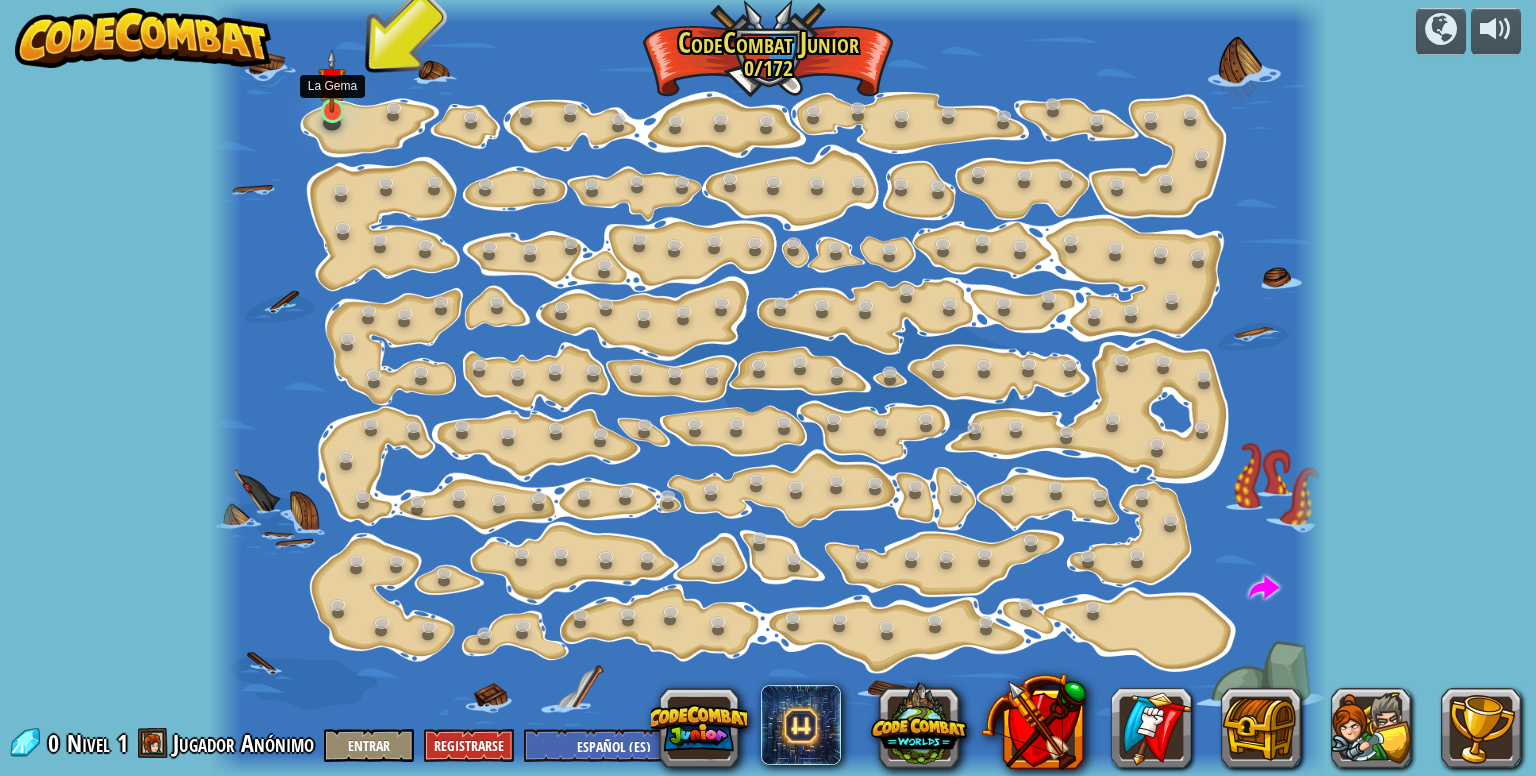 click at bounding box center [332, 81] 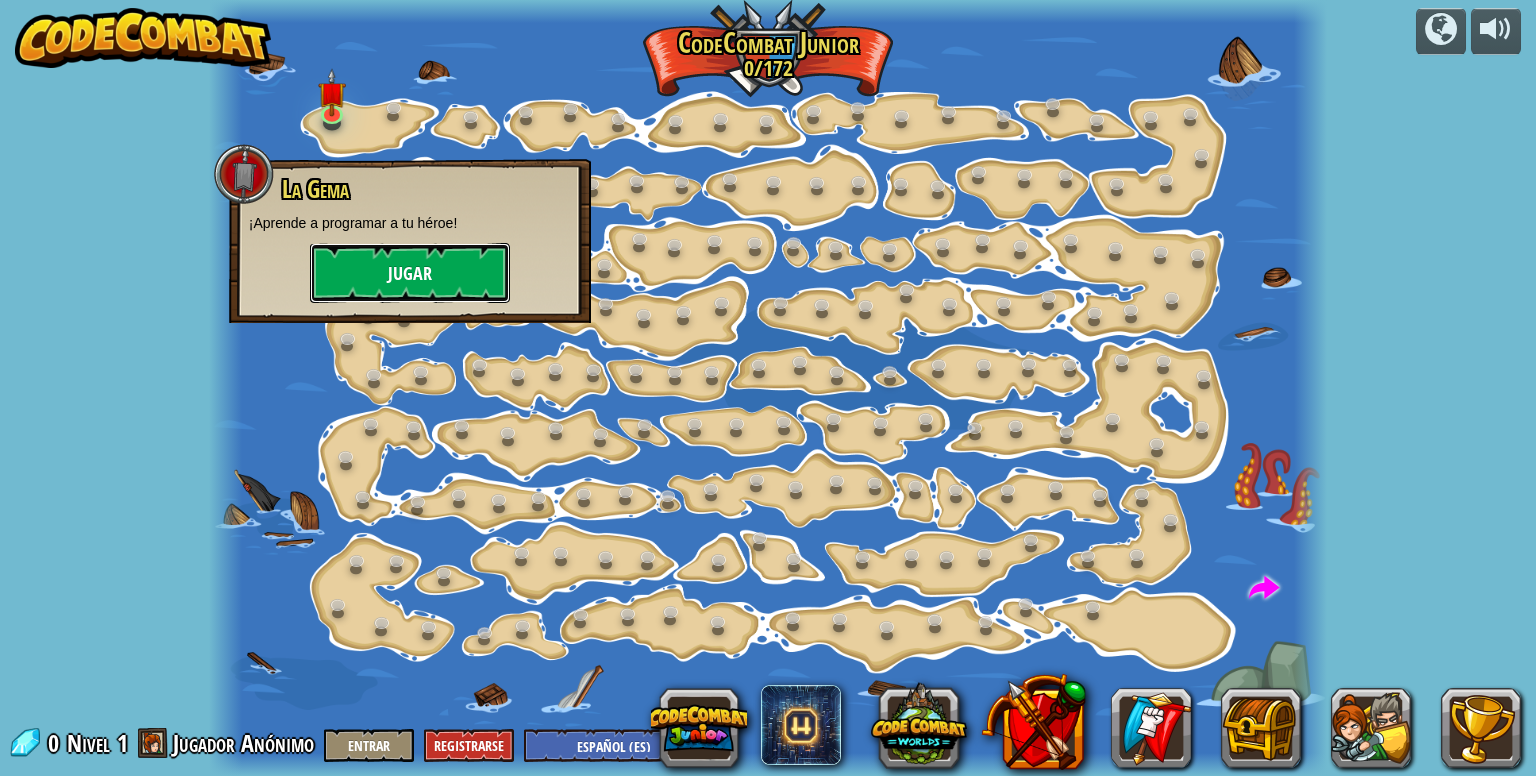 click on "Jugar" at bounding box center [410, 273] 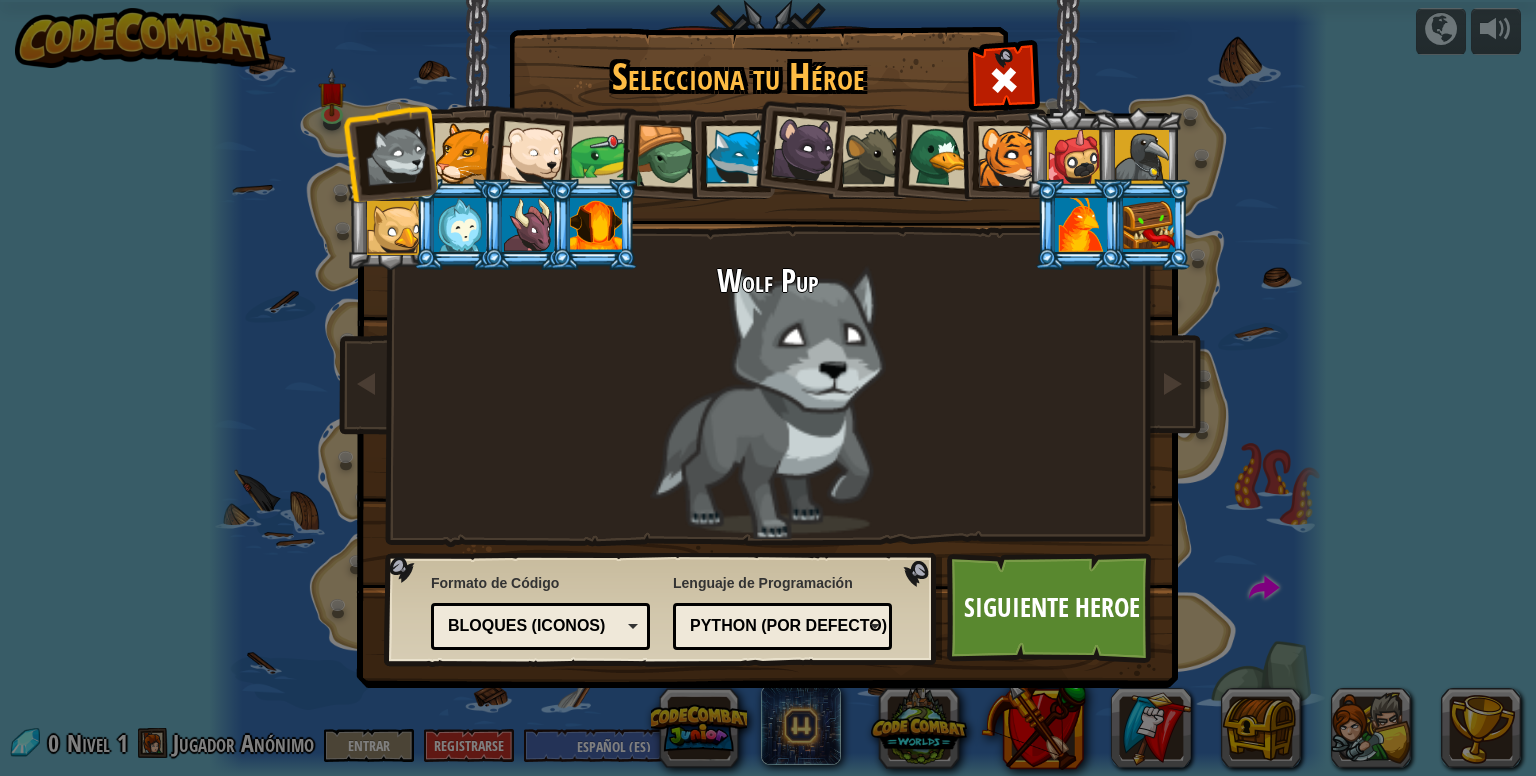 click at bounding box center [464, 153] 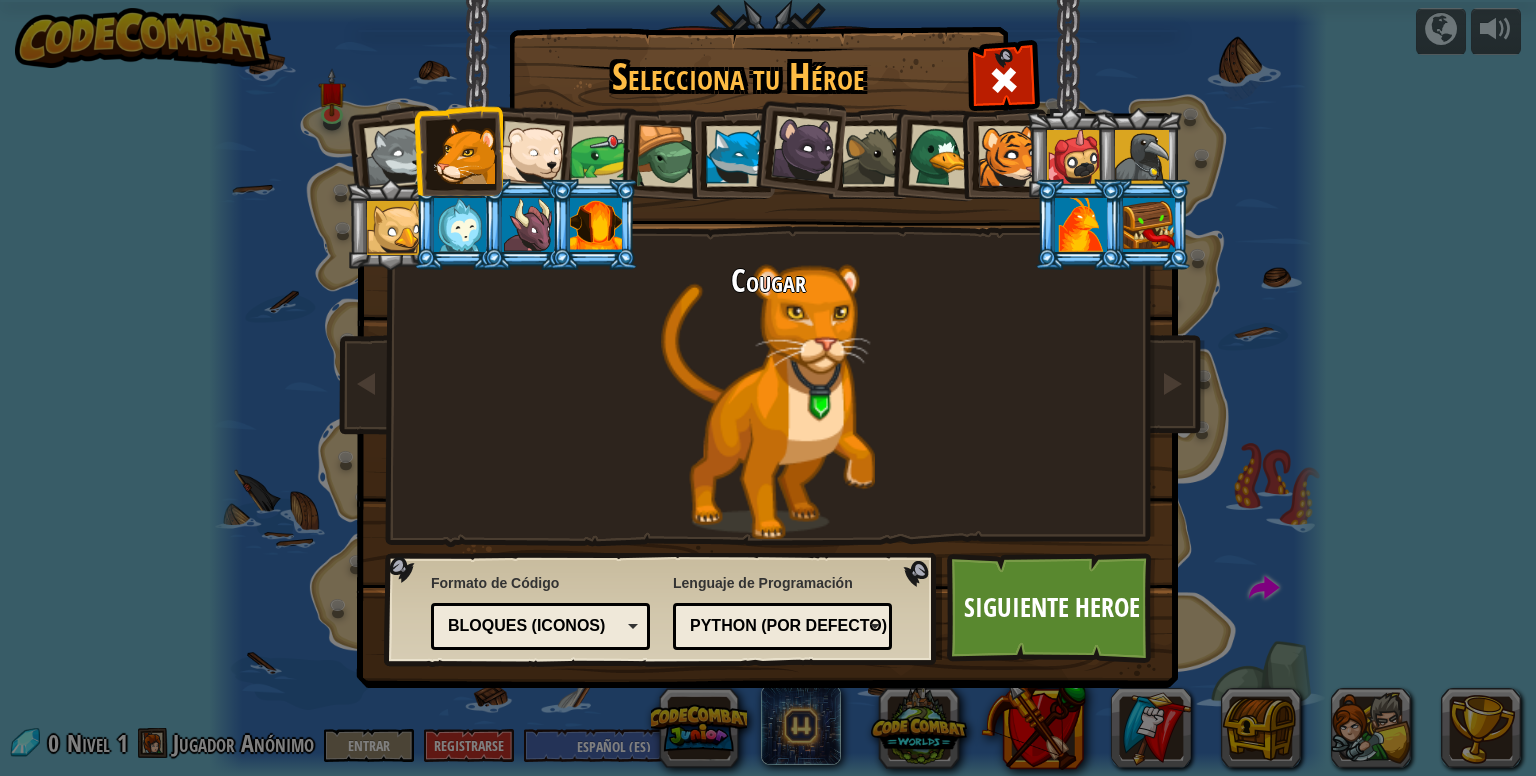 click at bounding box center [458, 150] 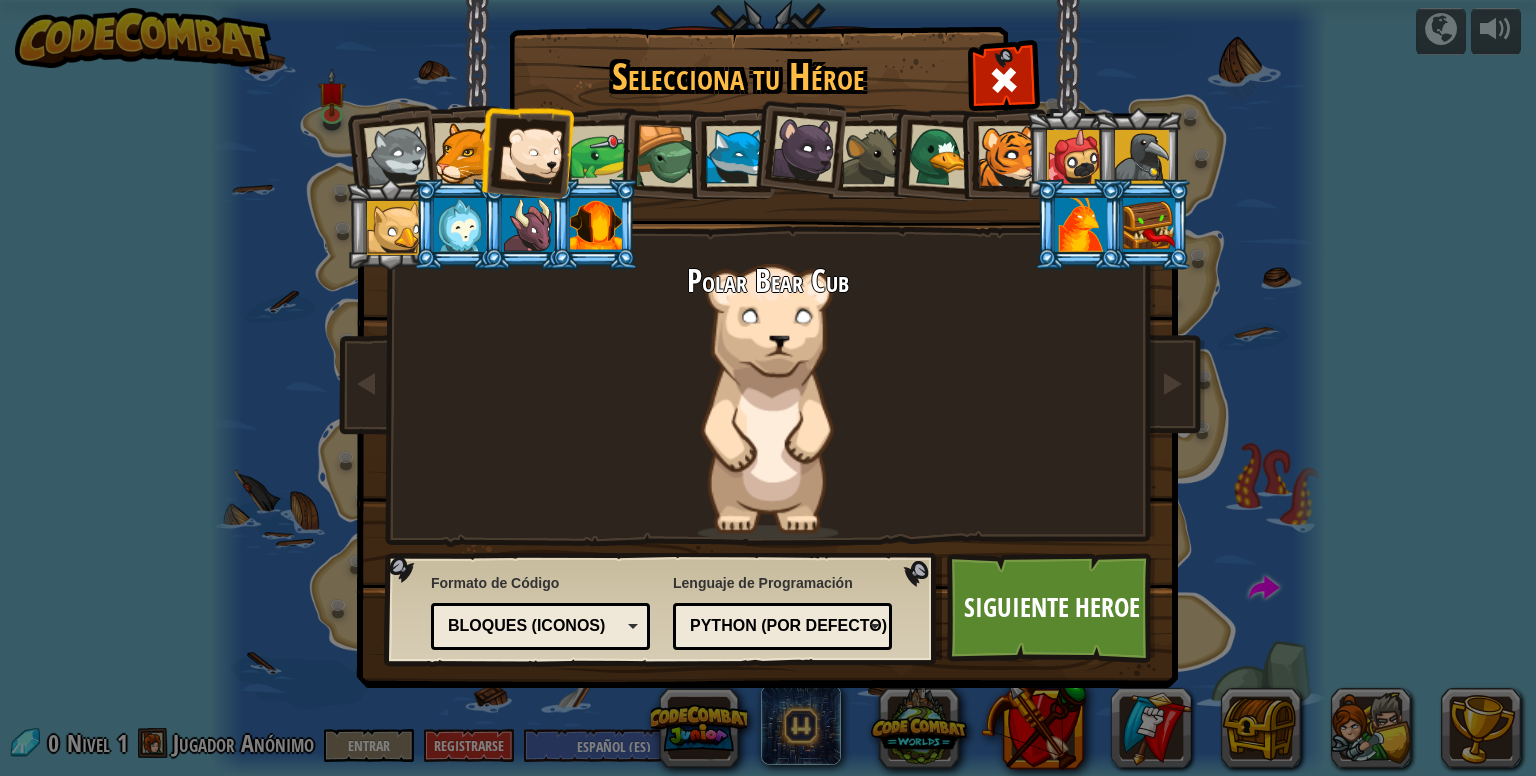 click at bounding box center (804, 149) 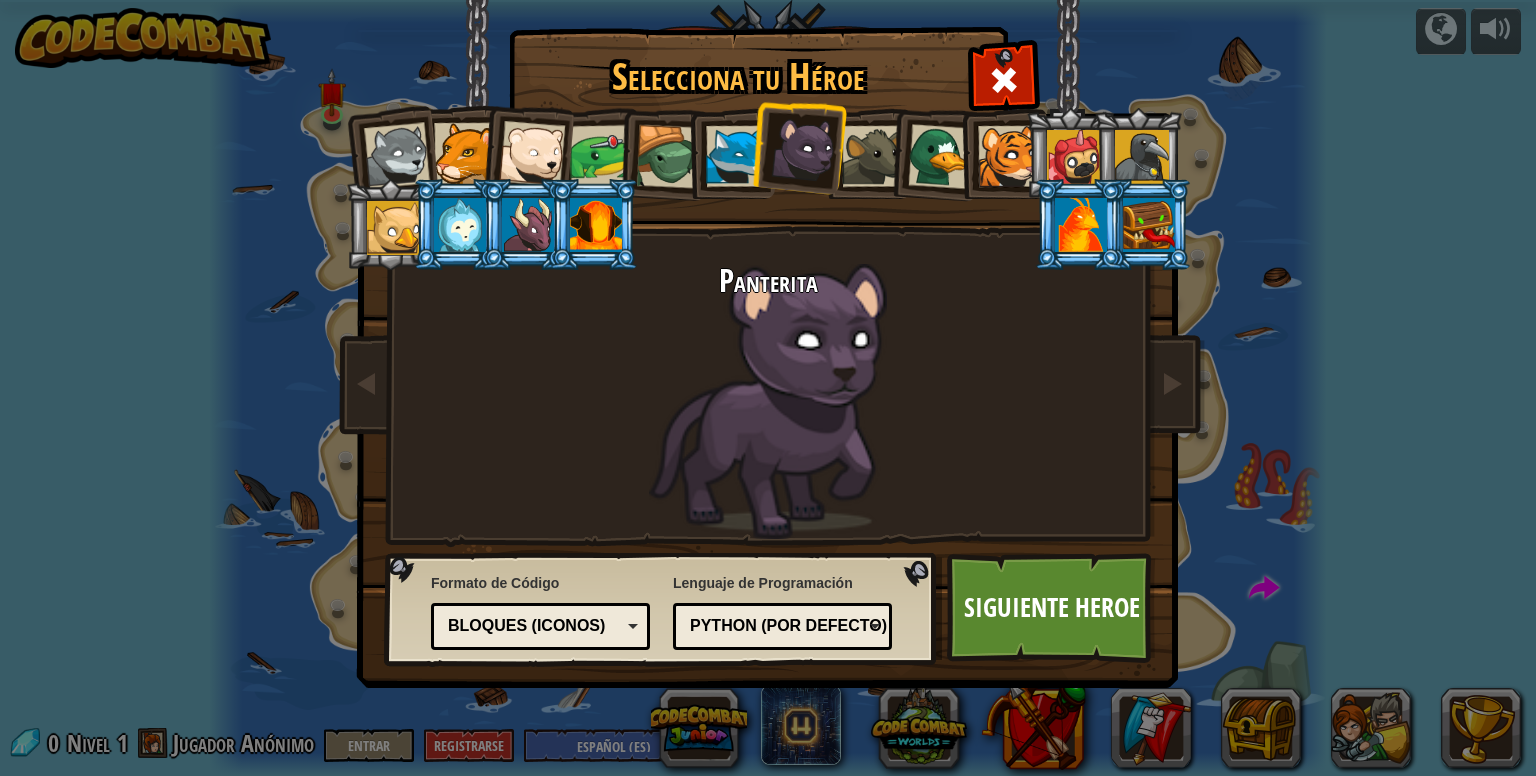 click at bounding box center [1070, 153] 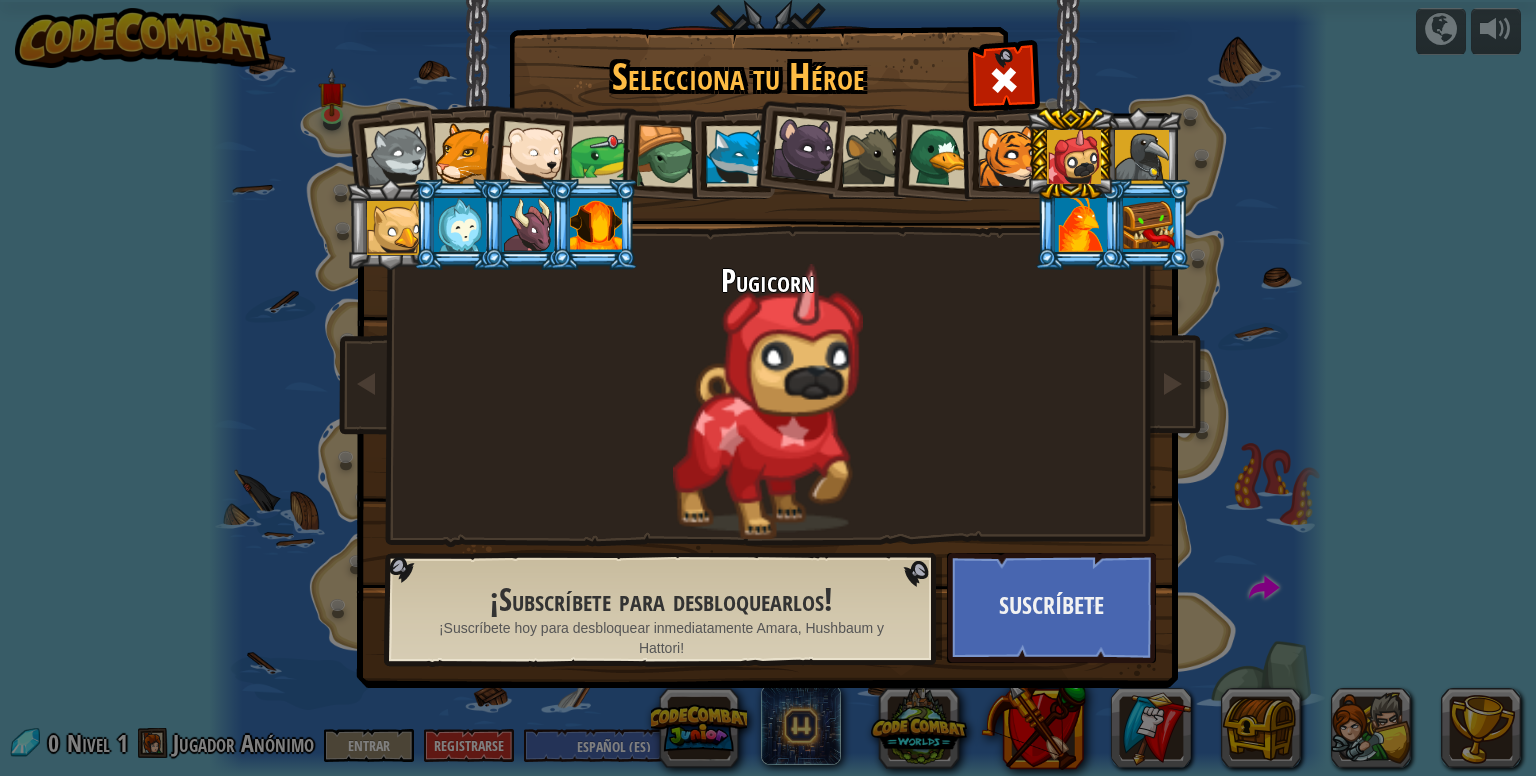 click at bounding box center [1142, 157] 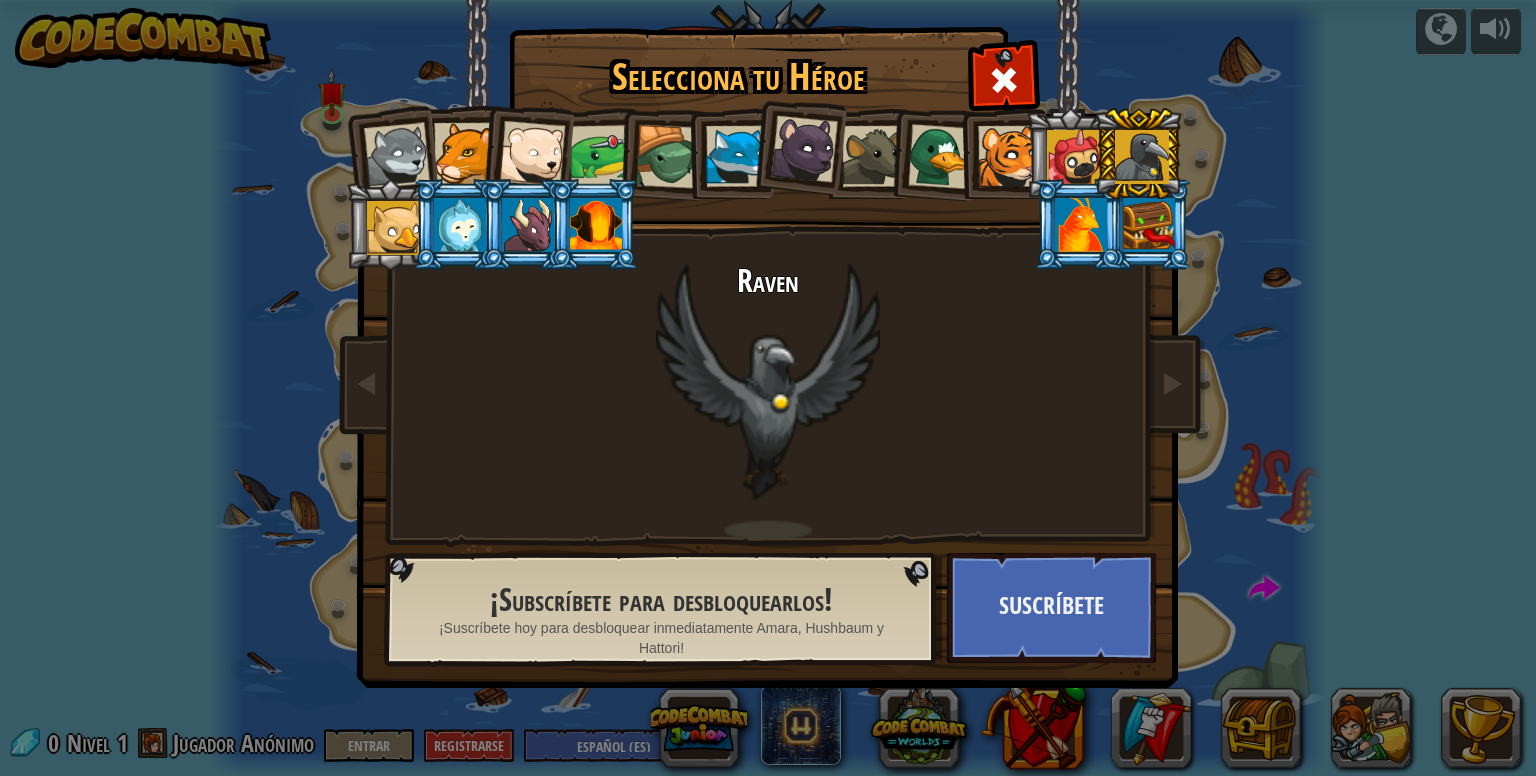 click at bounding box center (940, 156) 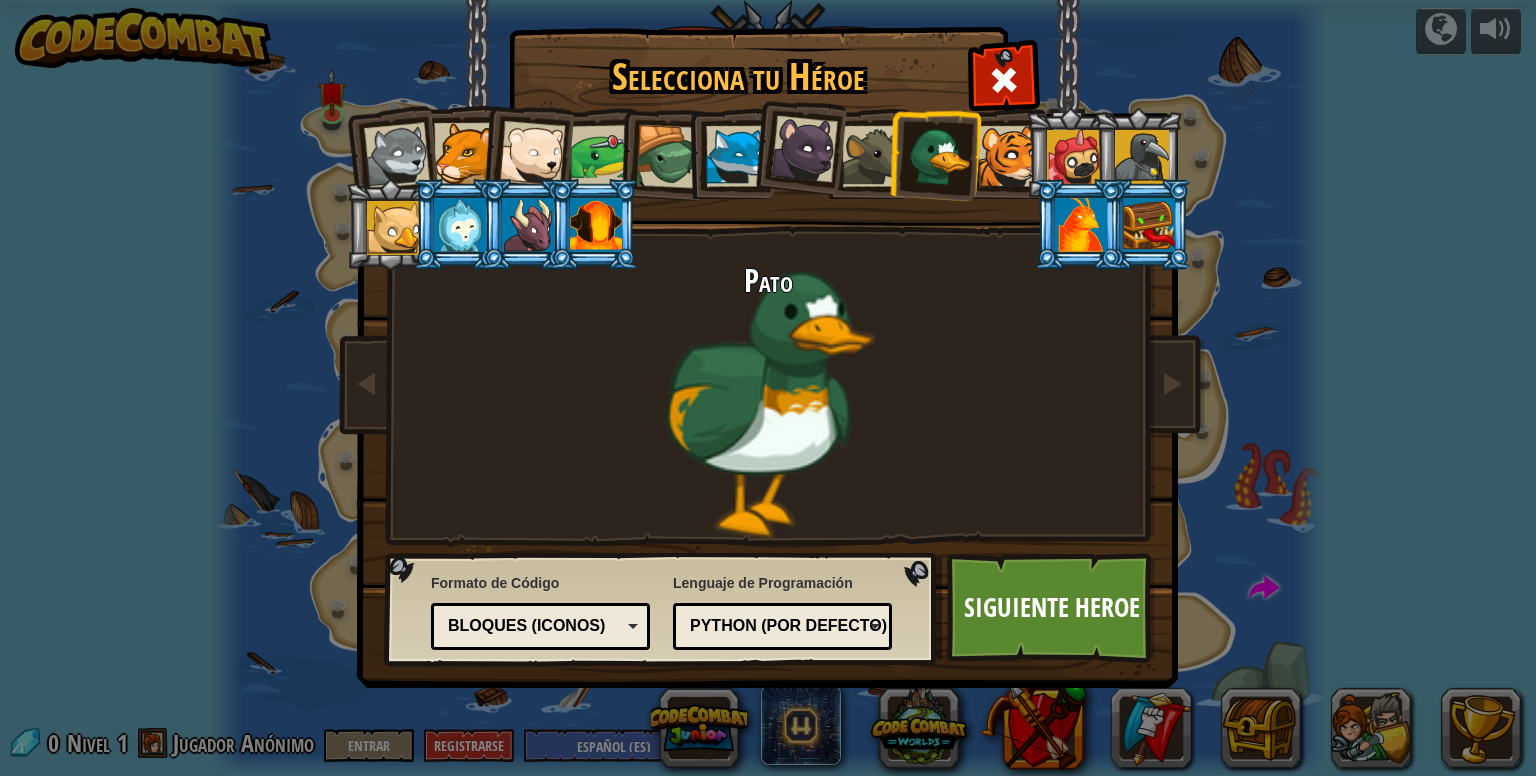 click at bounding box center [394, 228] 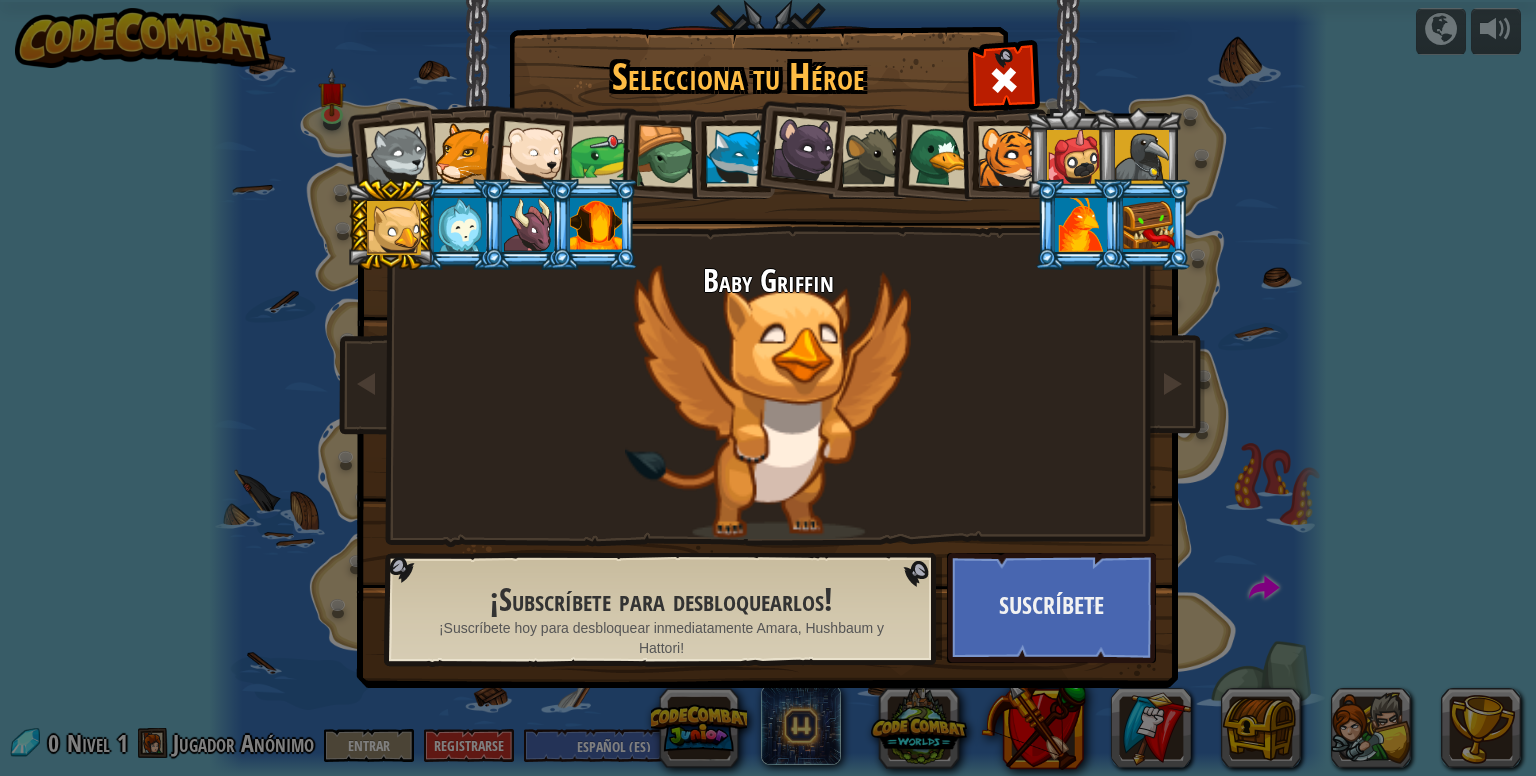 click at bounding box center (460, 225) 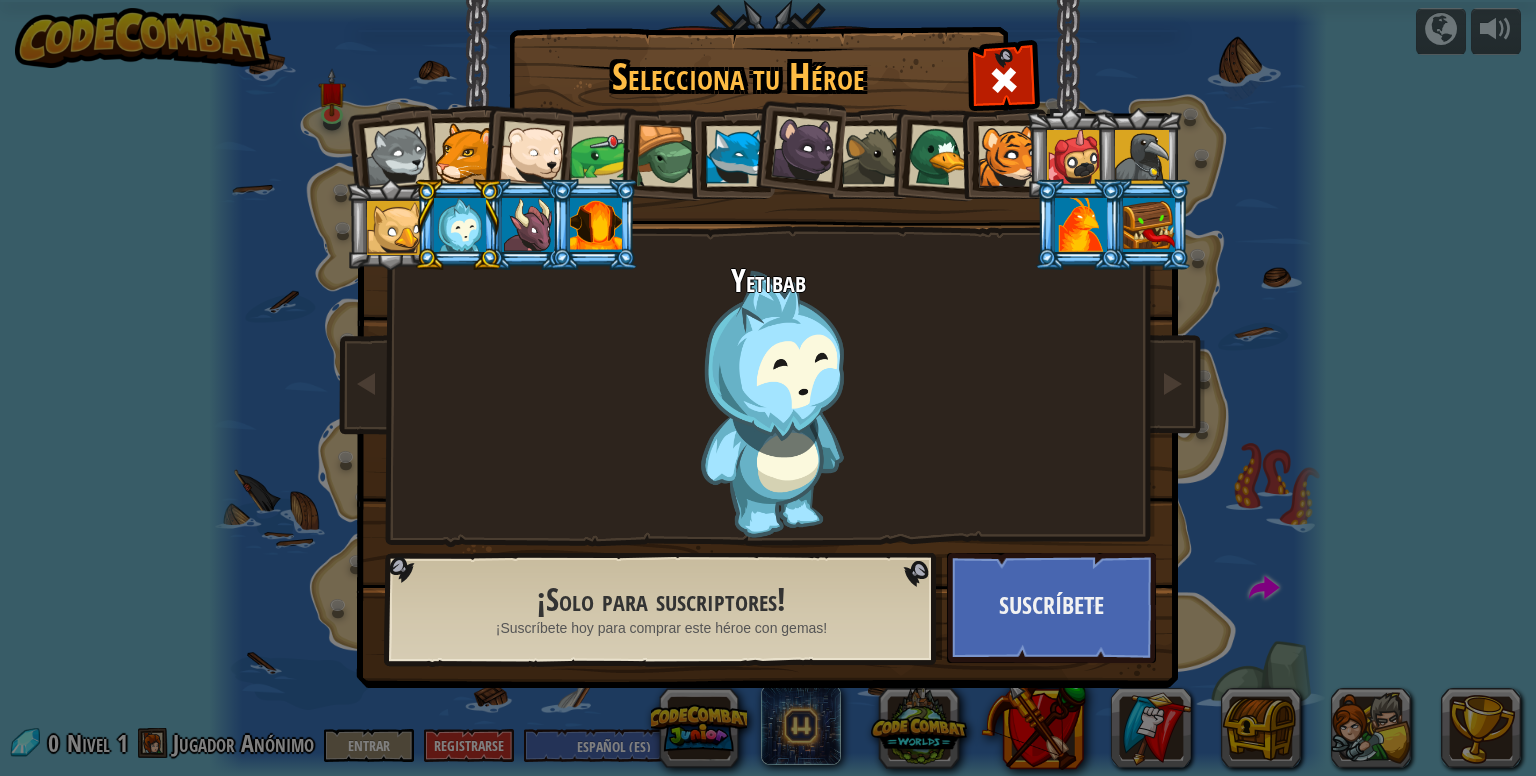 click at bounding box center (532, 154) 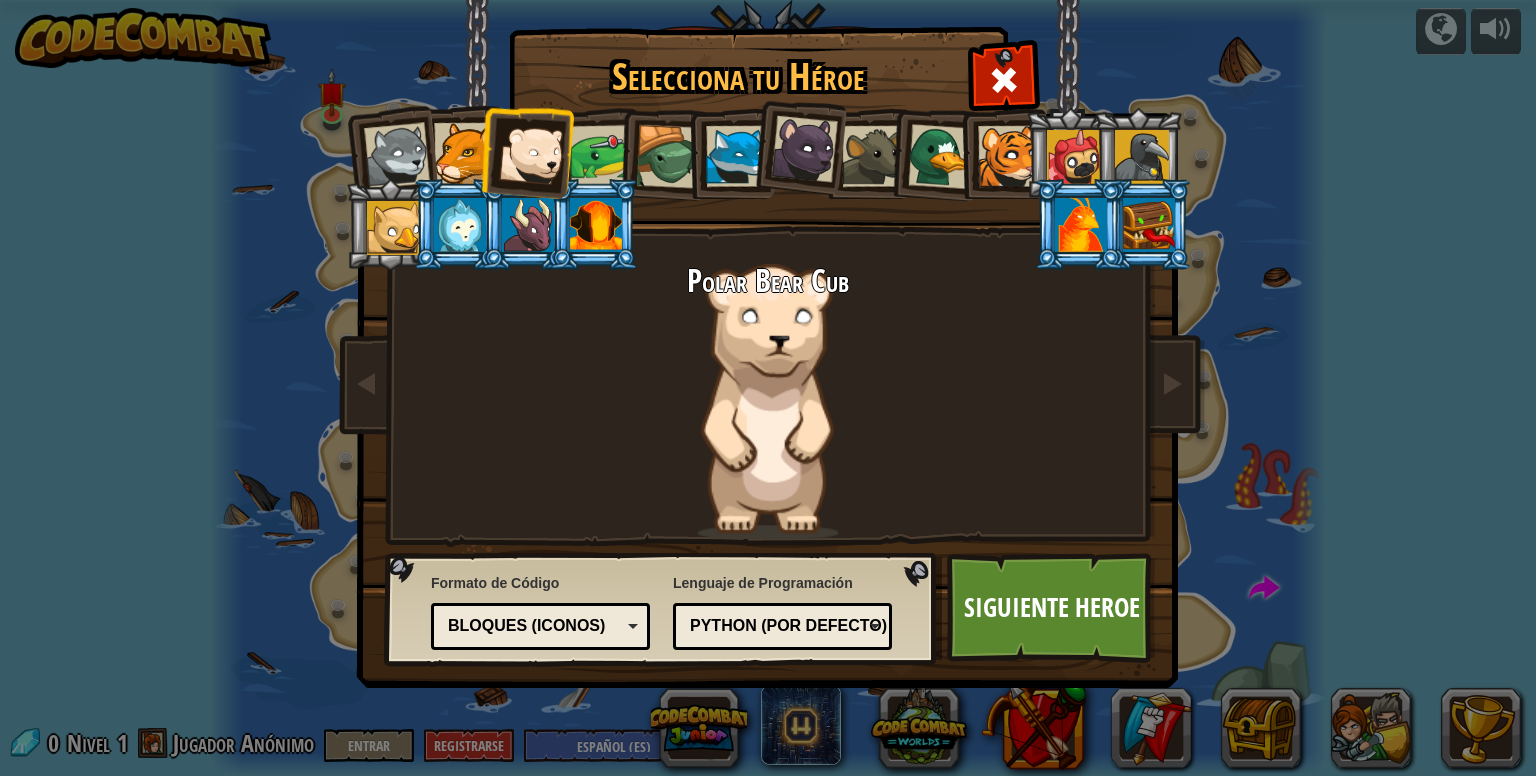click at bounding box center [464, 153] 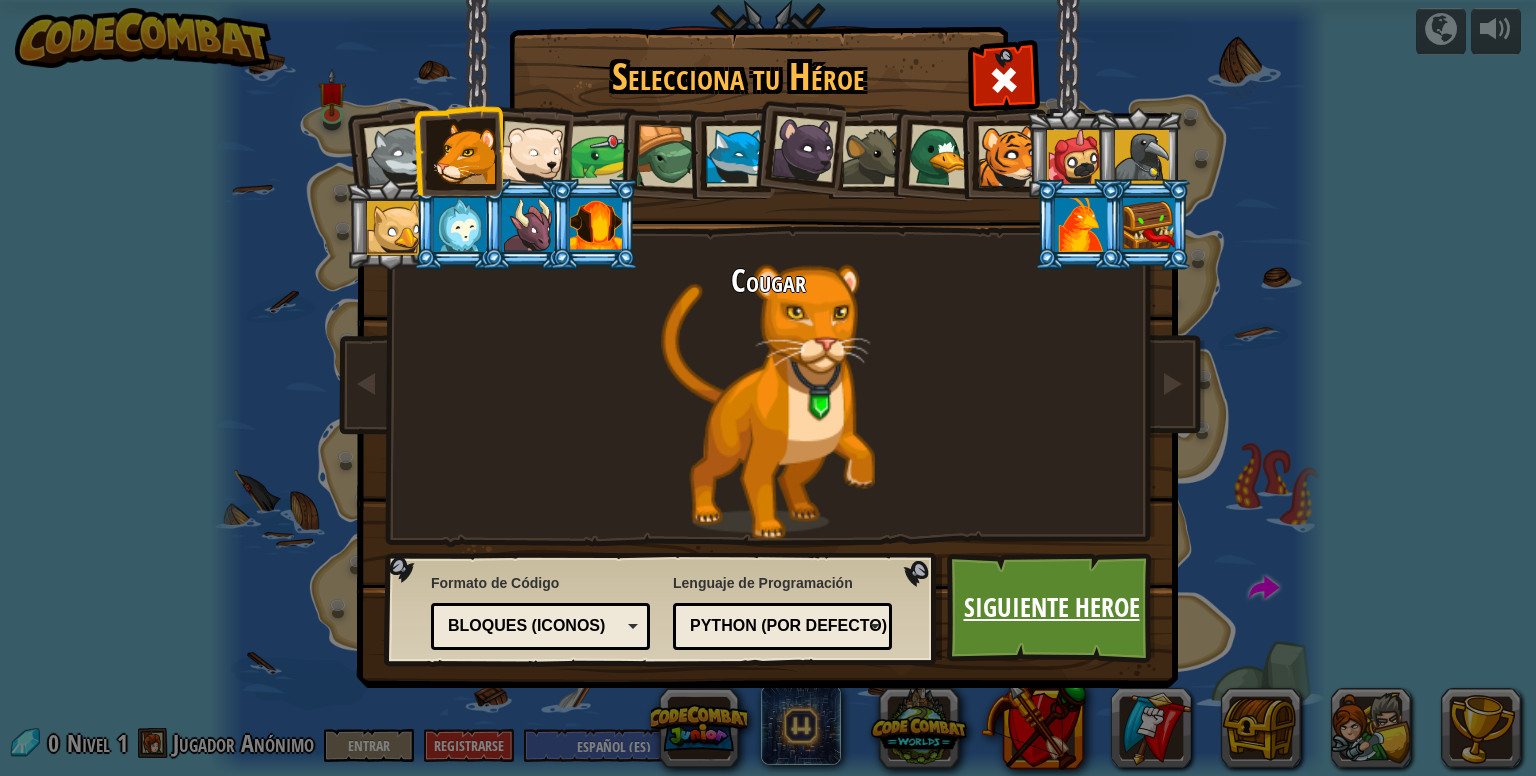 click on "Siguiente Heroe" at bounding box center [1051, 608] 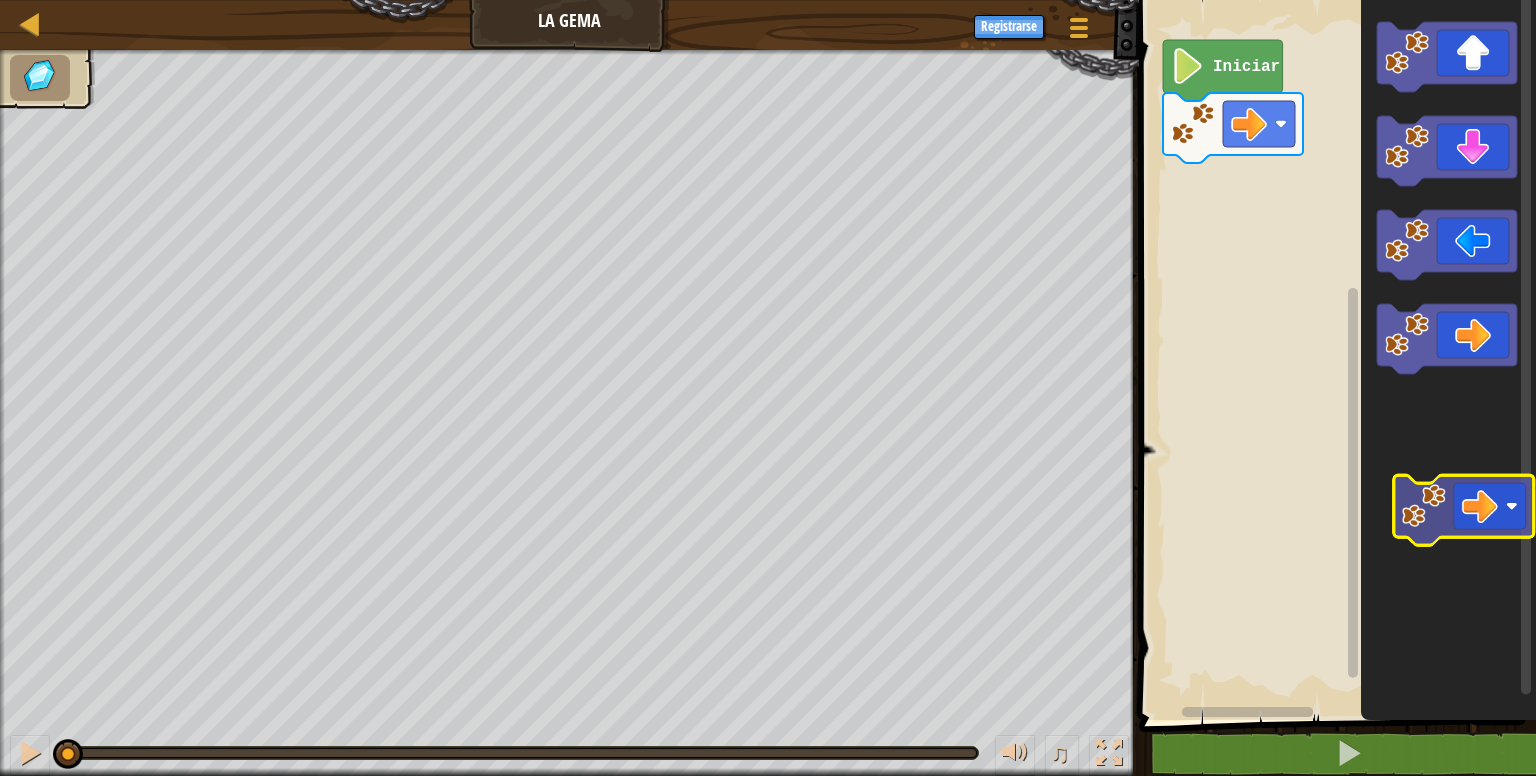 click 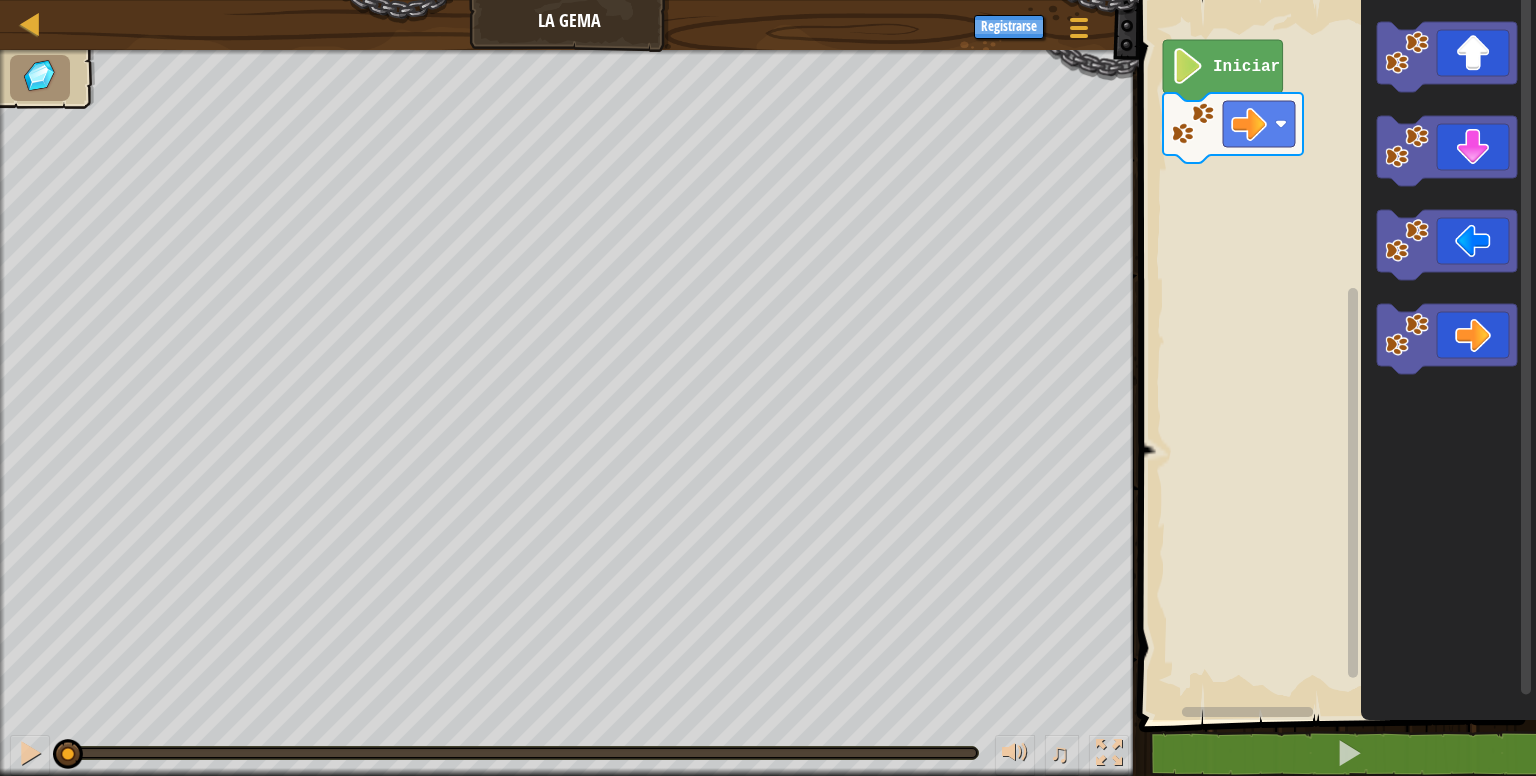 click on "Iniciar" 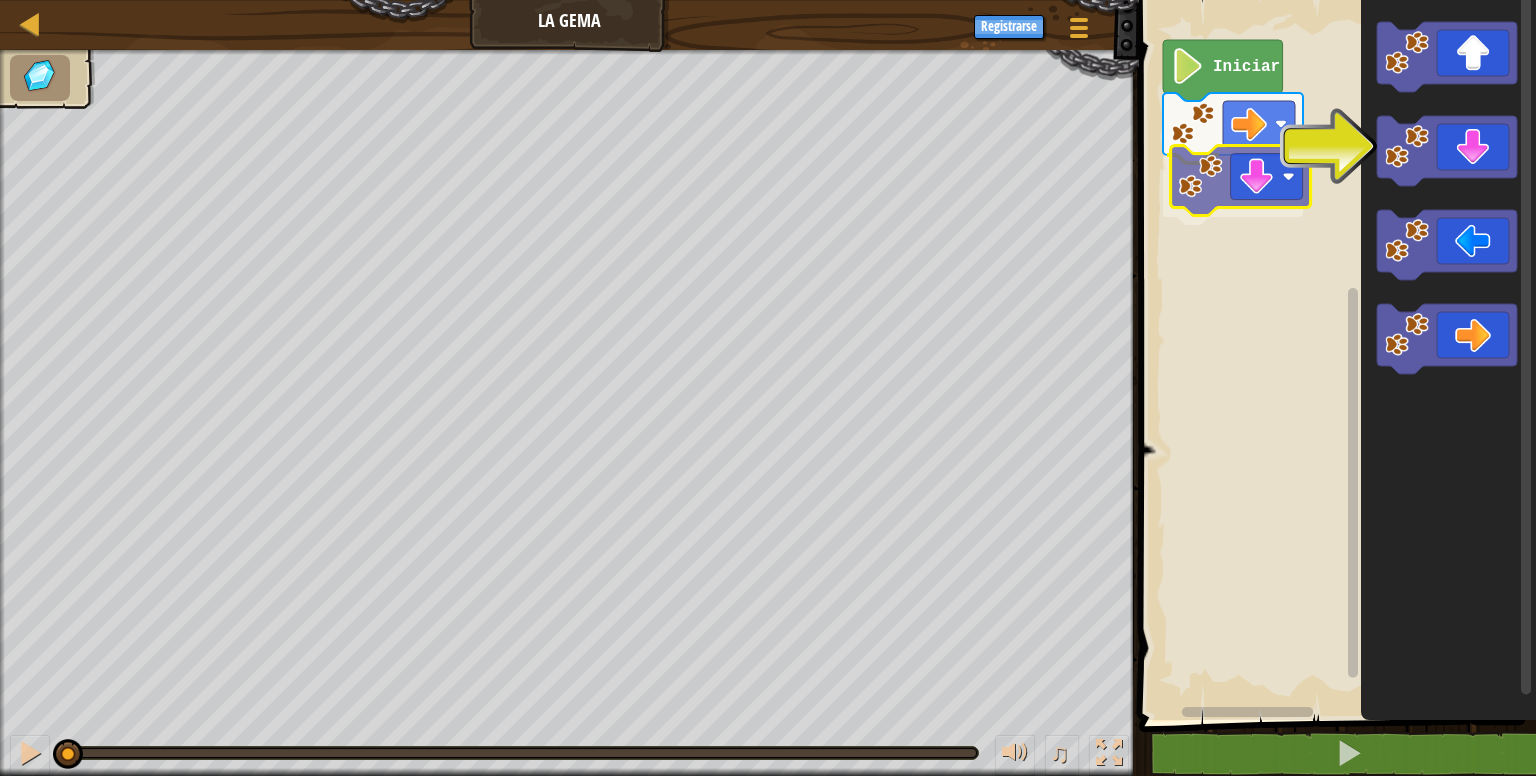 click on "Iniciar" at bounding box center [1334, 355] 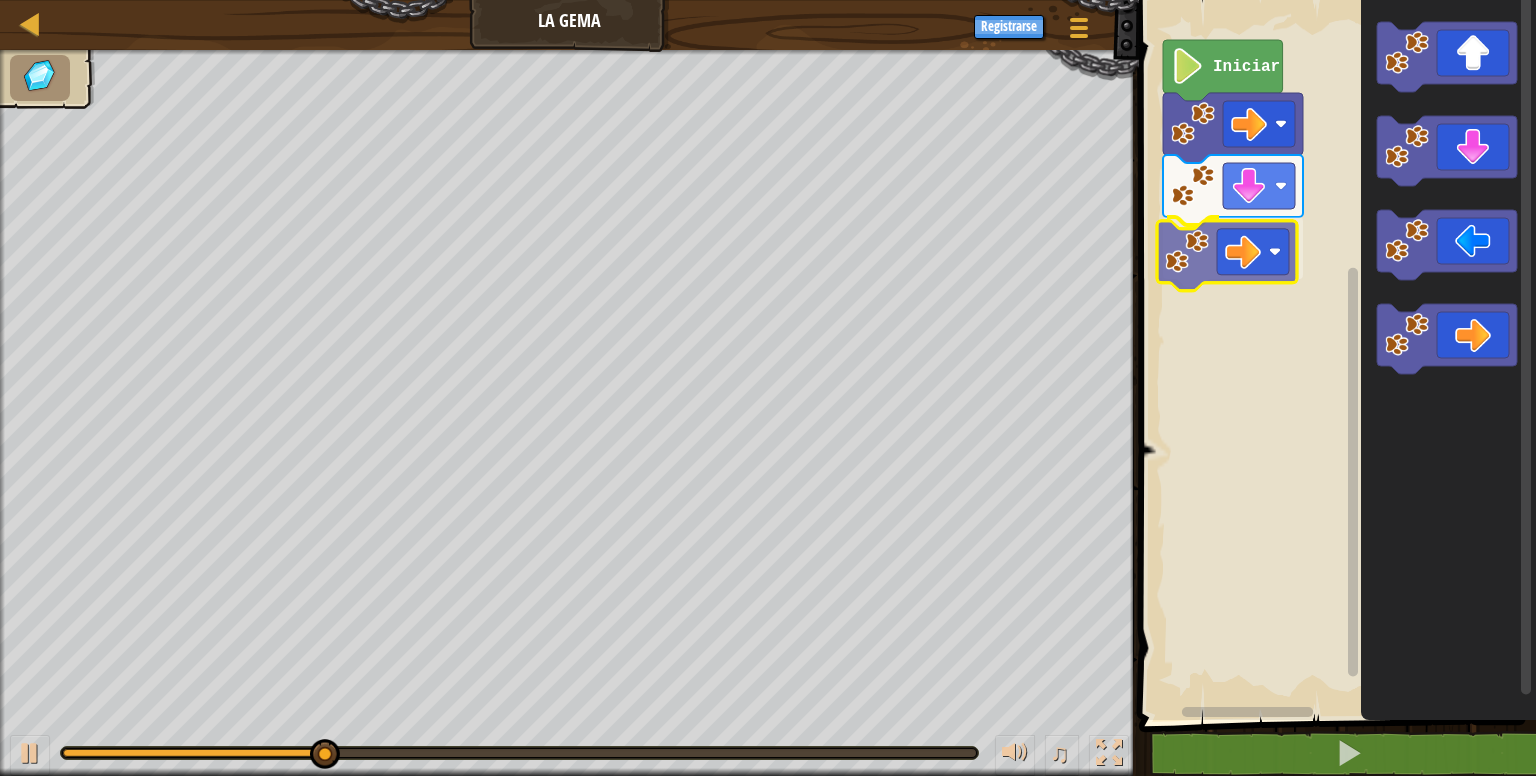 click on "Iniciar" at bounding box center [1334, 355] 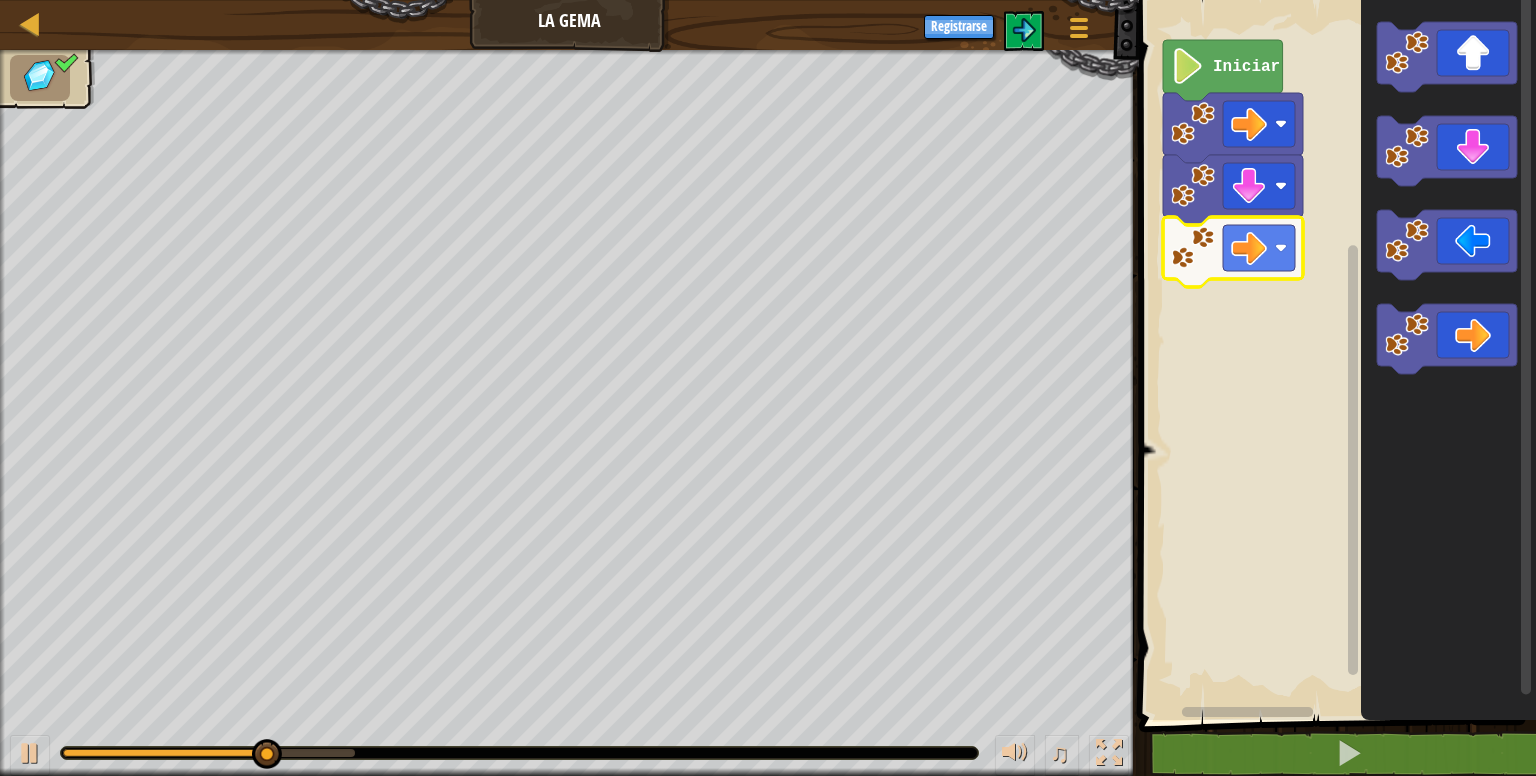 click 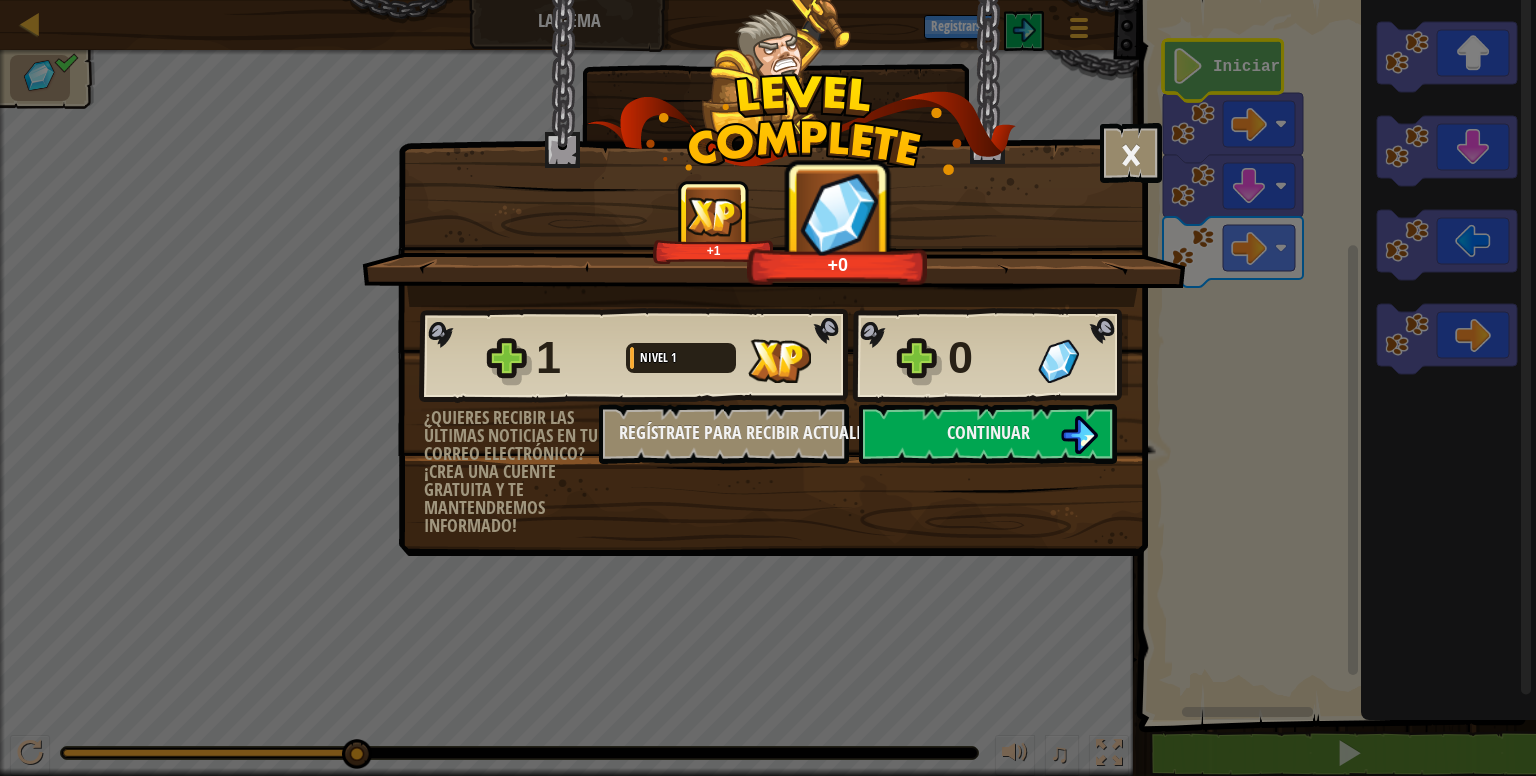 click on "0" at bounding box center (987, 358) 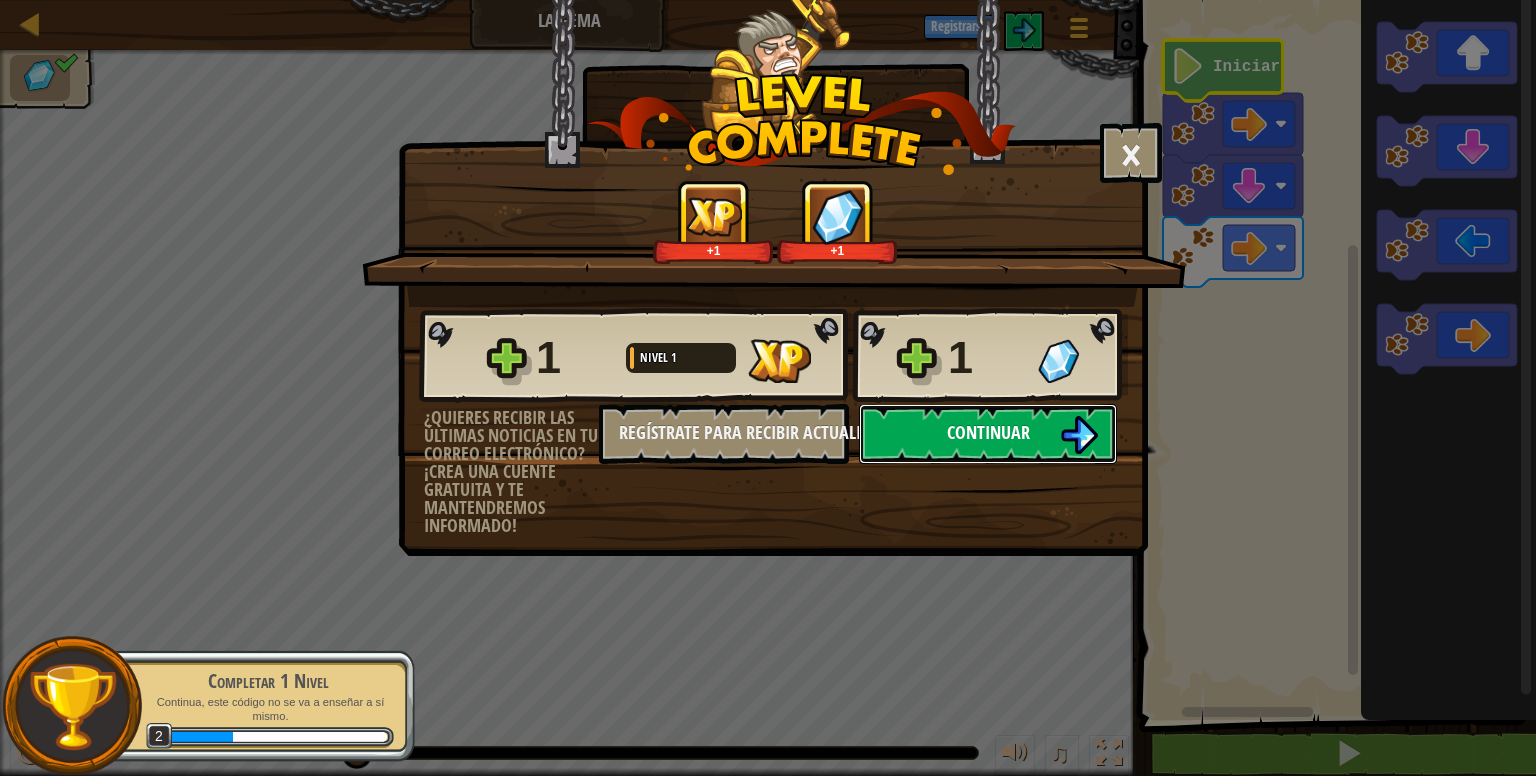 click on "Continuar" at bounding box center (988, 432) 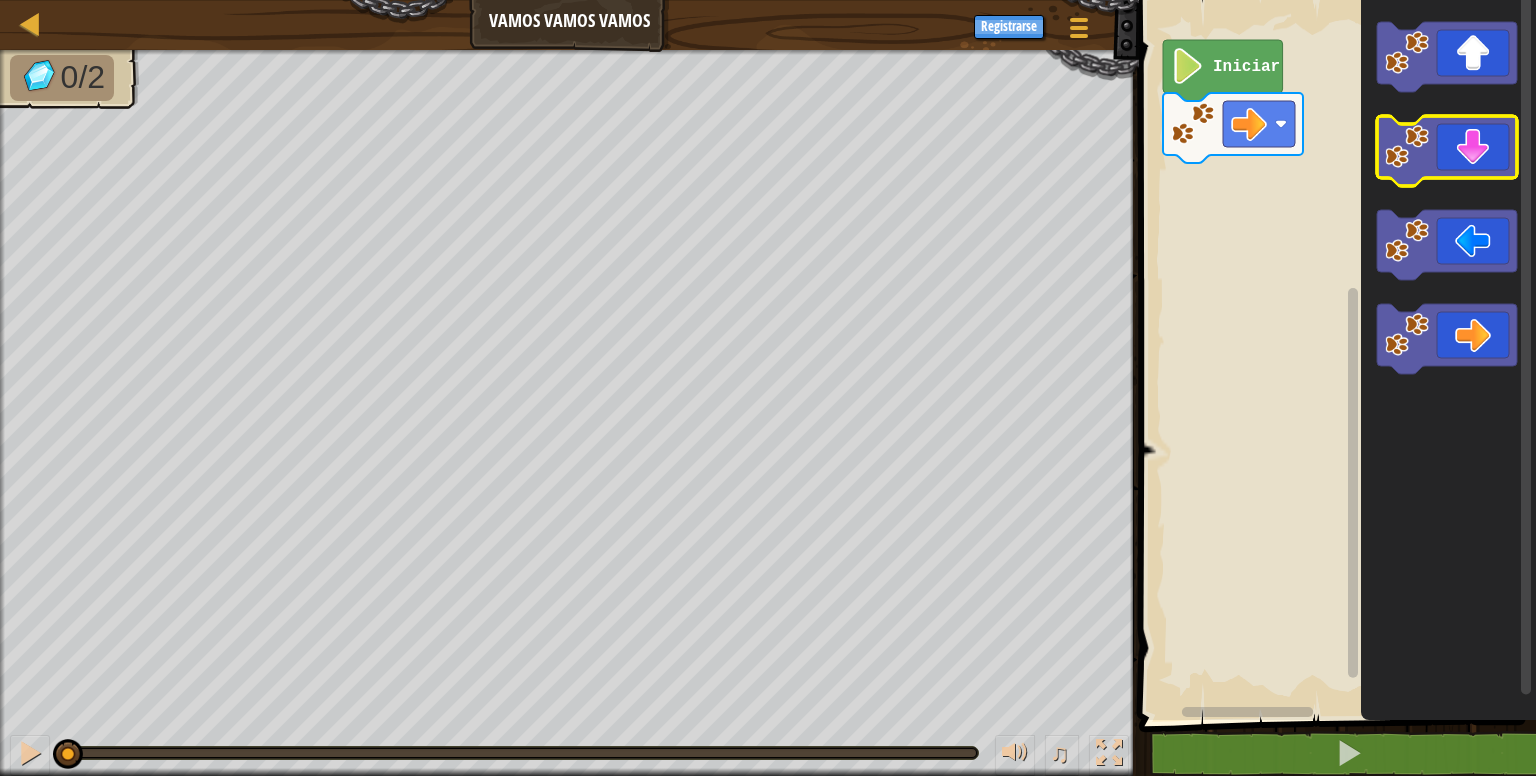 click on "Iniciar" at bounding box center [1334, 355] 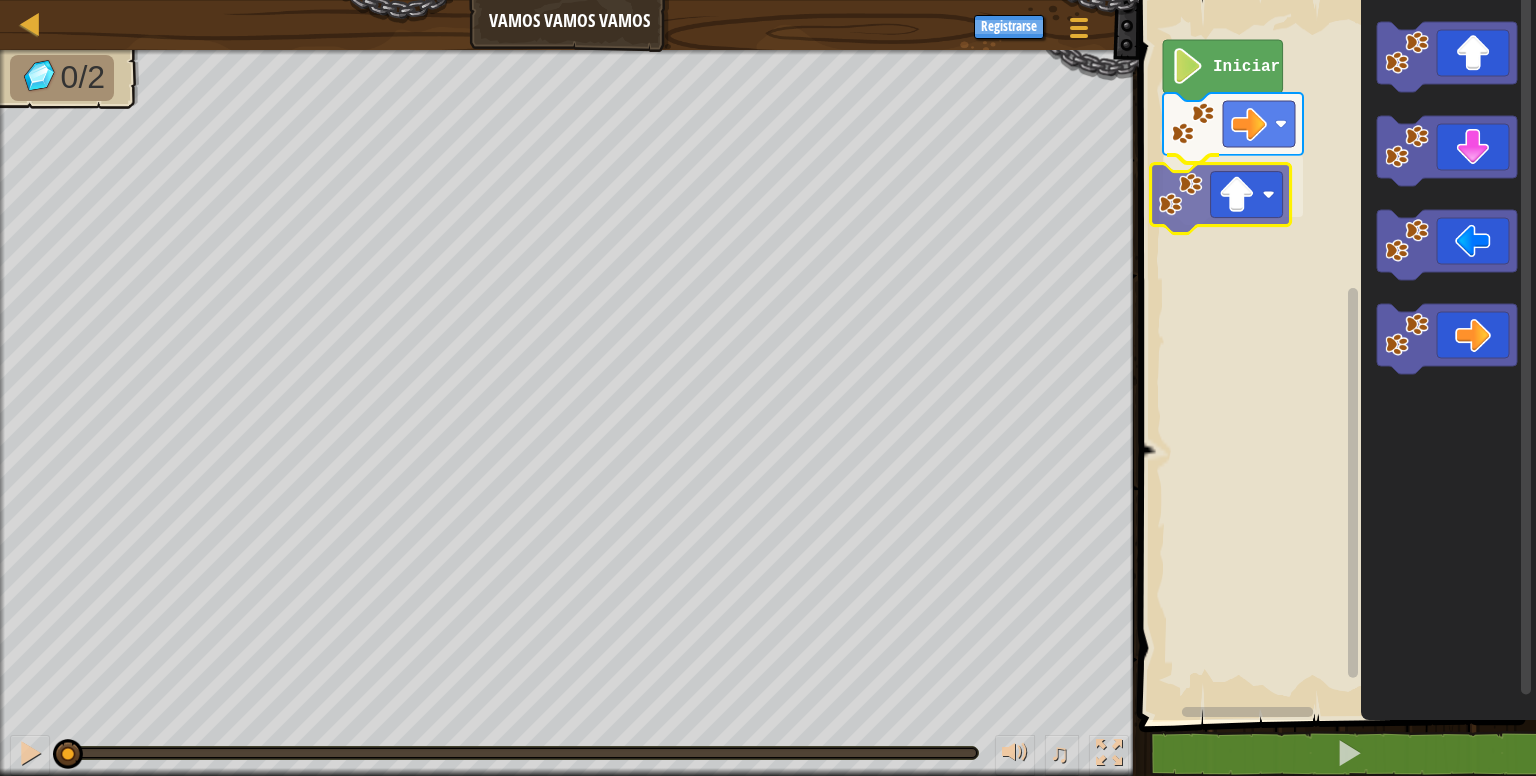 click on "Iniciar" at bounding box center (1334, 355) 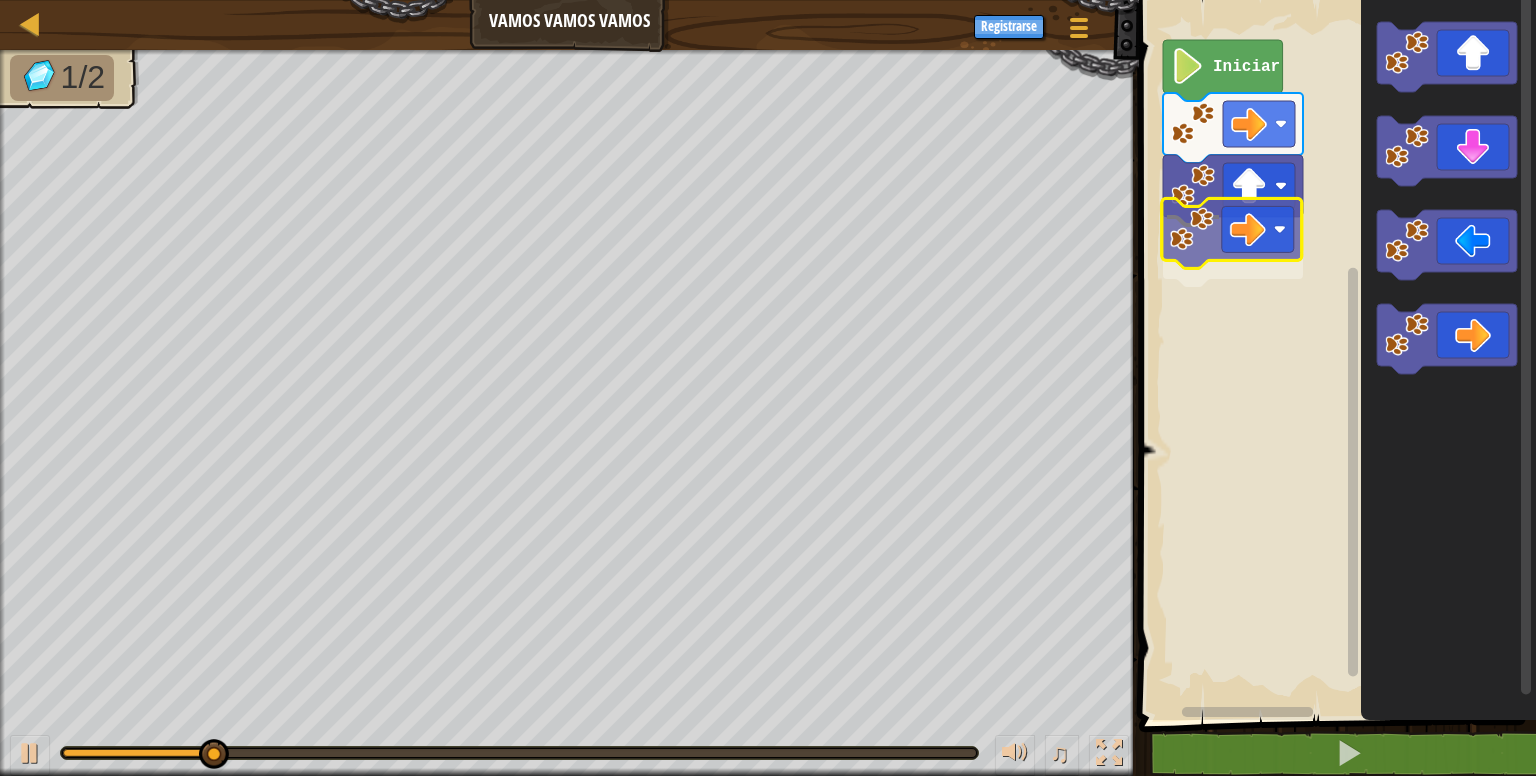 click on "Iniciar" at bounding box center [1334, 355] 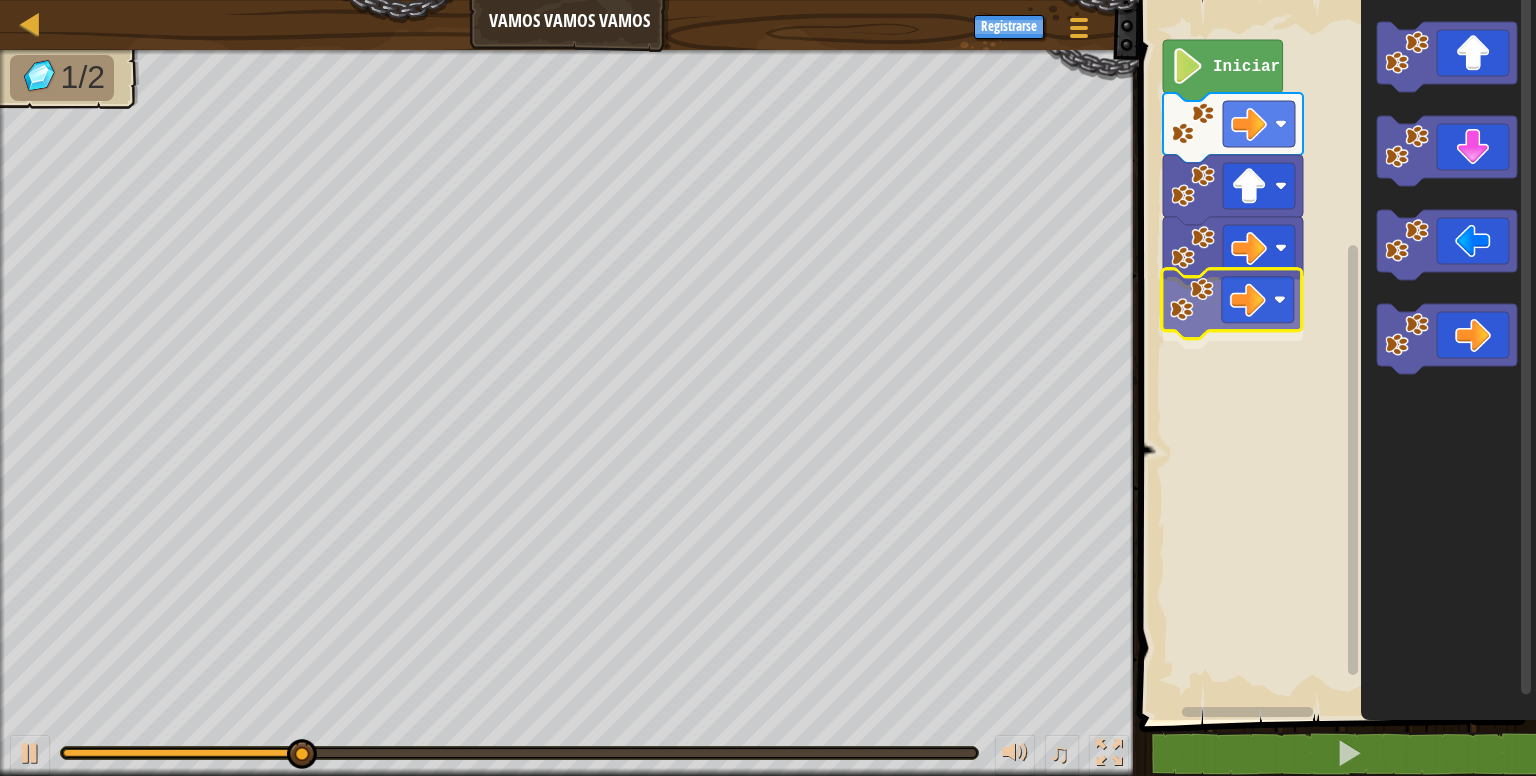 click on "Iniciar" at bounding box center (1334, 355) 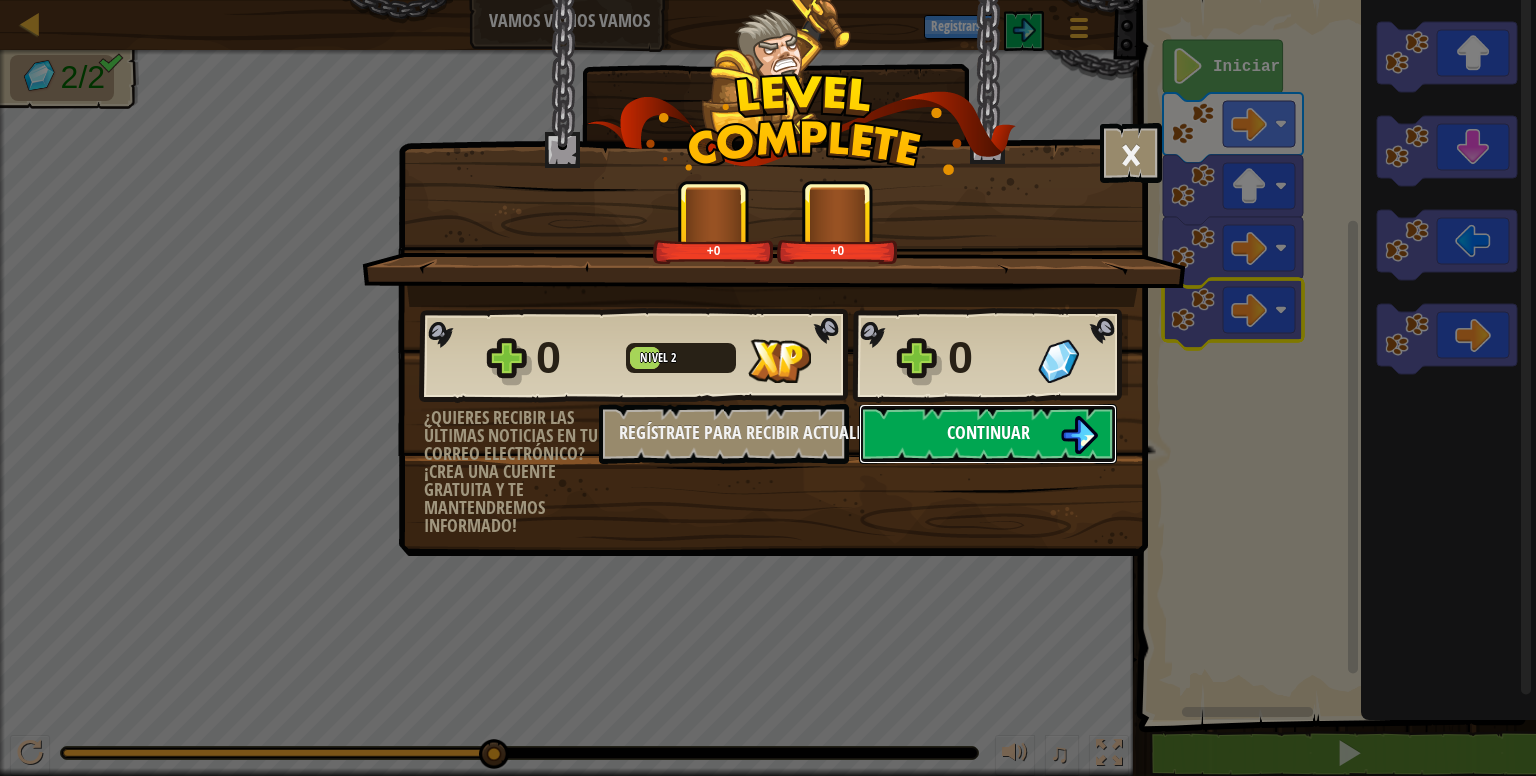 click on "Continuar" at bounding box center [988, 432] 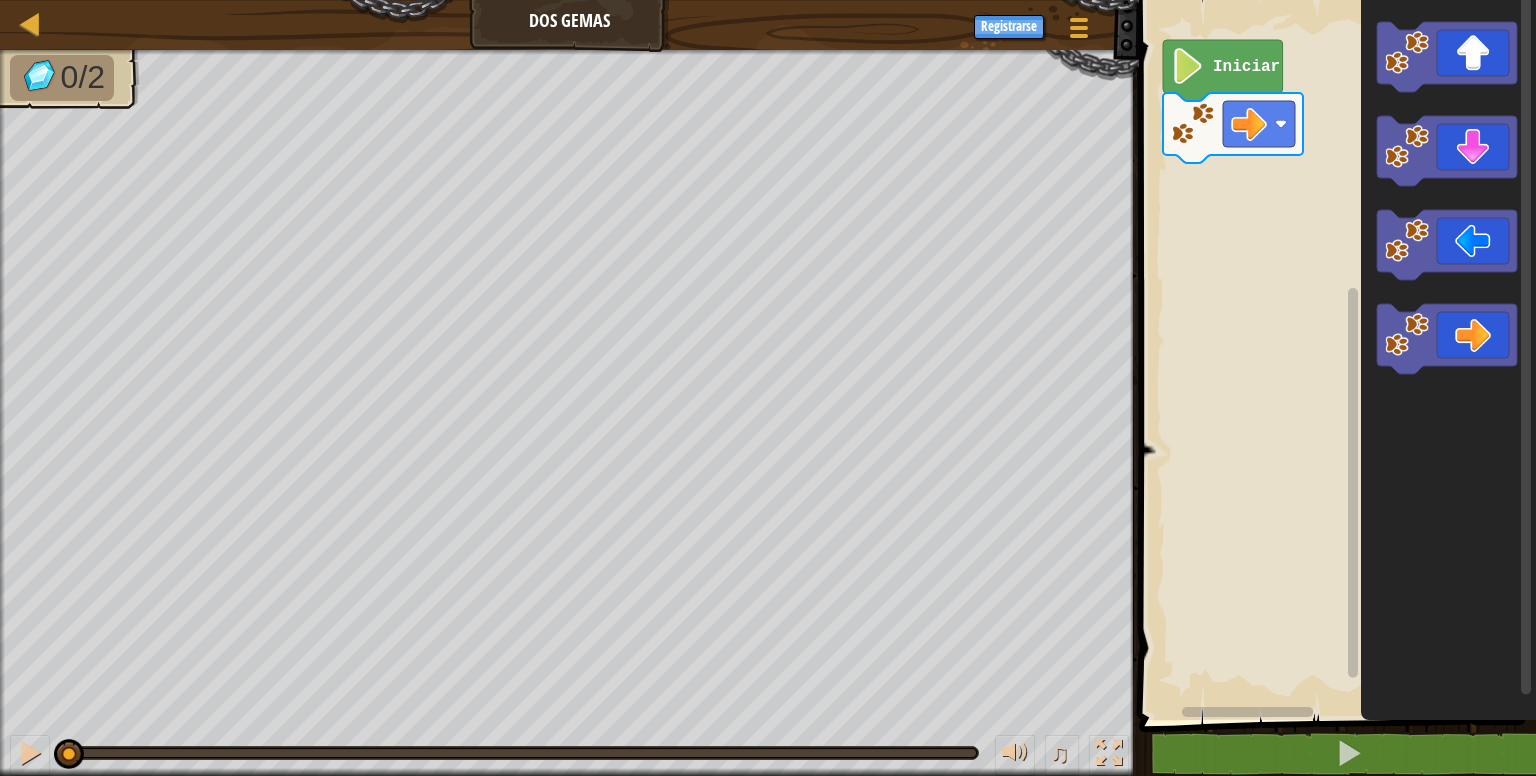 click on "Iniciar" at bounding box center (1334, 355) 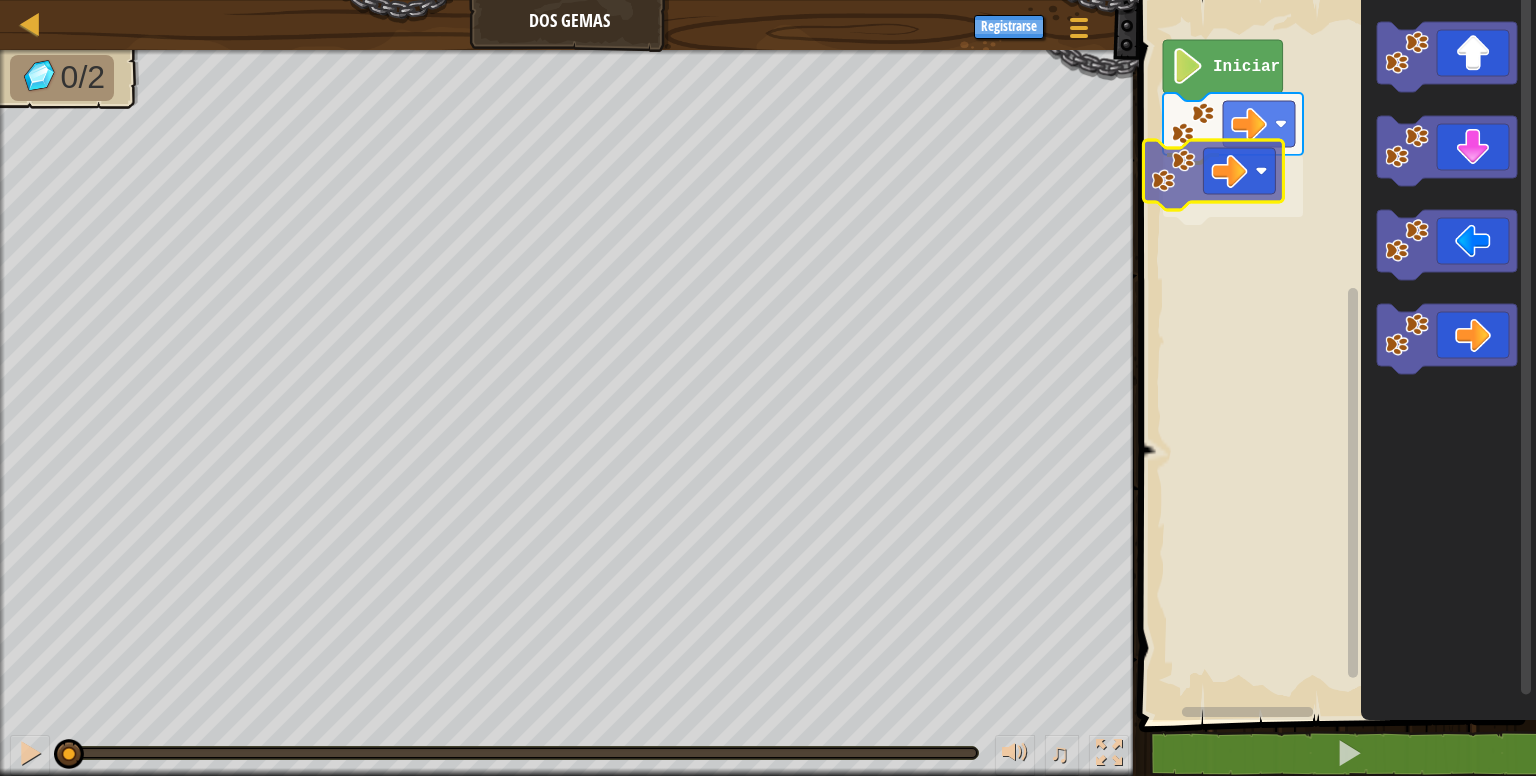 click on "Iniciar" at bounding box center (1334, 355) 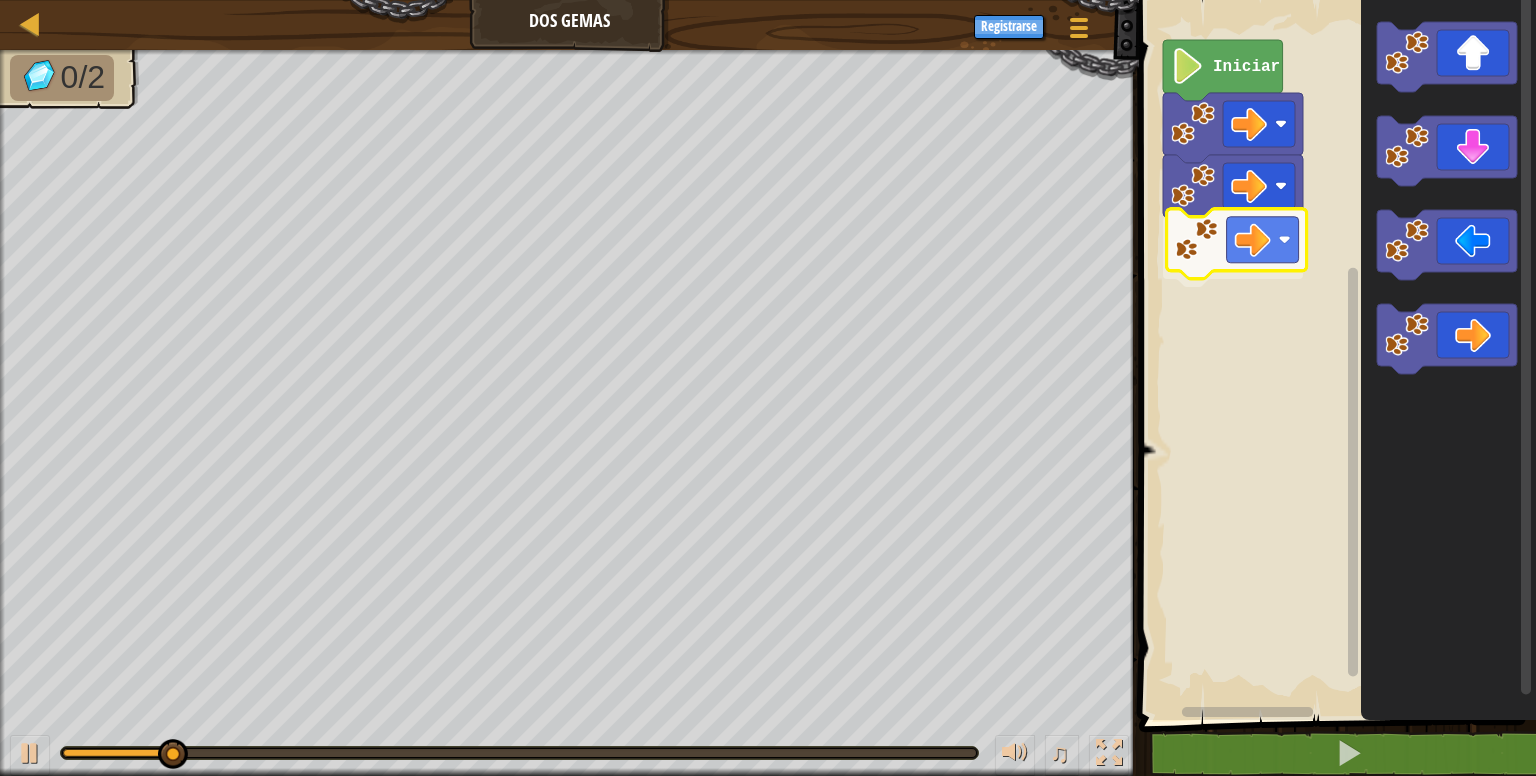 click on "Iniciar" at bounding box center (1334, 355) 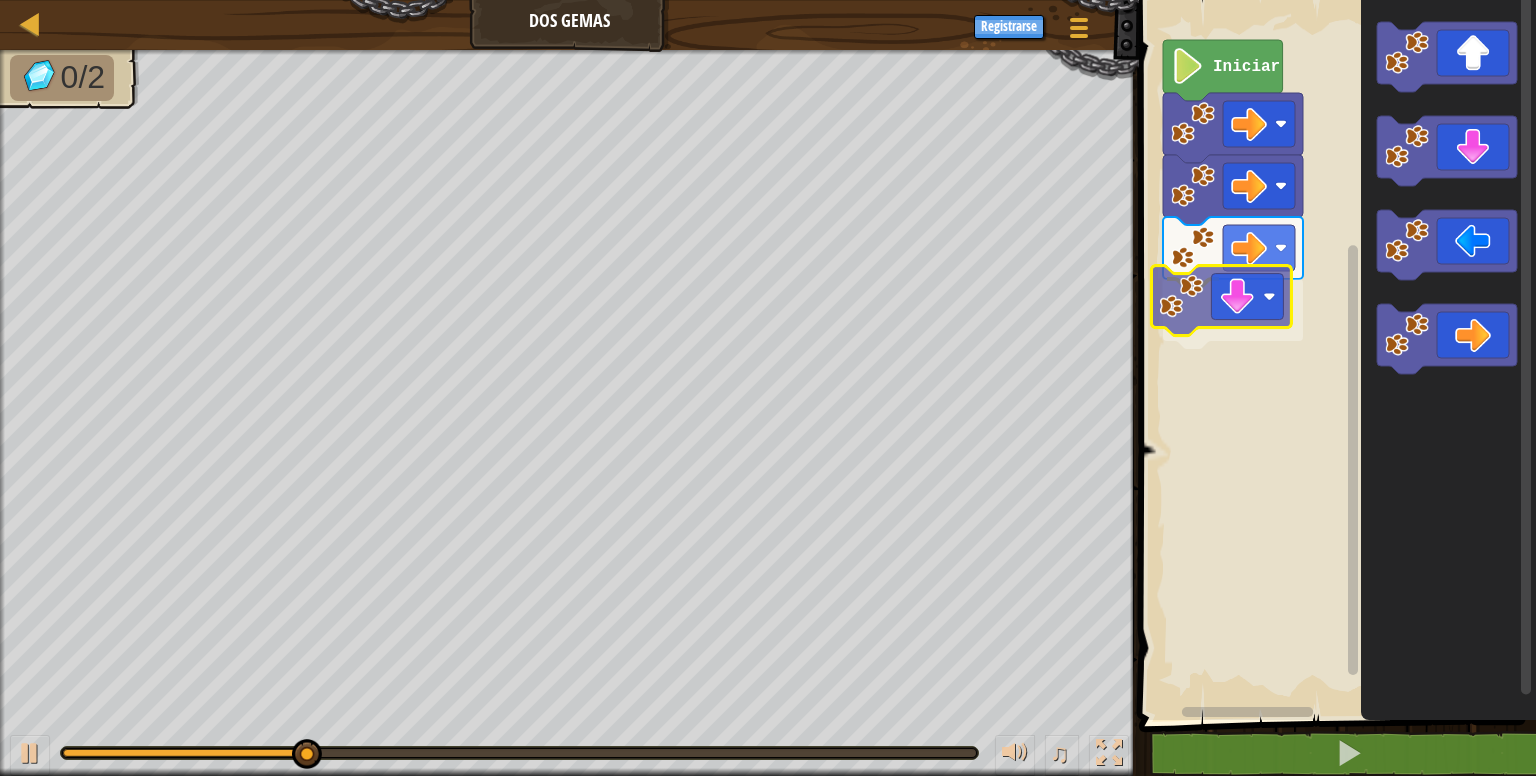 click on "Iniciar" at bounding box center (1334, 355) 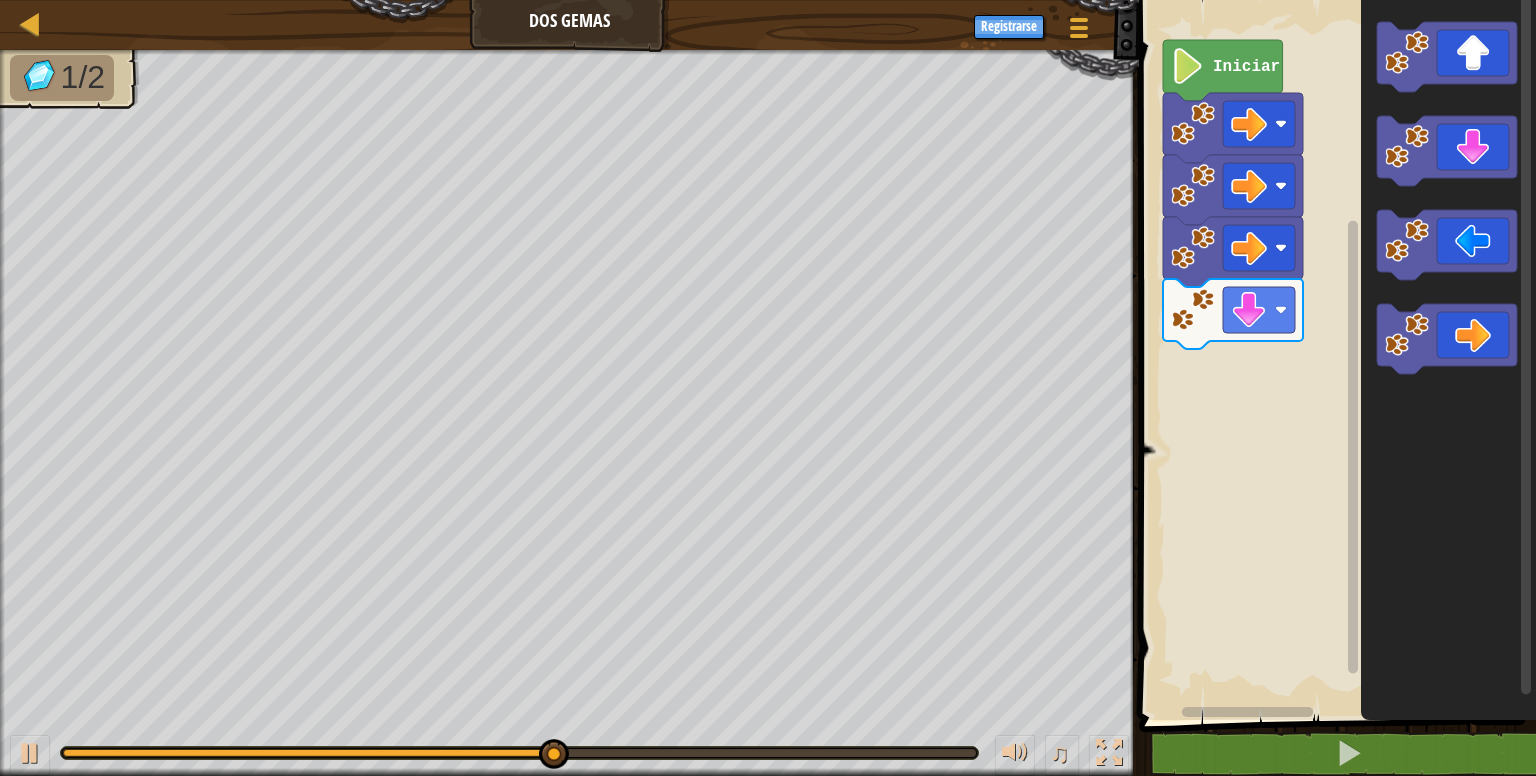 click on "Iniciar" at bounding box center (1334, 355) 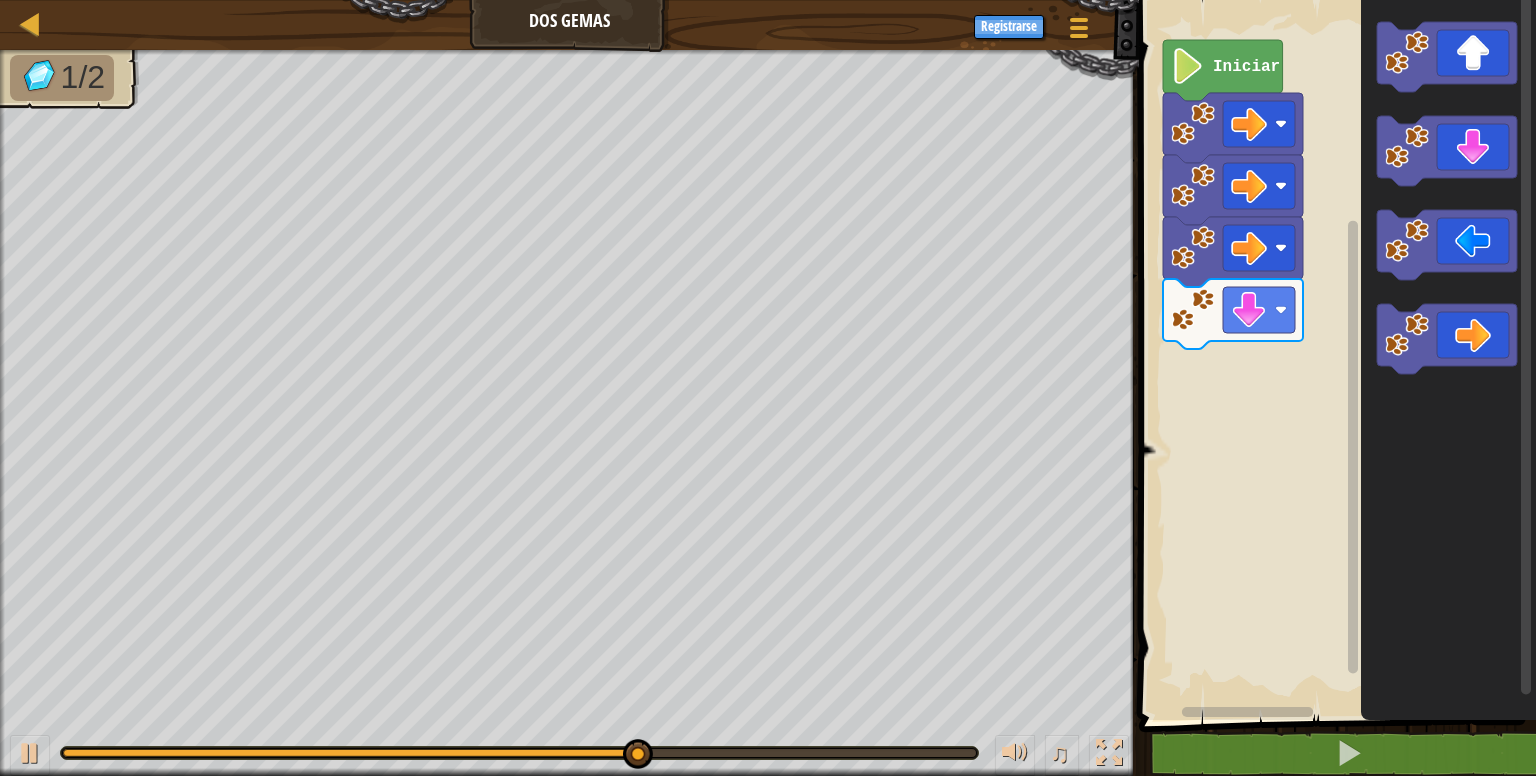 click 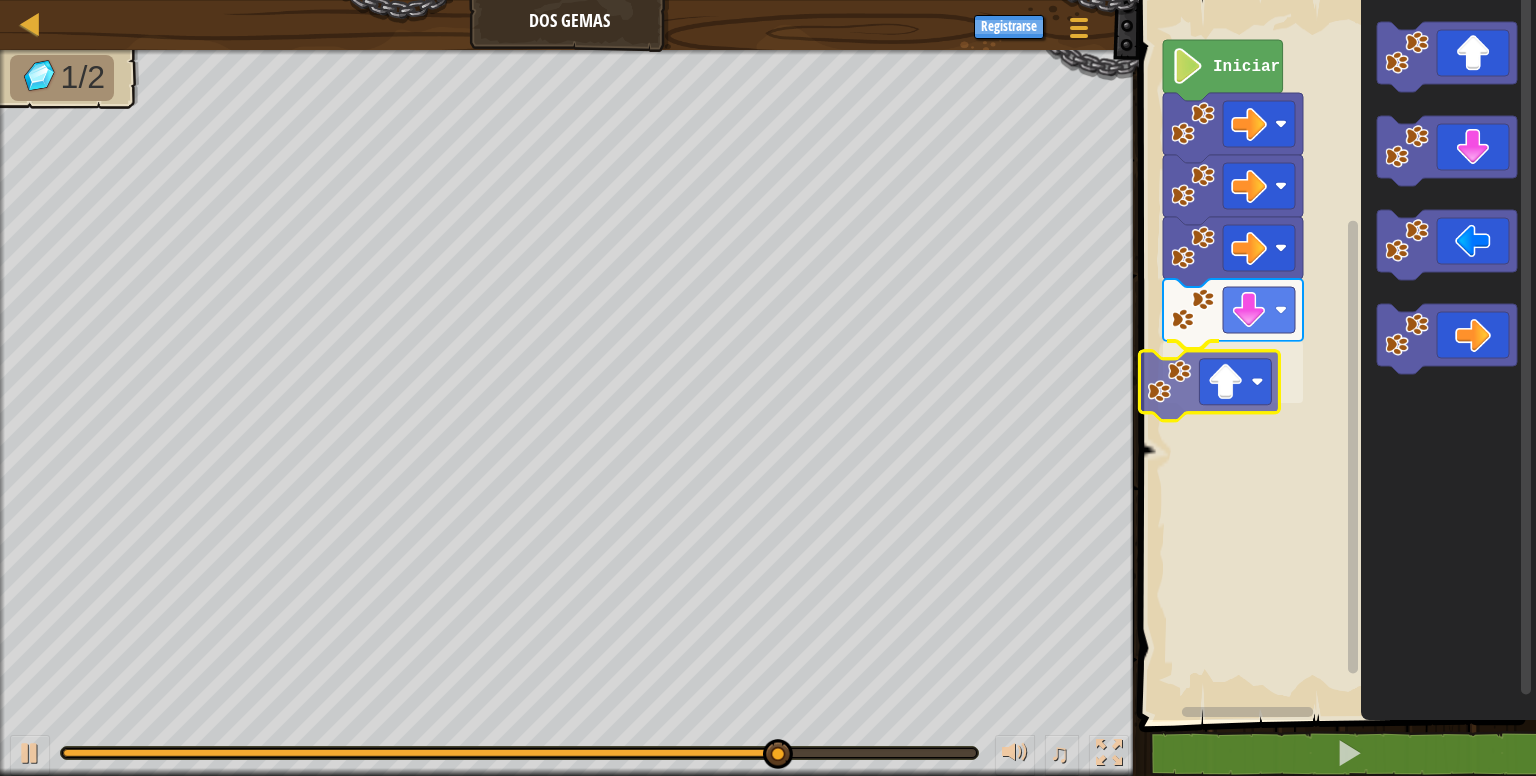 click on "Iniciar" at bounding box center [1334, 355] 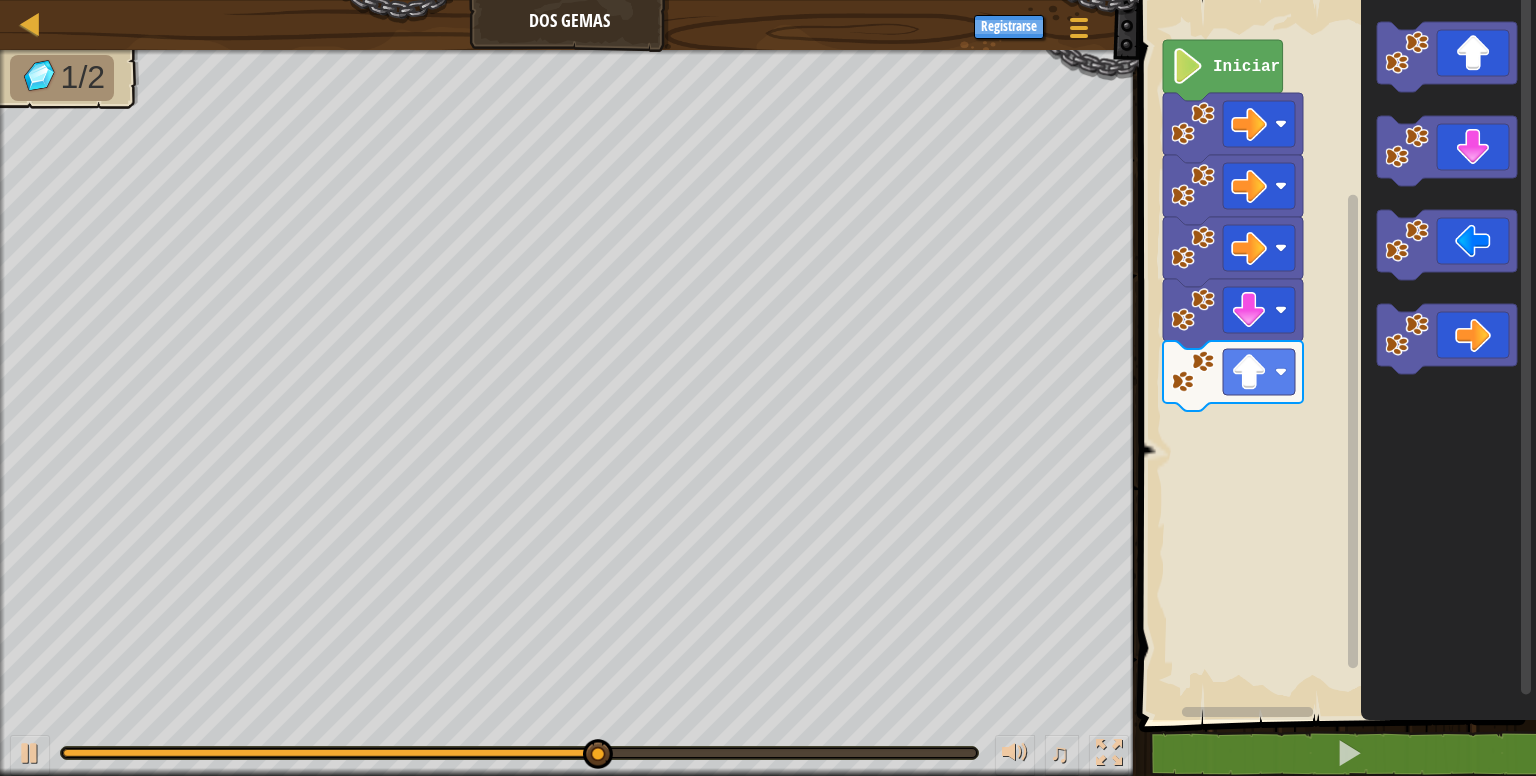 click on "Iniciar" at bounding box center (1334, 355) 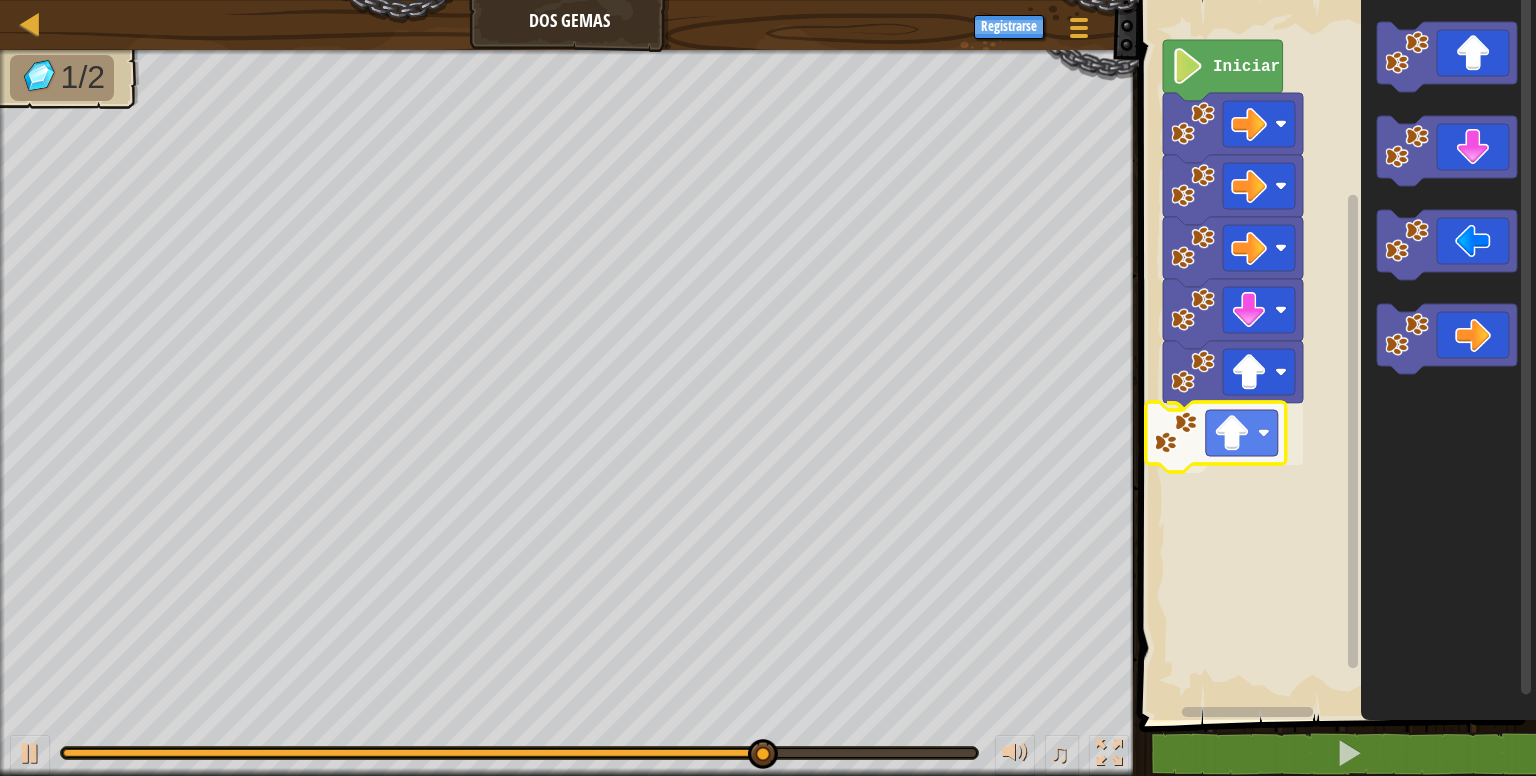 click on "Iniciar" at bounding box center [1334, 355] 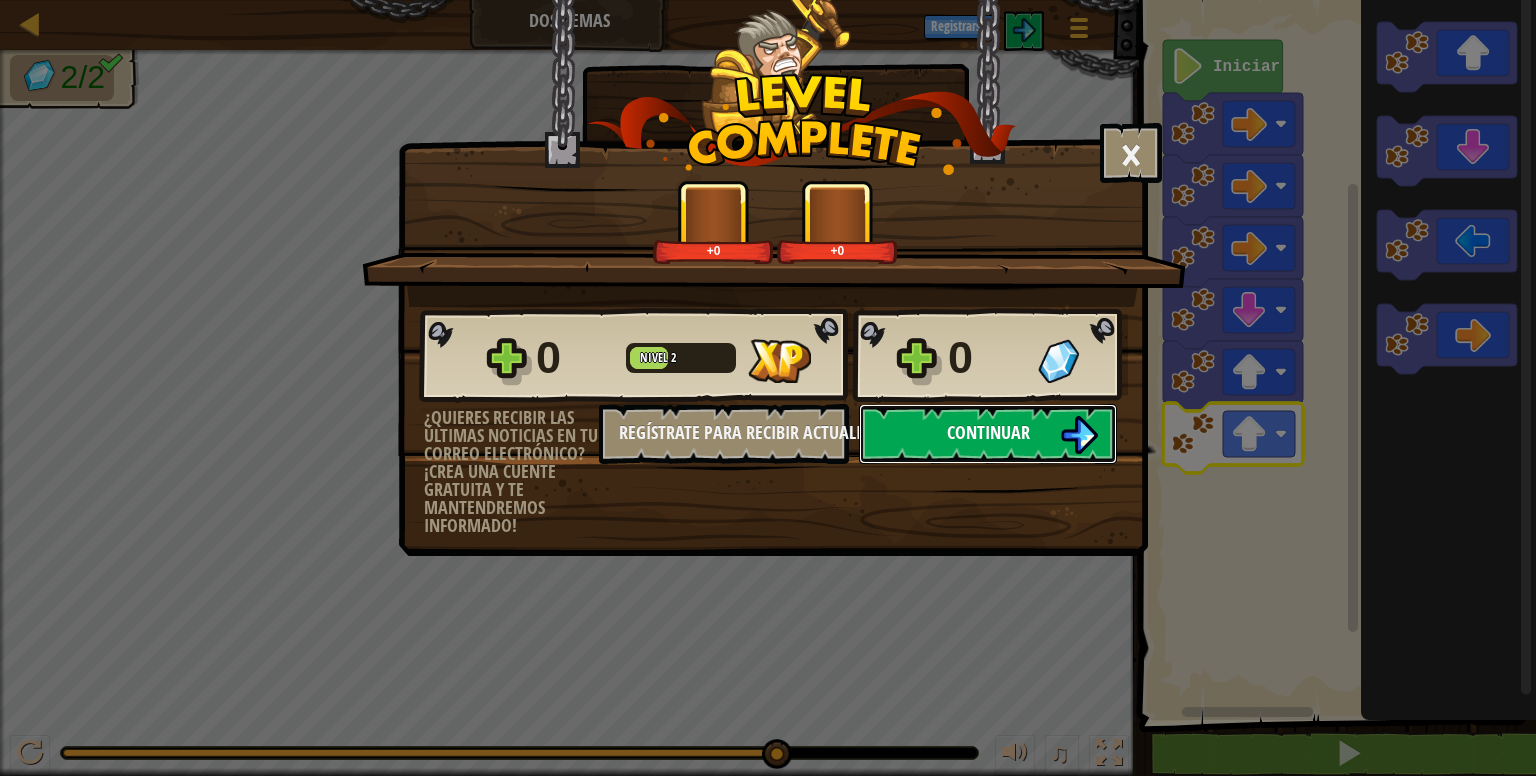 click on "Continuar" at bounding box center [988, 434] 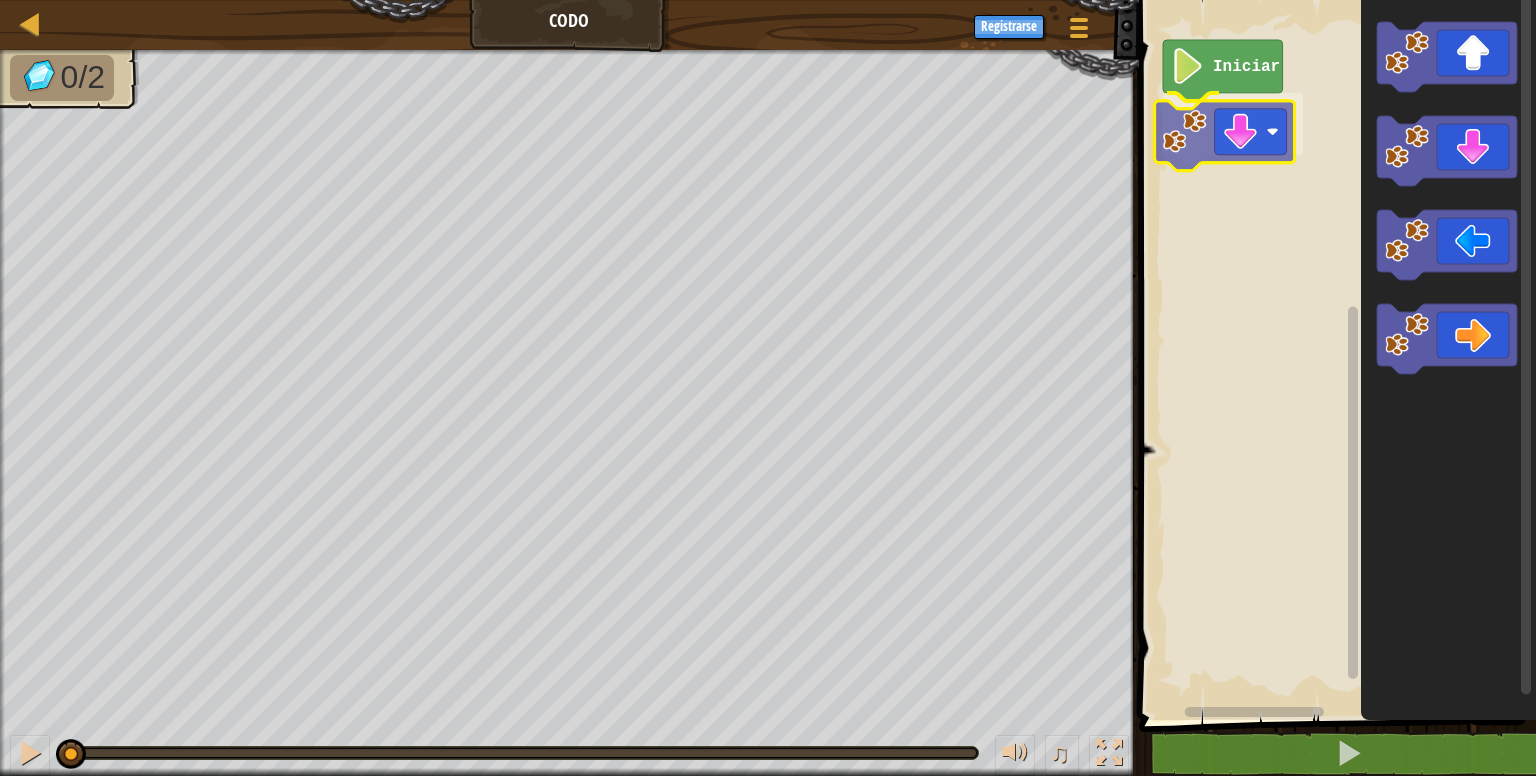 click on "Iniciar" at bounding box center (1334, 355) 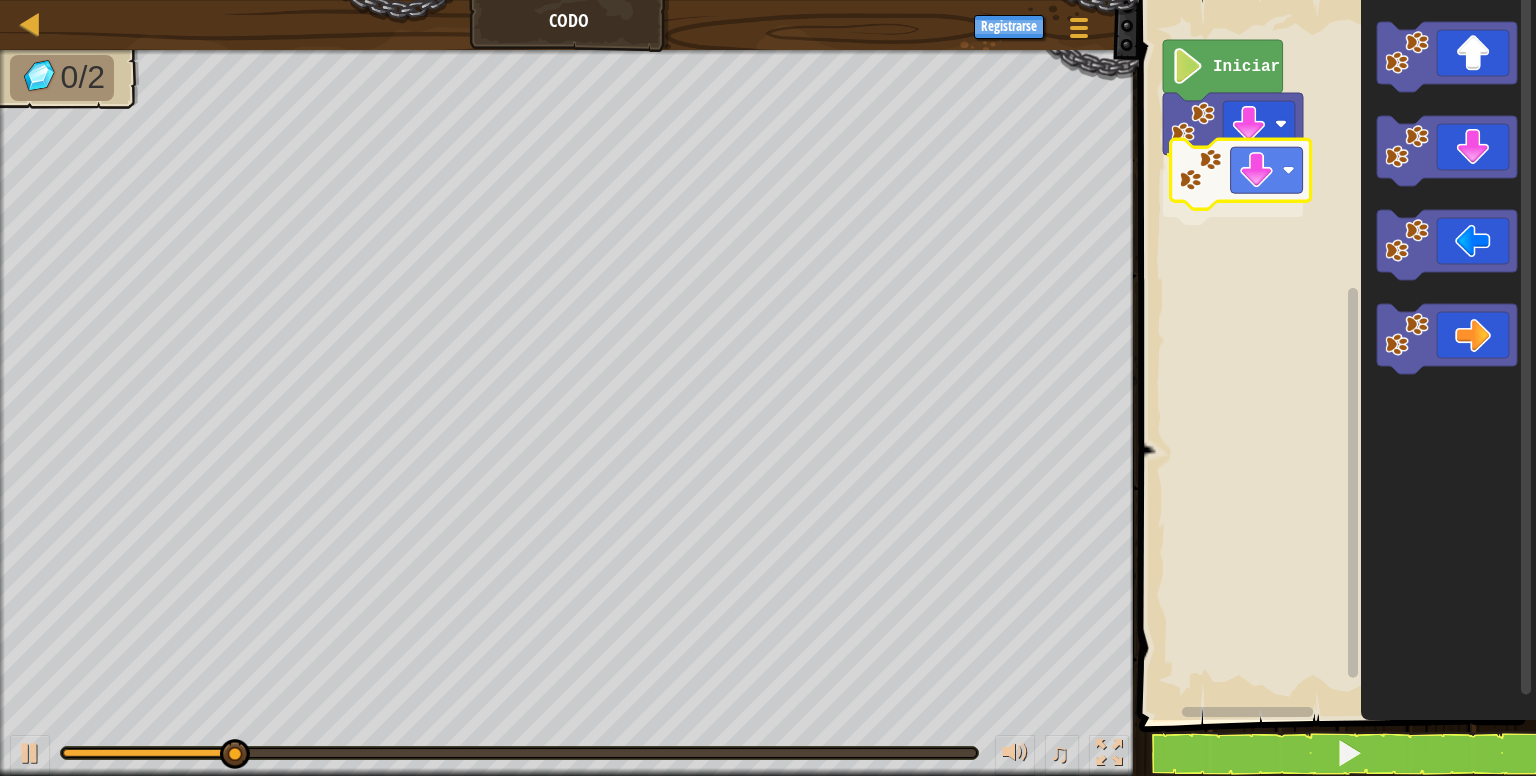 click on "Iniciar" at bounding box center (1334, 355) 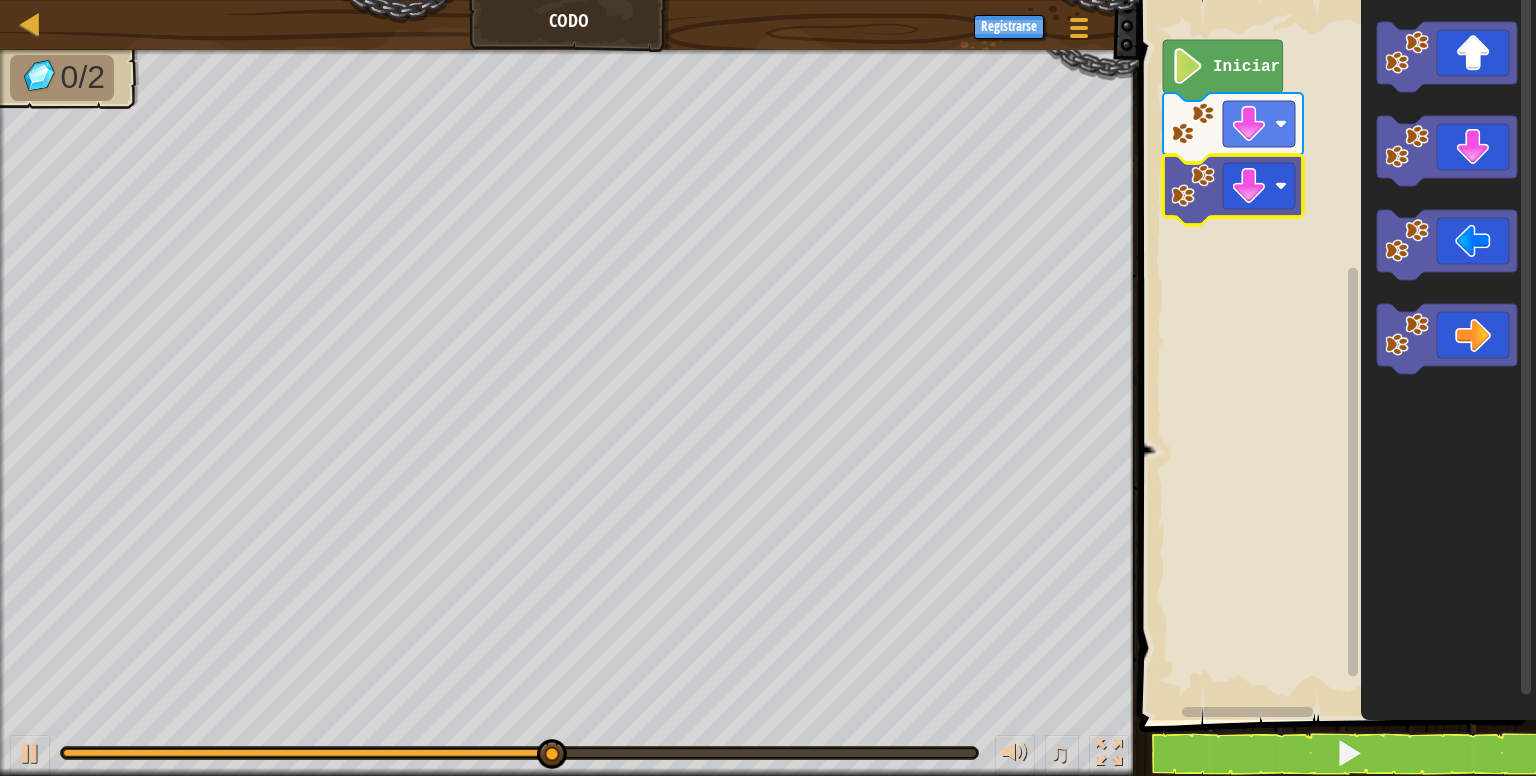 click 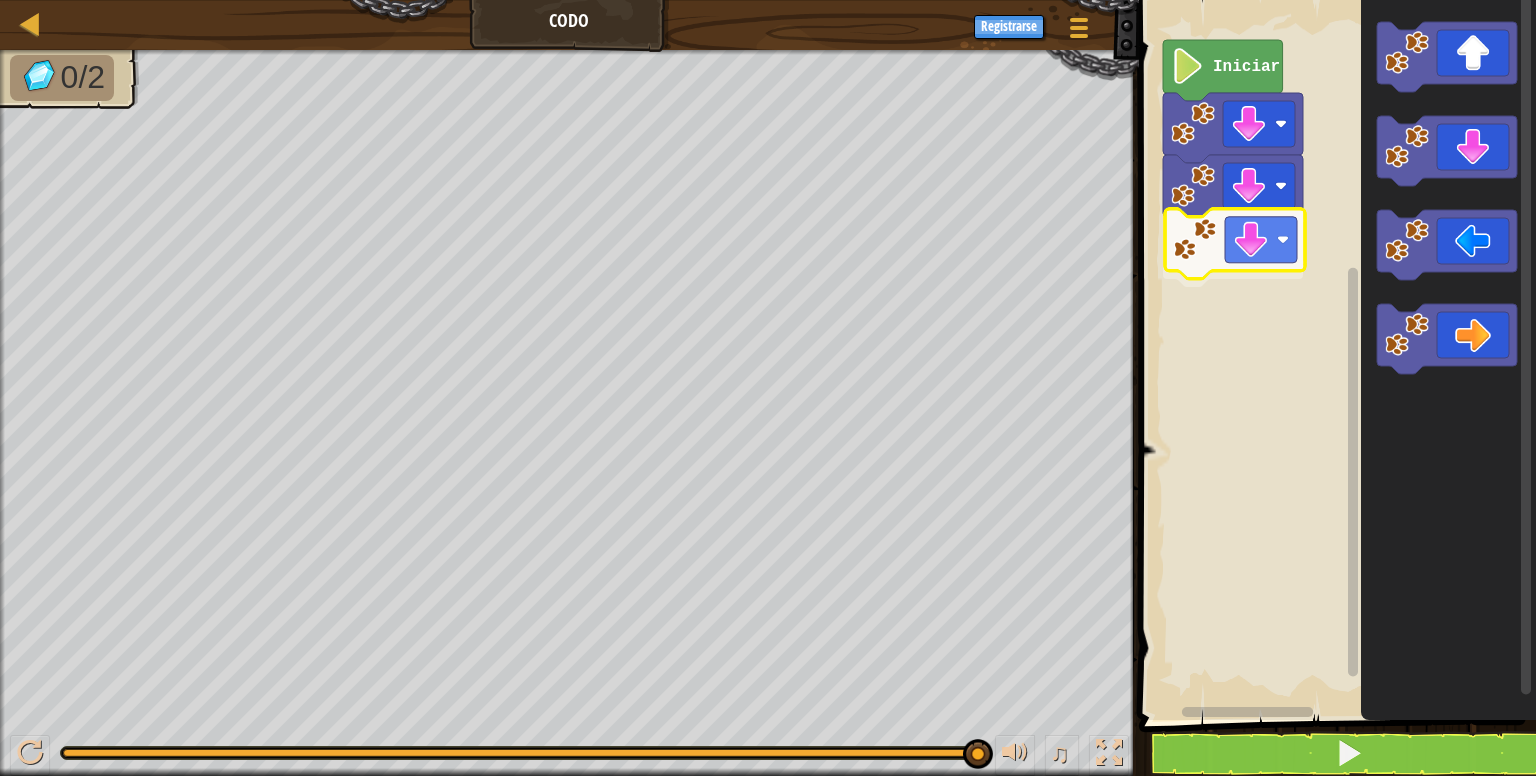click on "Iniciar" at bounding box center [1334, 355] 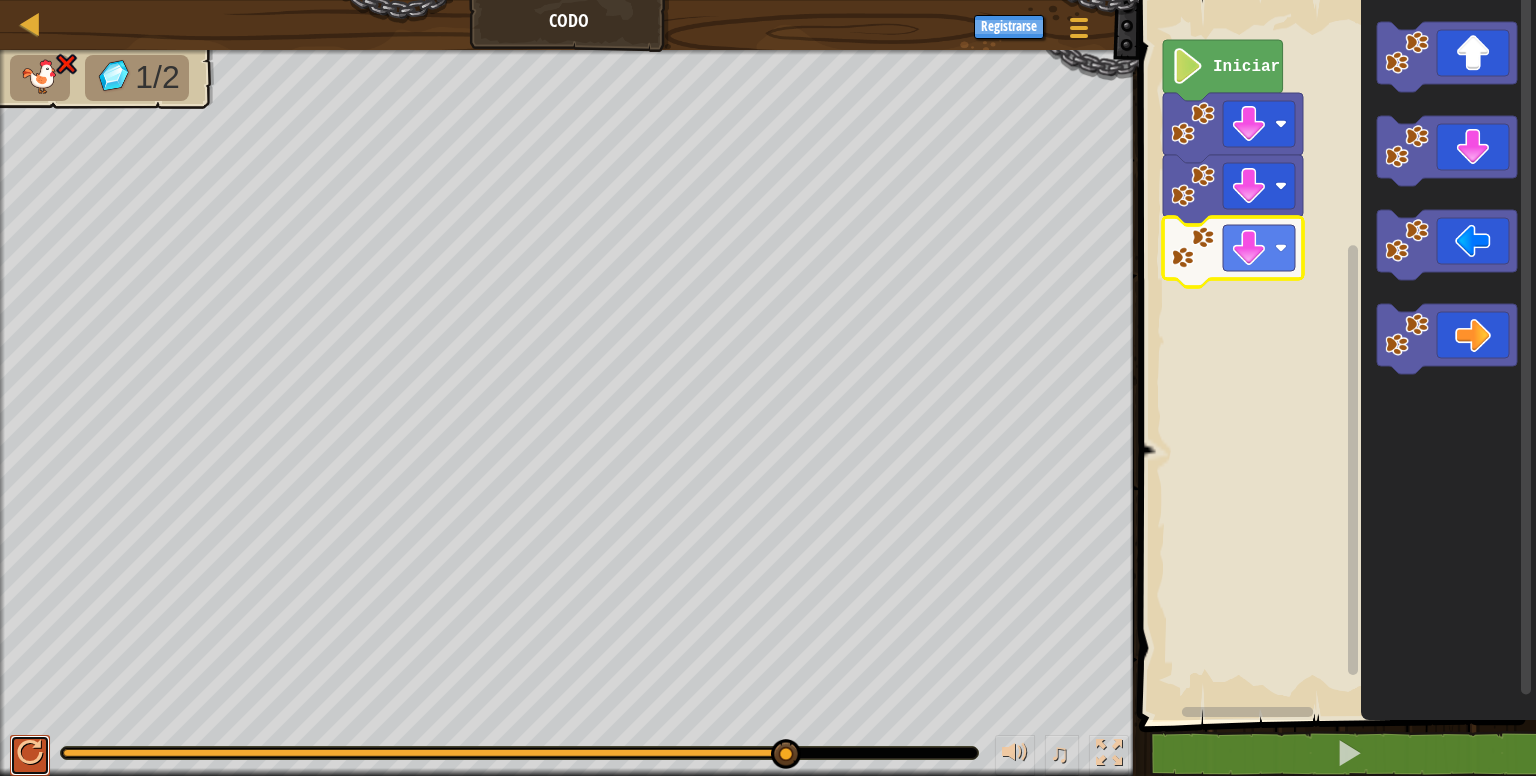 click at bounding box center [30, 753] 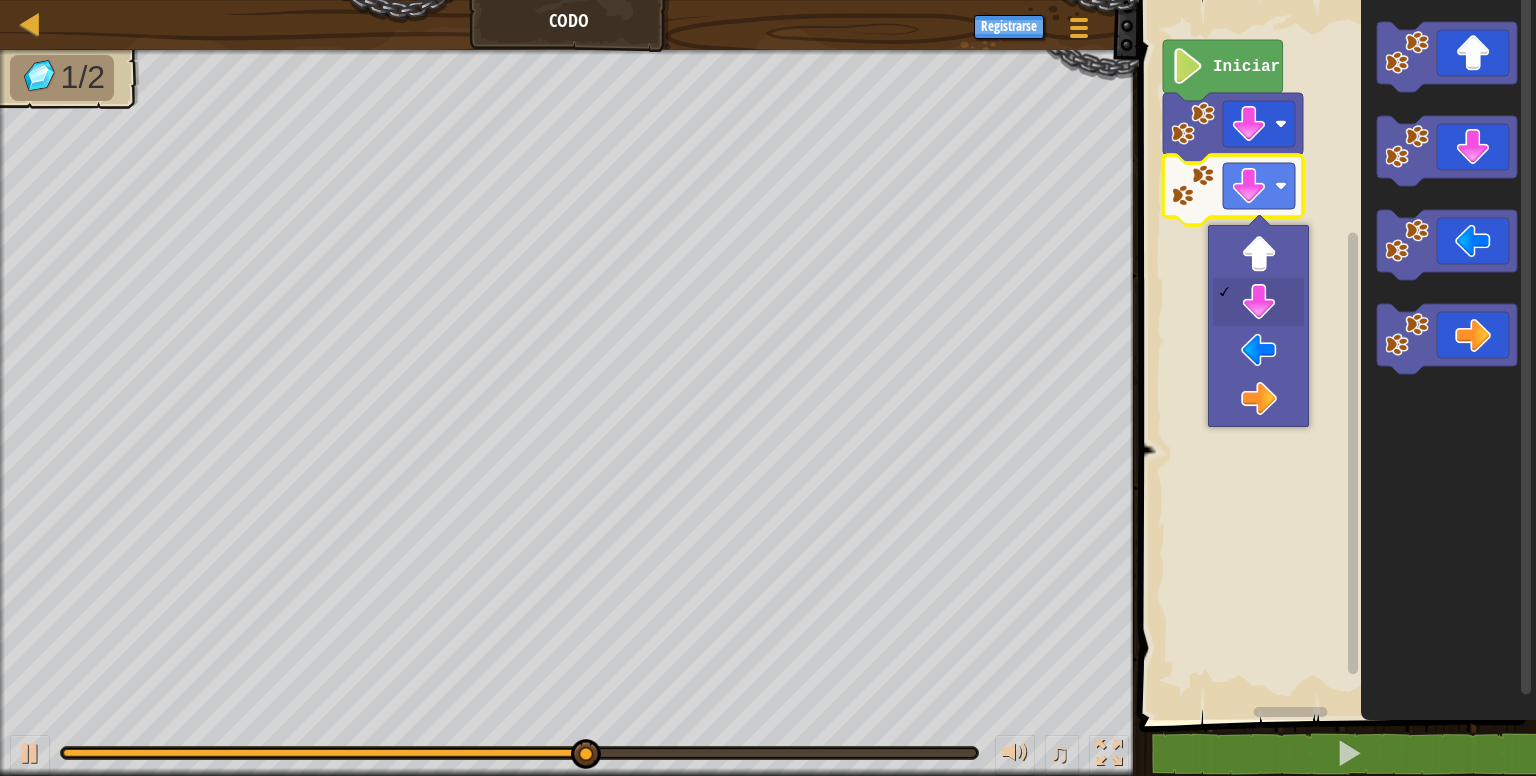 click 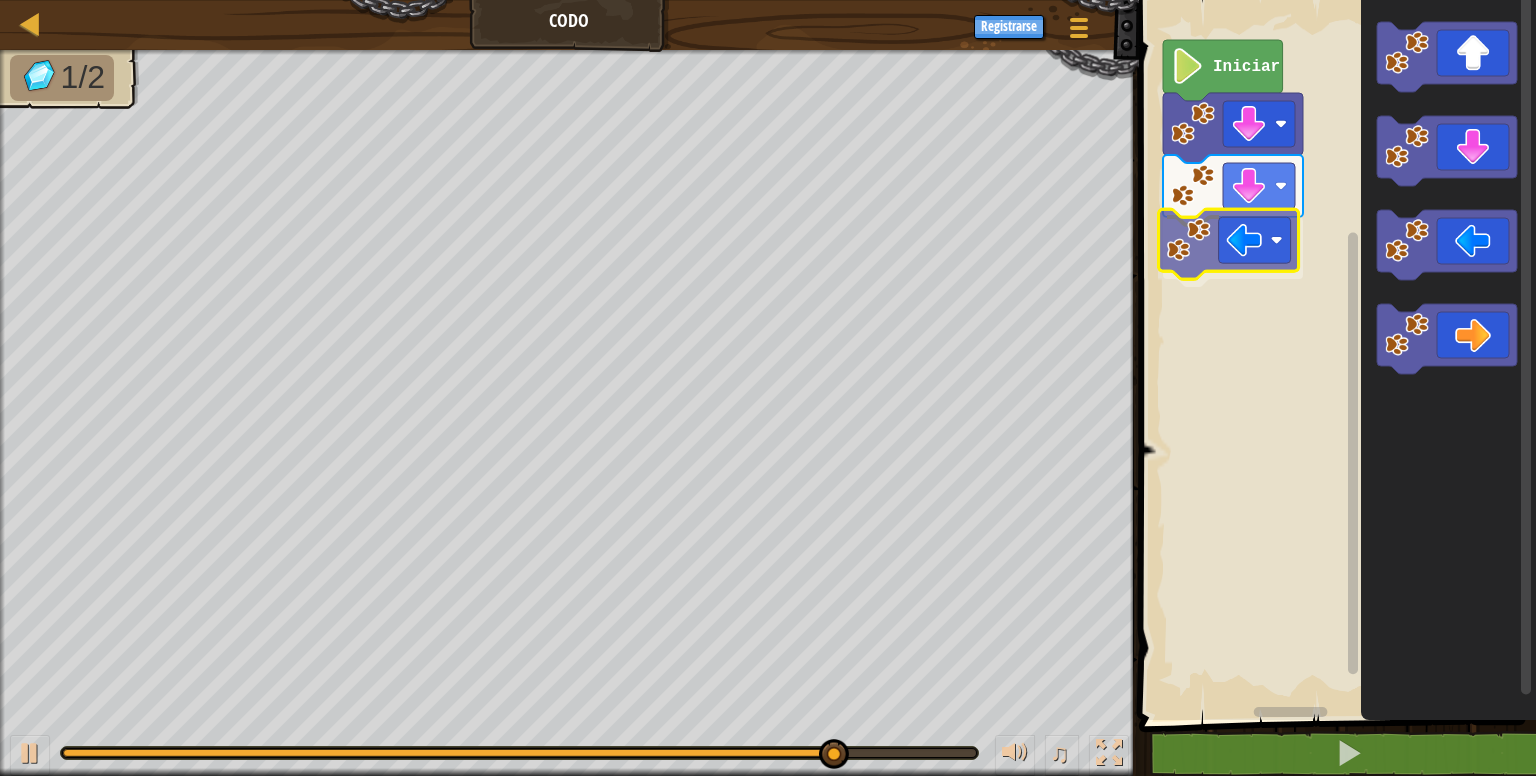 click on "Iniciar" at bounding box center [1334, 355] 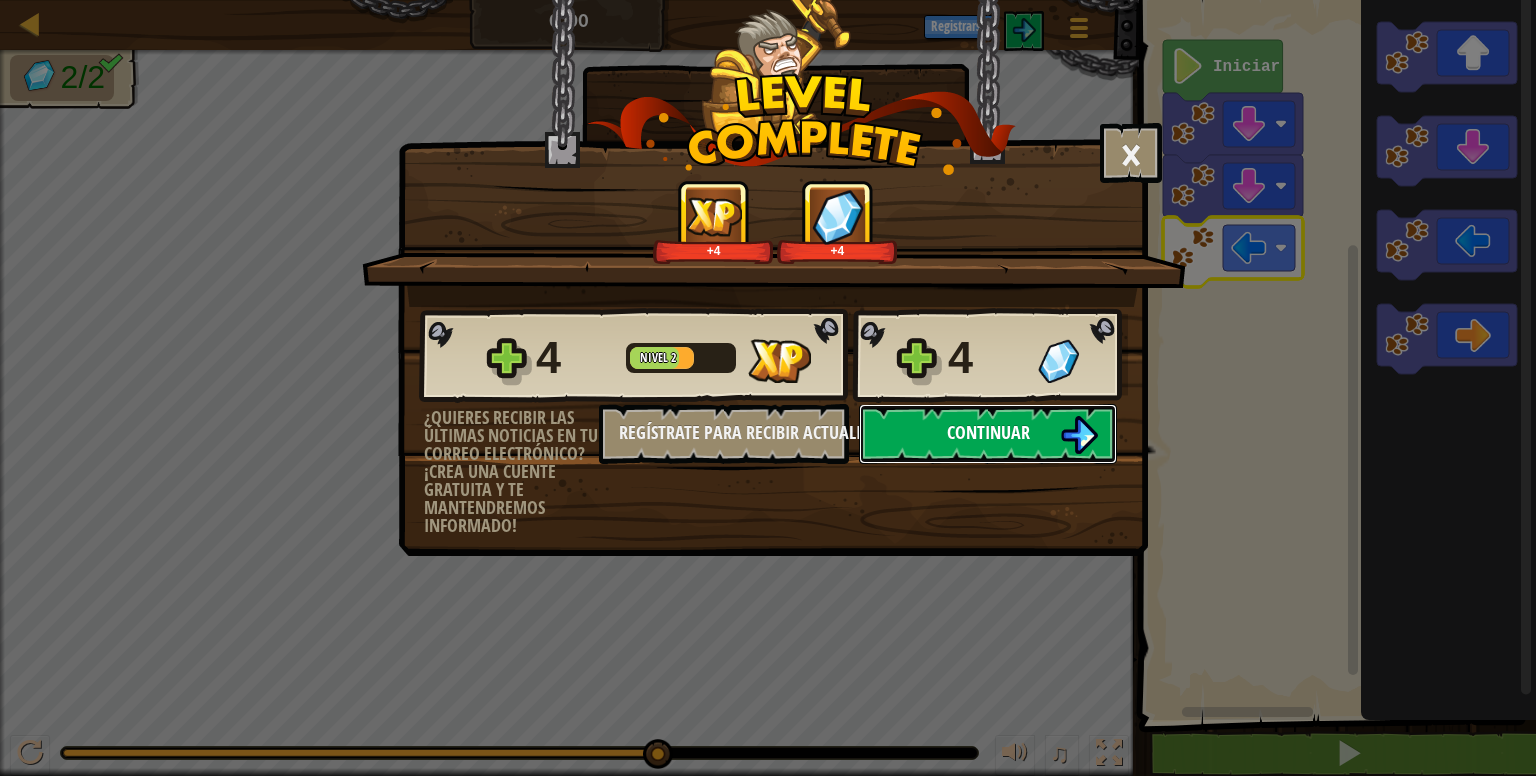 click on "Continuar" at bounding box center (988, 434) 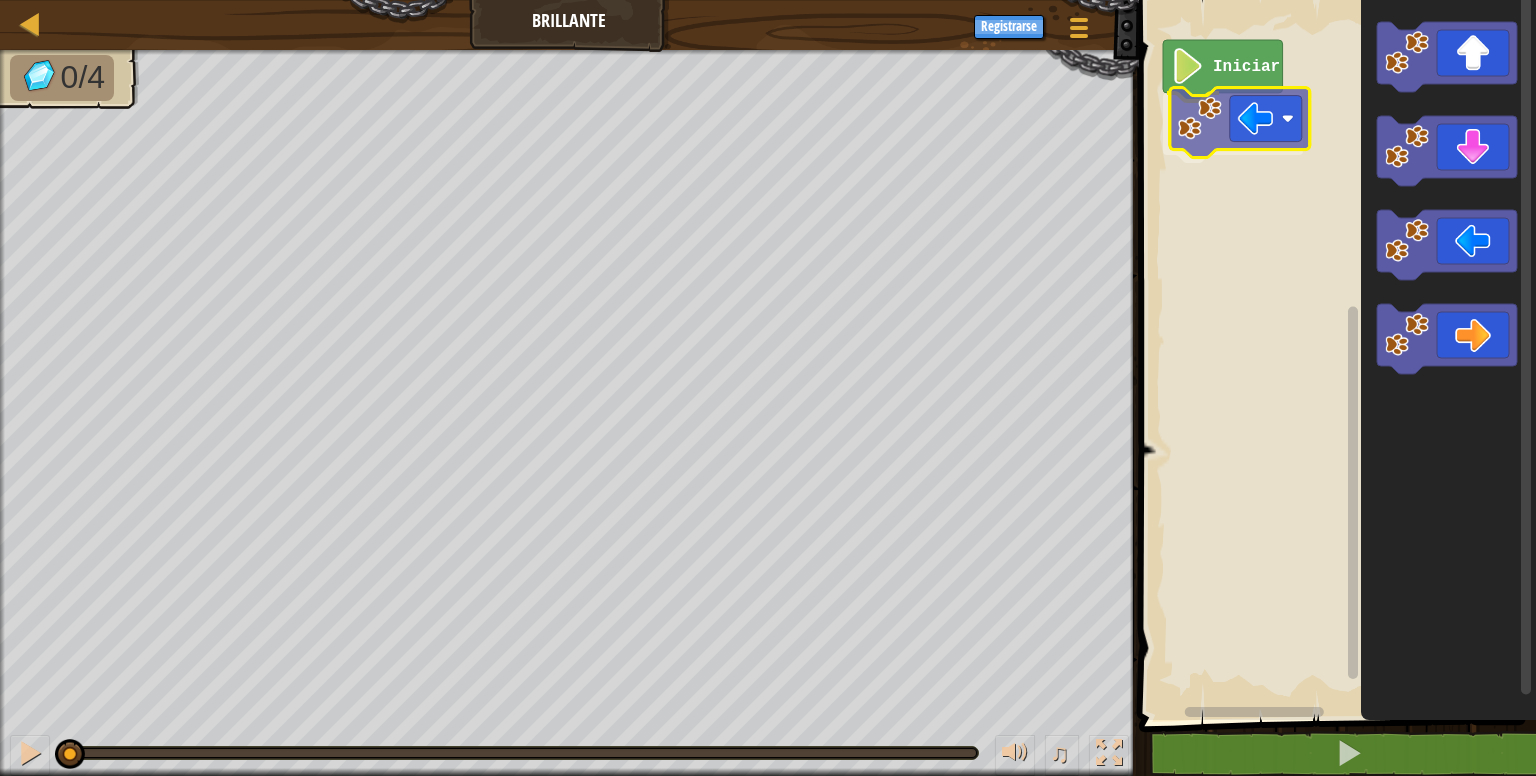 click on "Iniciar" at bounding box center [1334, 355] 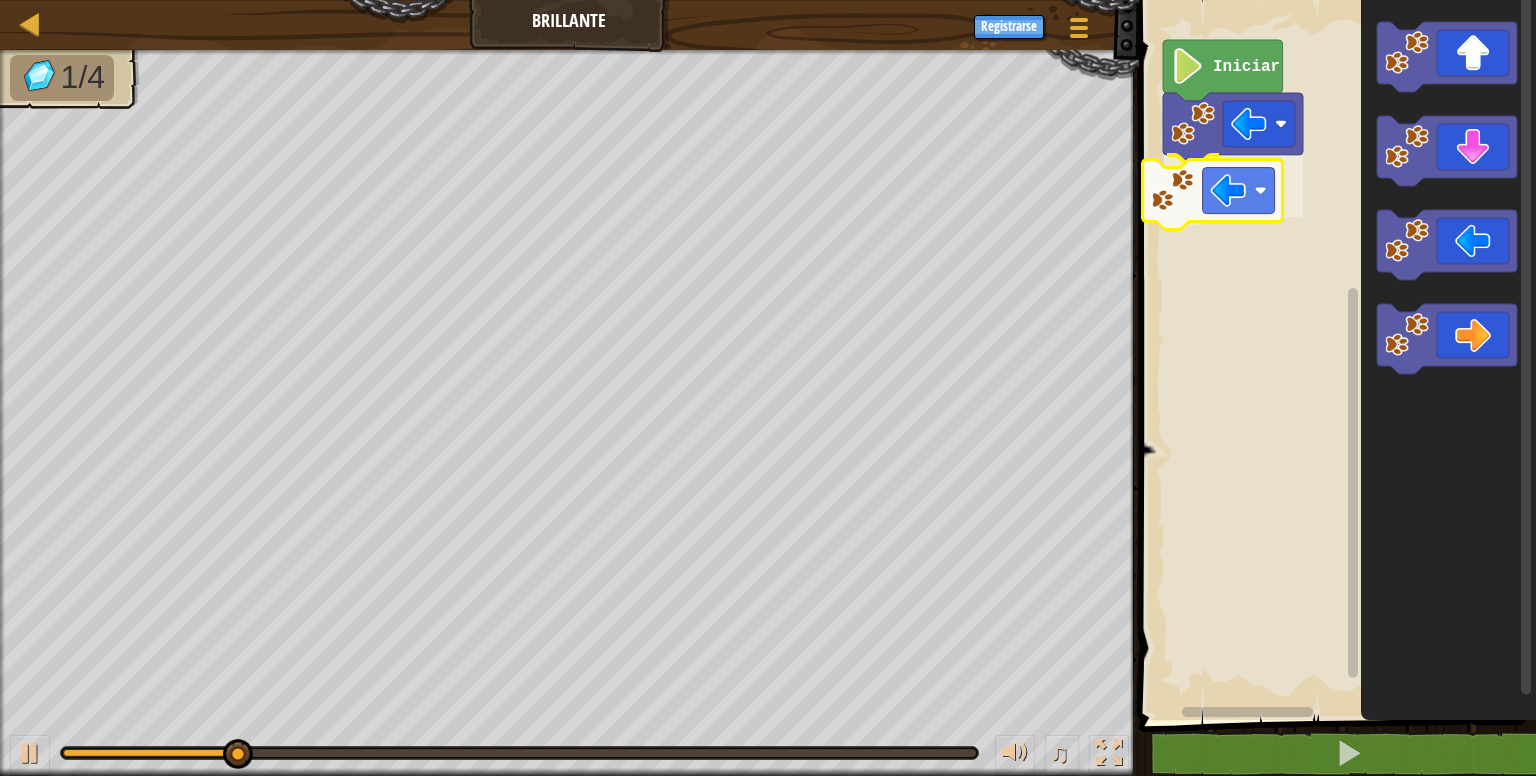 click on "Iniciar" at bounding box center [1334, 355] 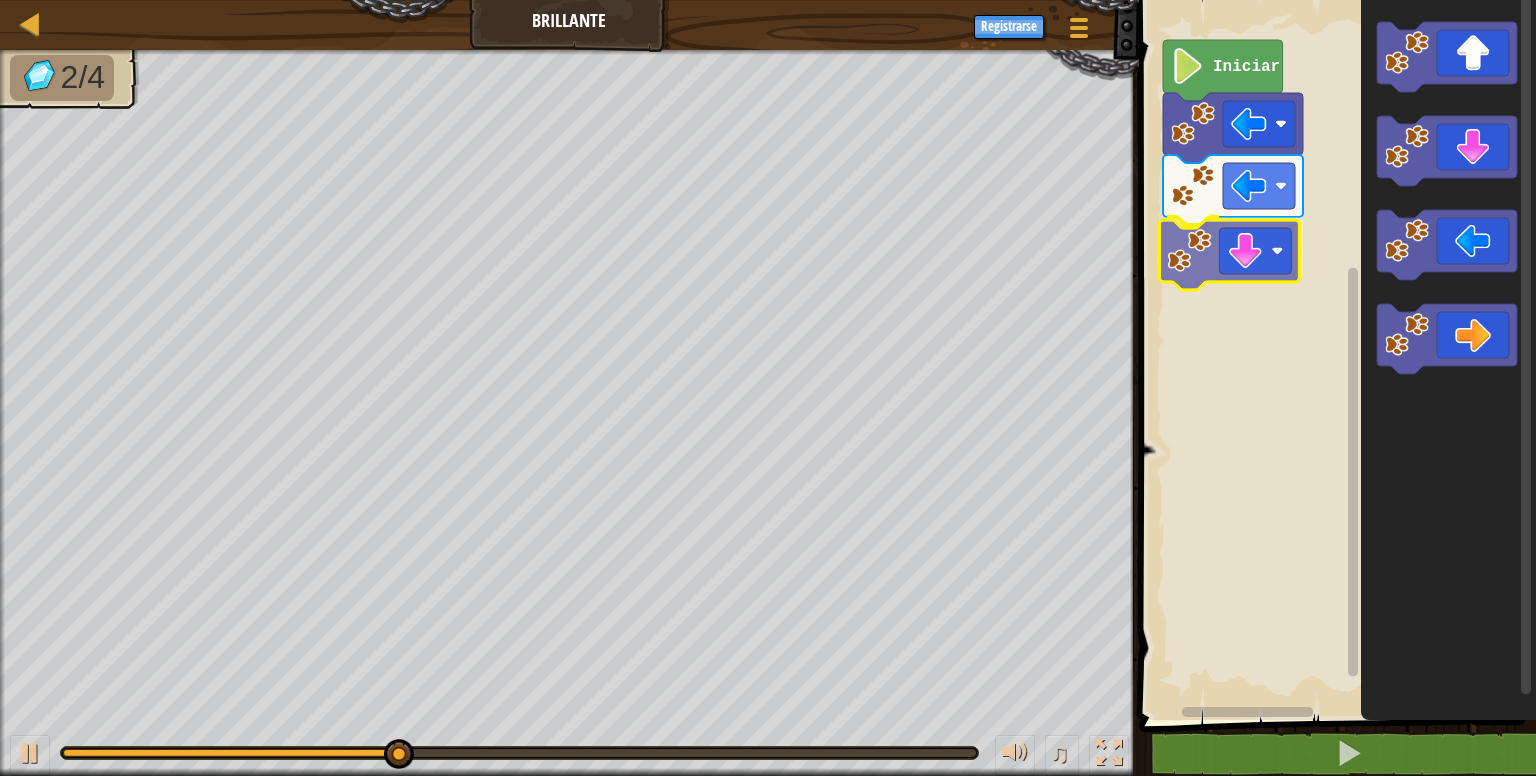 click on "Iniciar" at bounding box center [1334, 355] 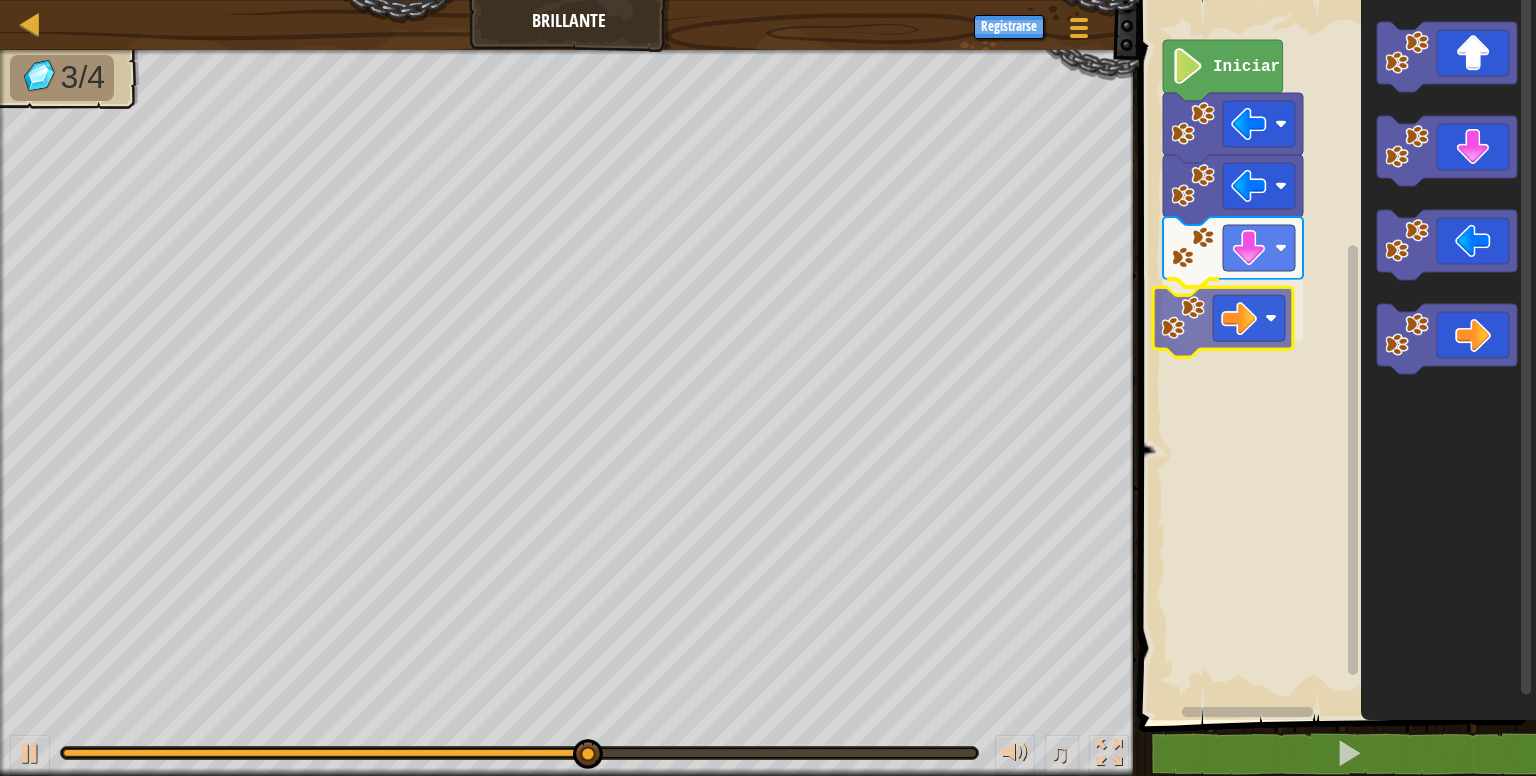 click on "Iniciar" at bounding box center [1334, 355] 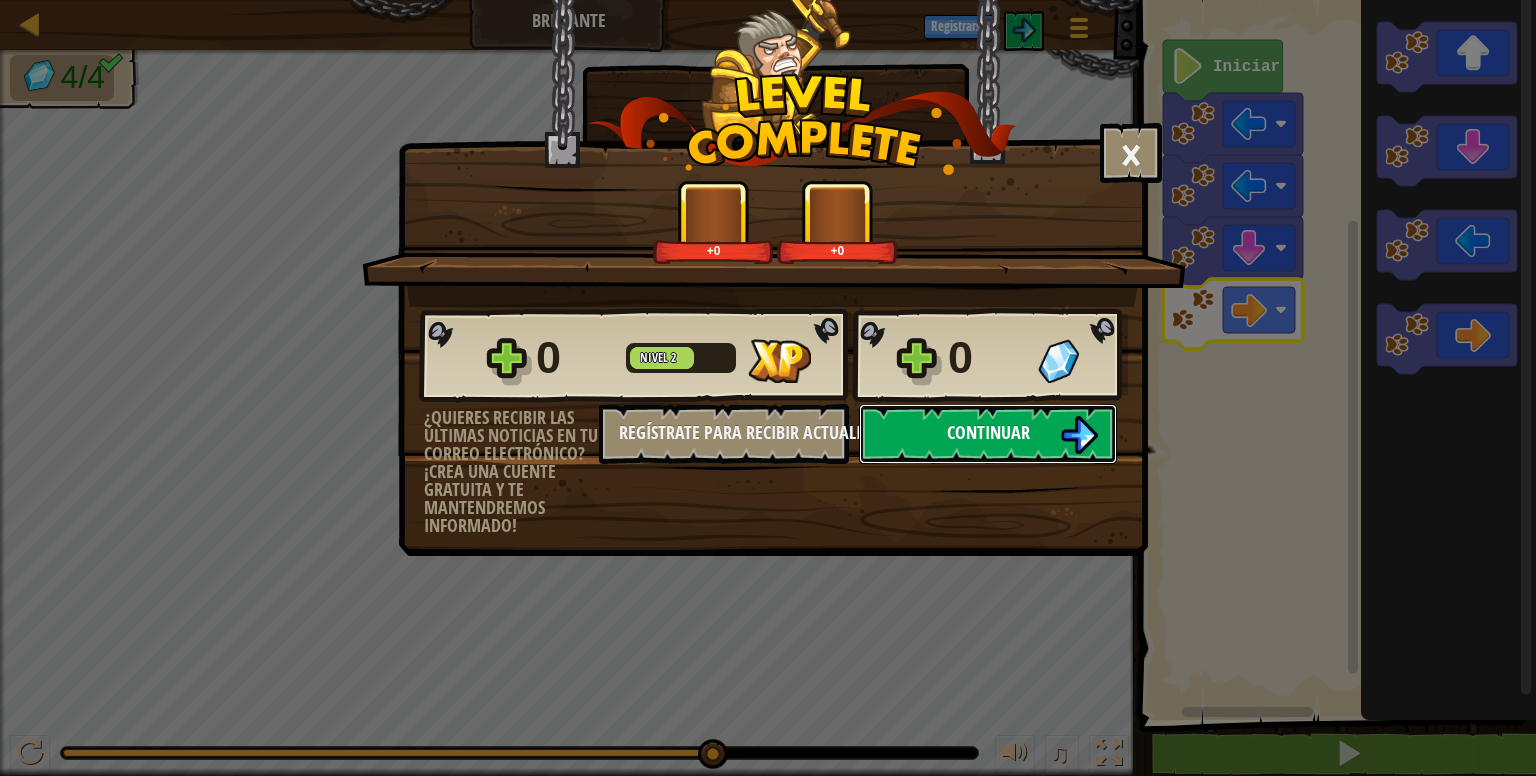 click on "Continuar" at bounding box center (988, 434) 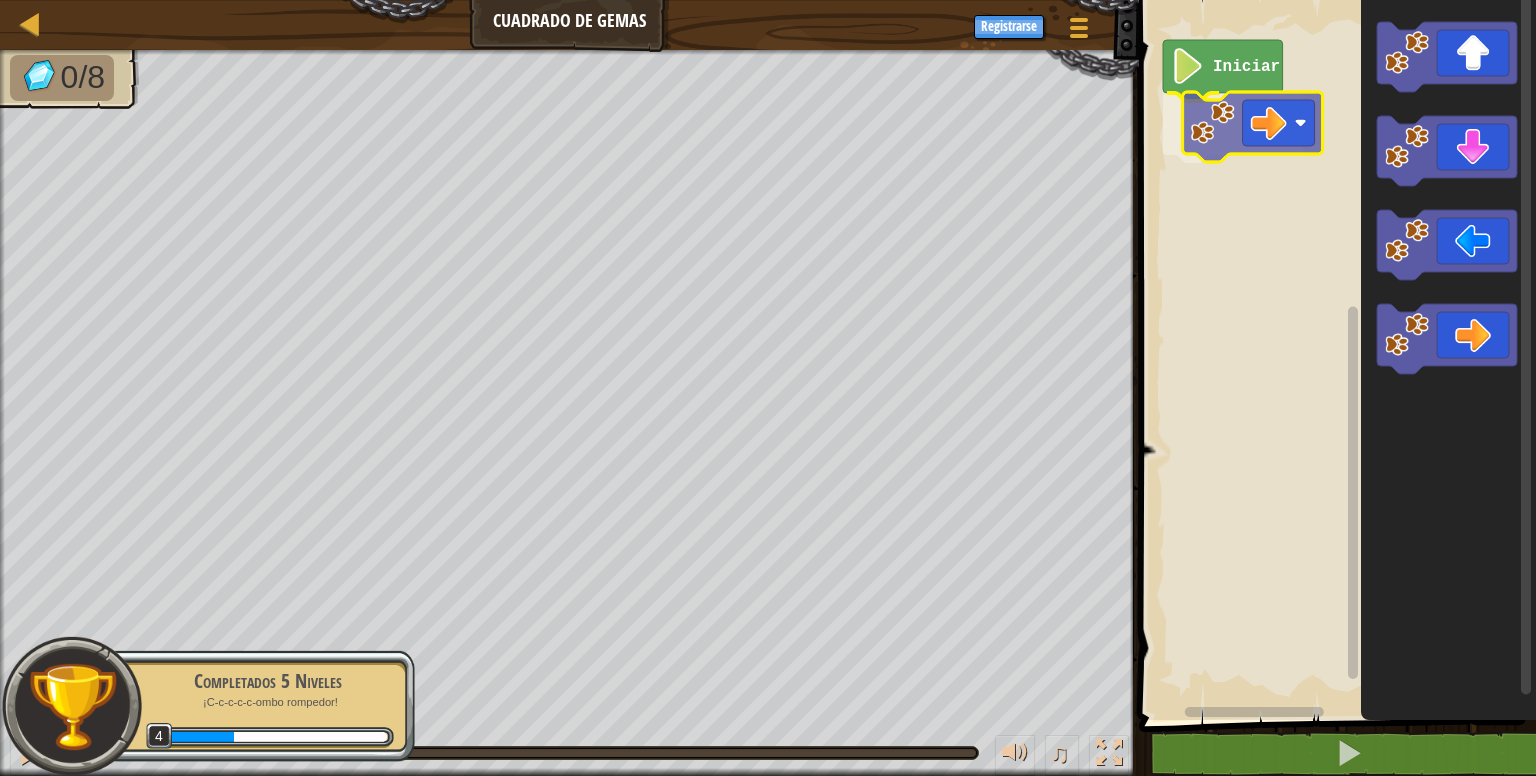 click on "Iniciar" at bounding box center [1334, 355] 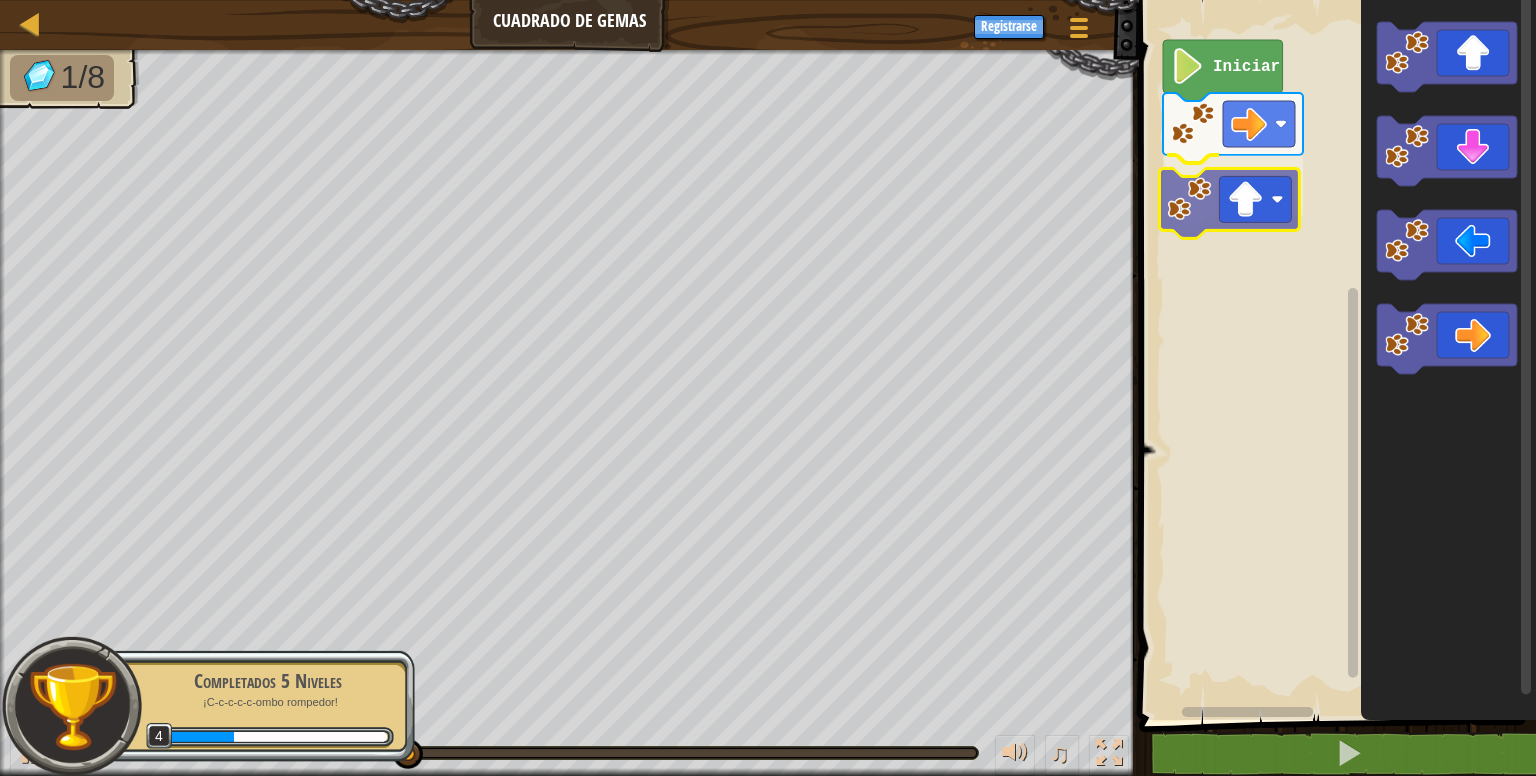 click on "Iniciar" at bounding box center [1334, 355] 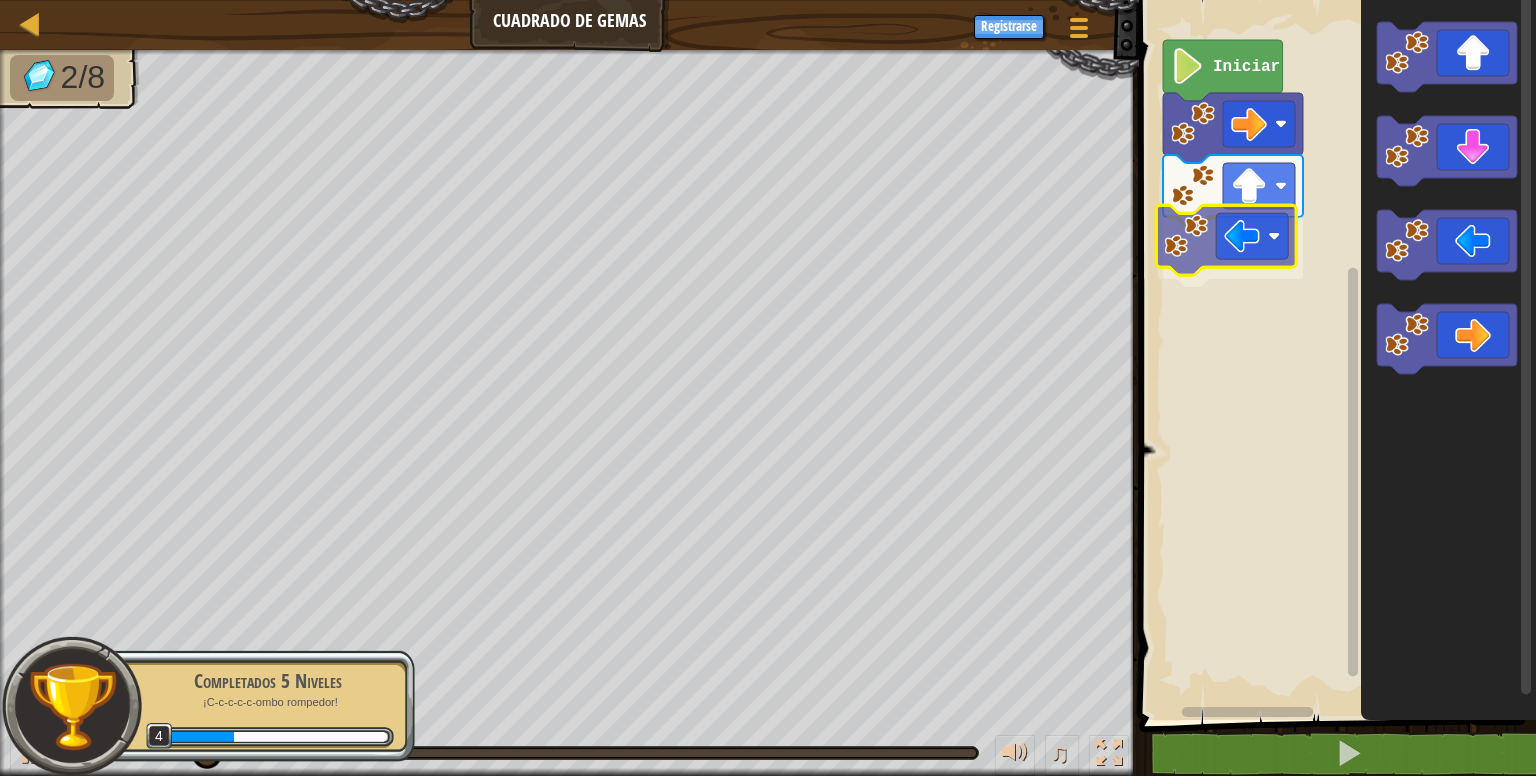 click on "Iniciar" at bounding box center [1334, 355] 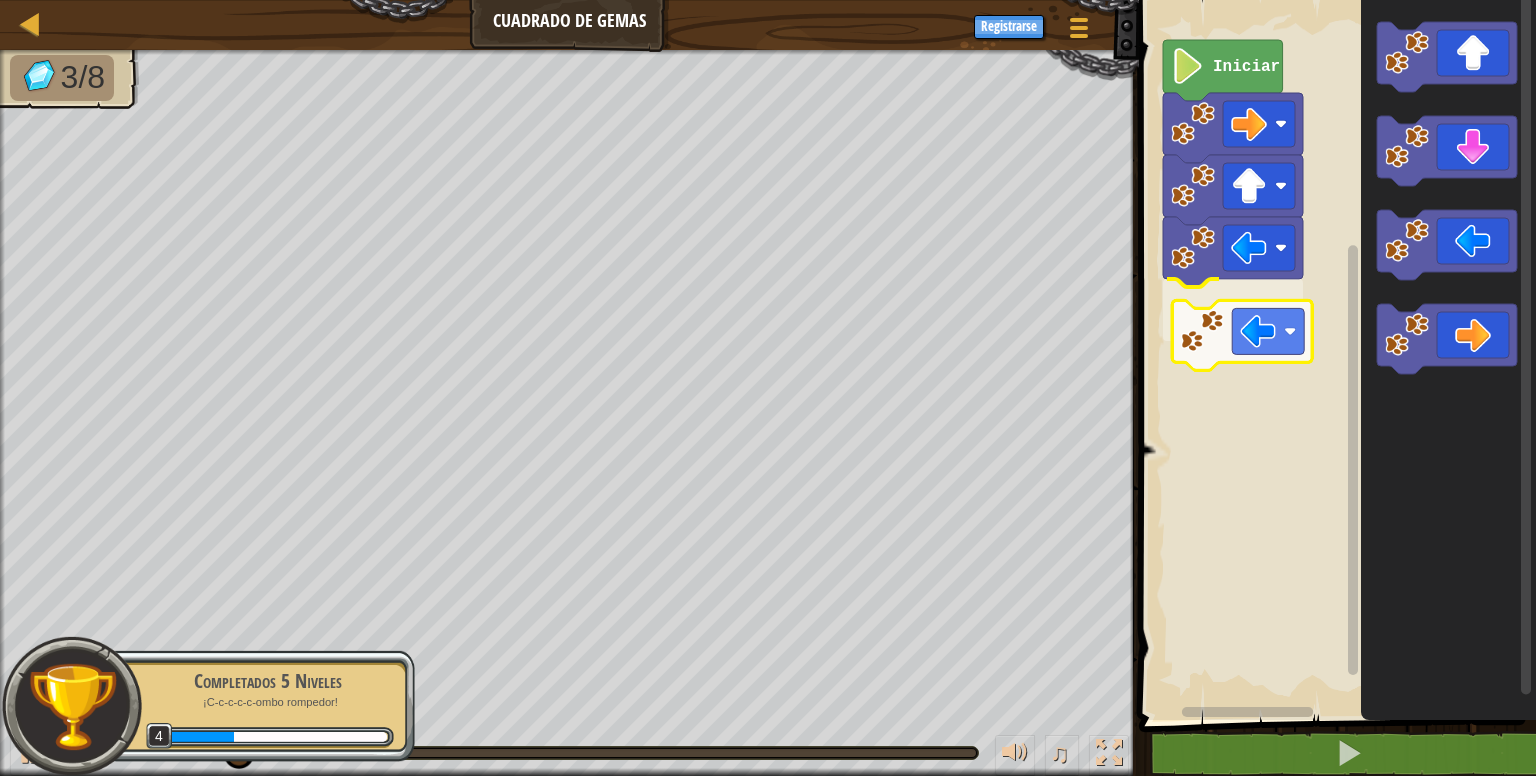 click on "Iniciar" at bounding box center (1334, 355) 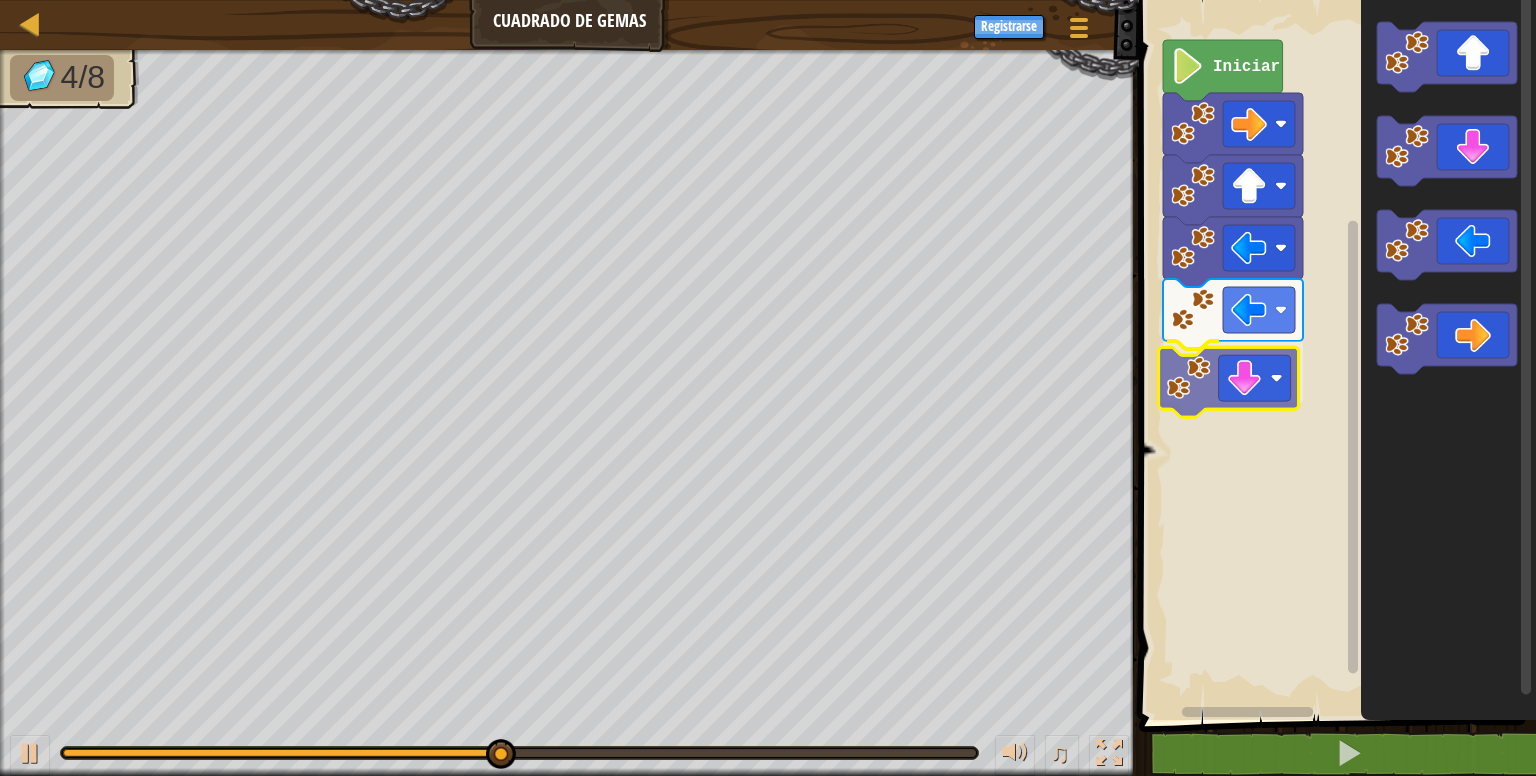 click on "Iniciar" at bounding box center (1334, 355) 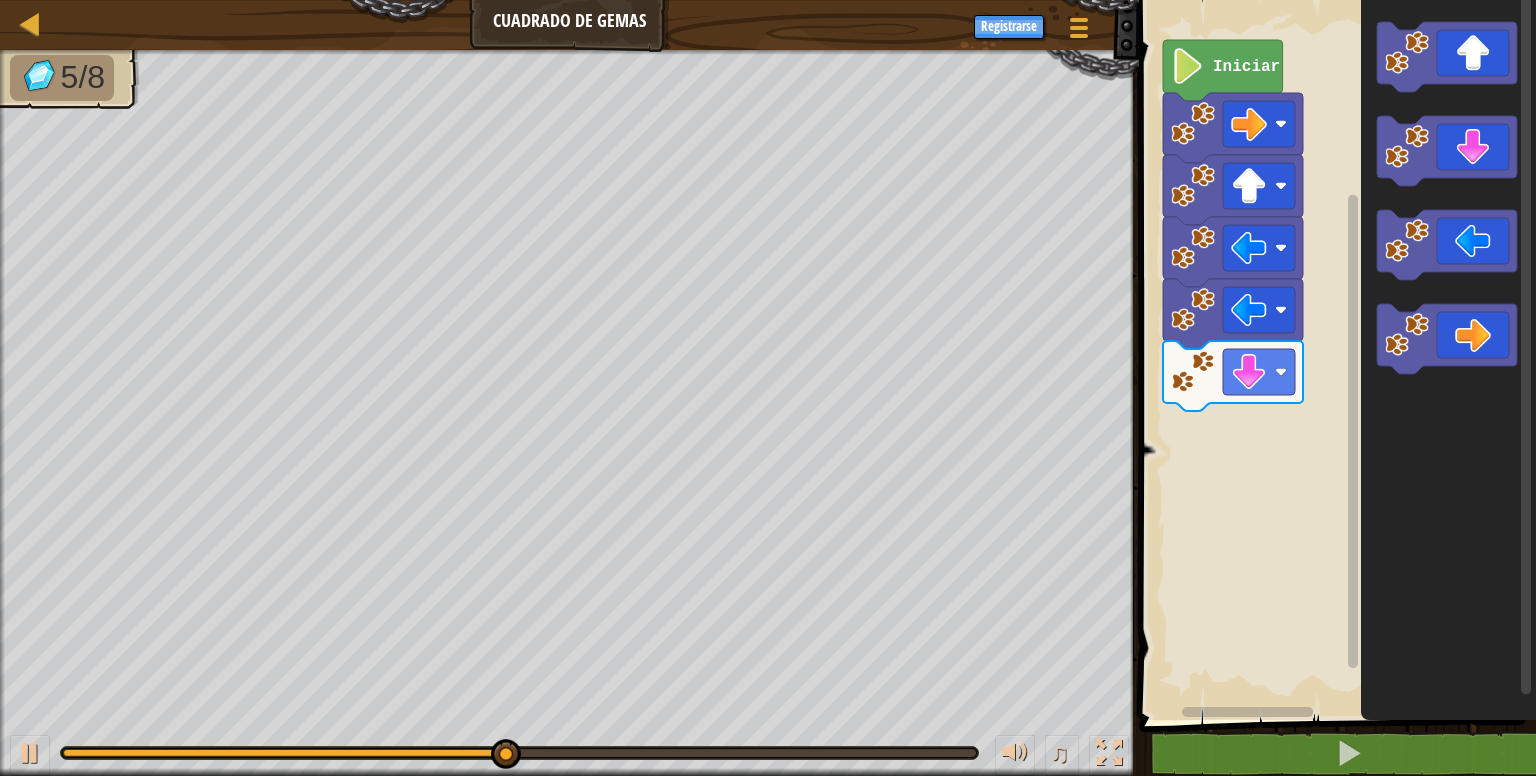 click on "Iniciar" at bounding box center [1334, 355] 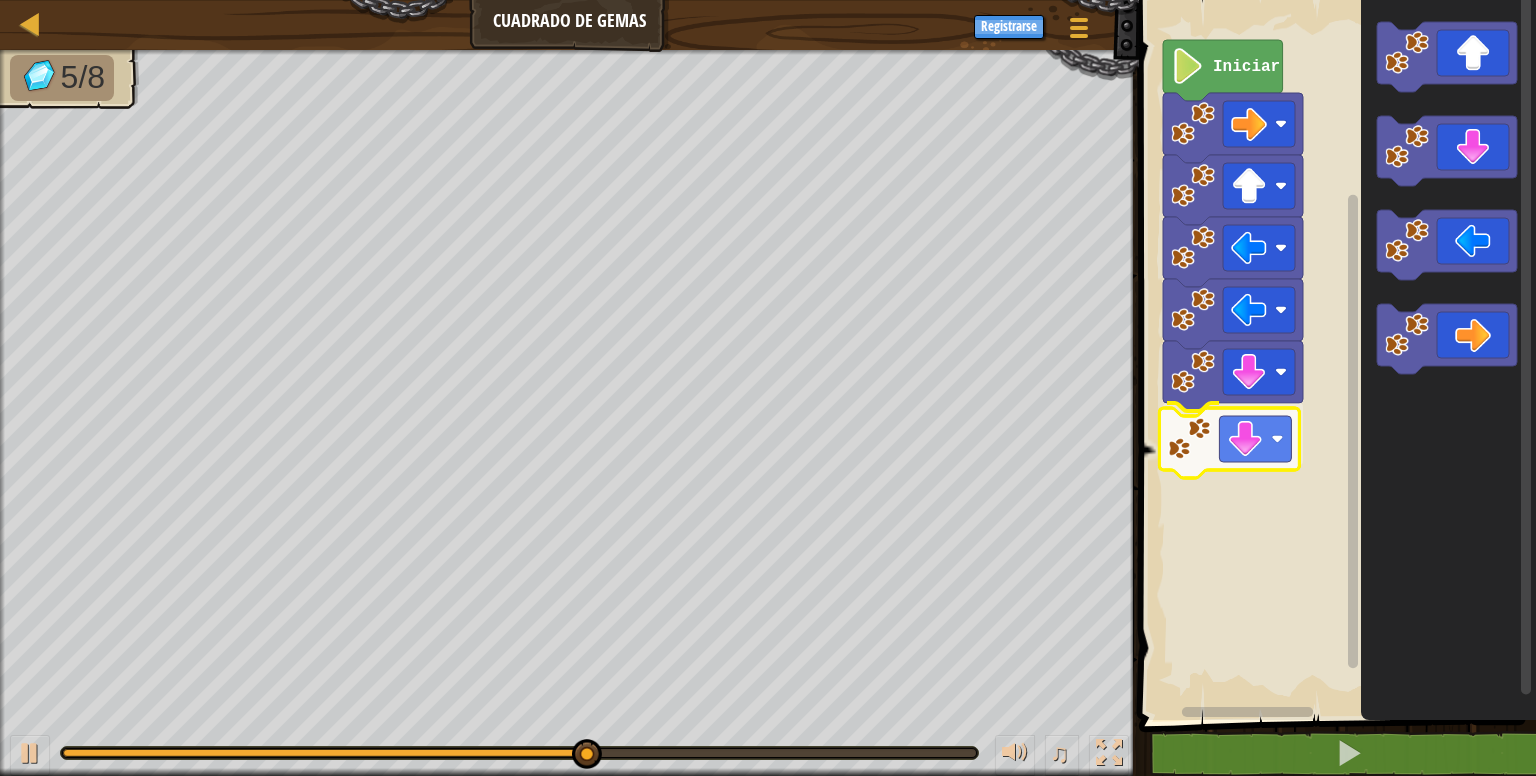 click on "Iniciar" at bounding box center [1334, 355] 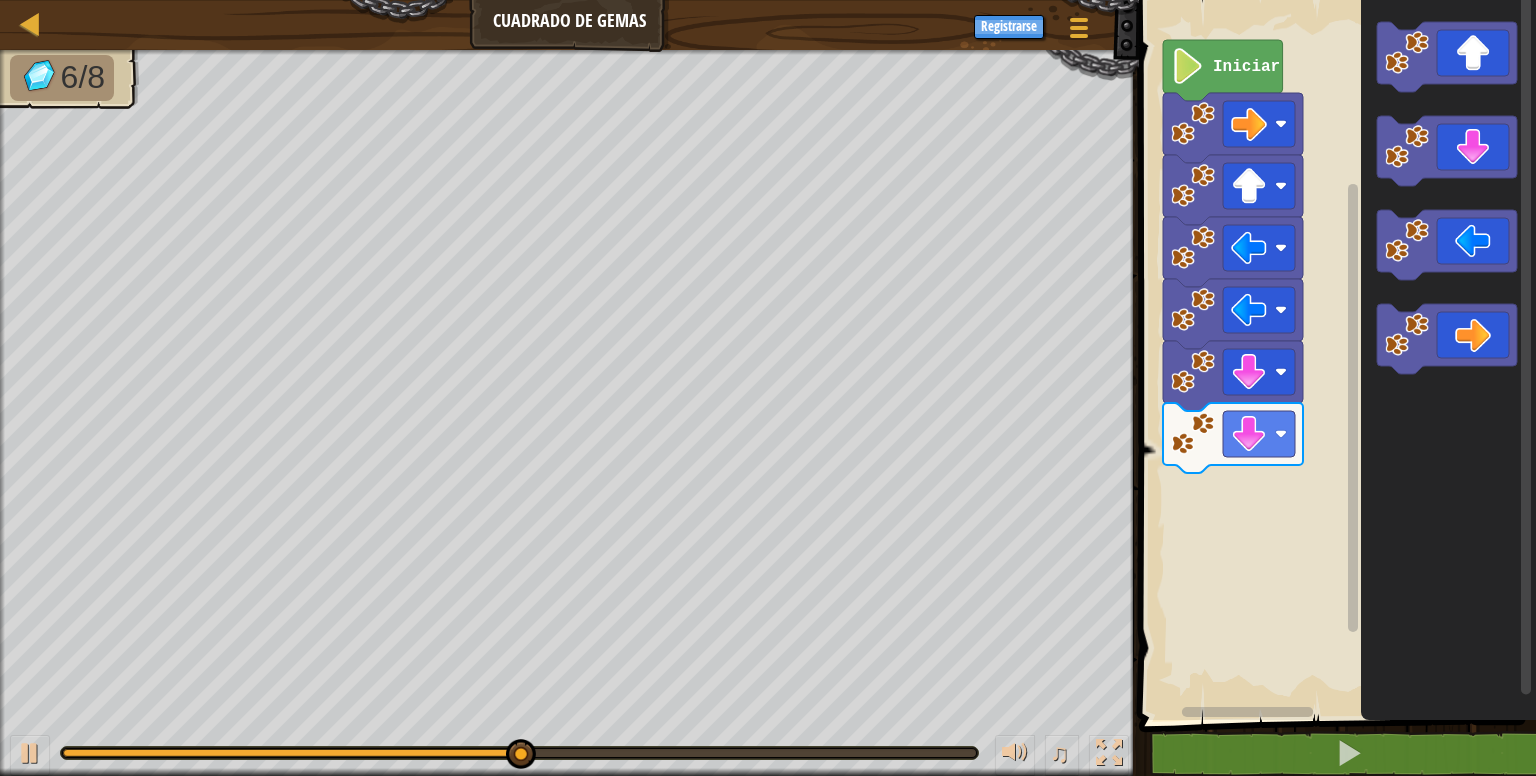 click 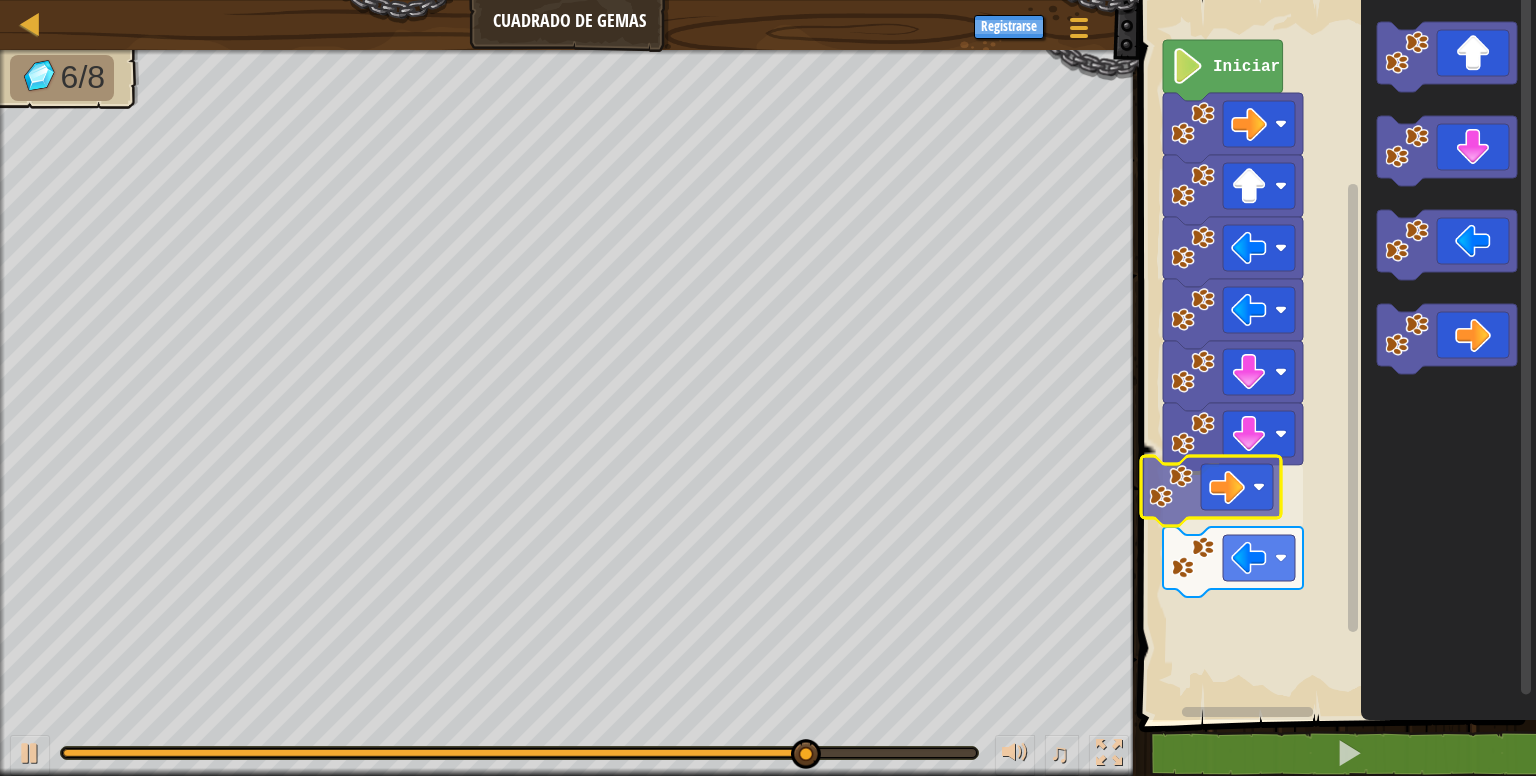 click on "Iniciar" at bounding box center [1334, 355] 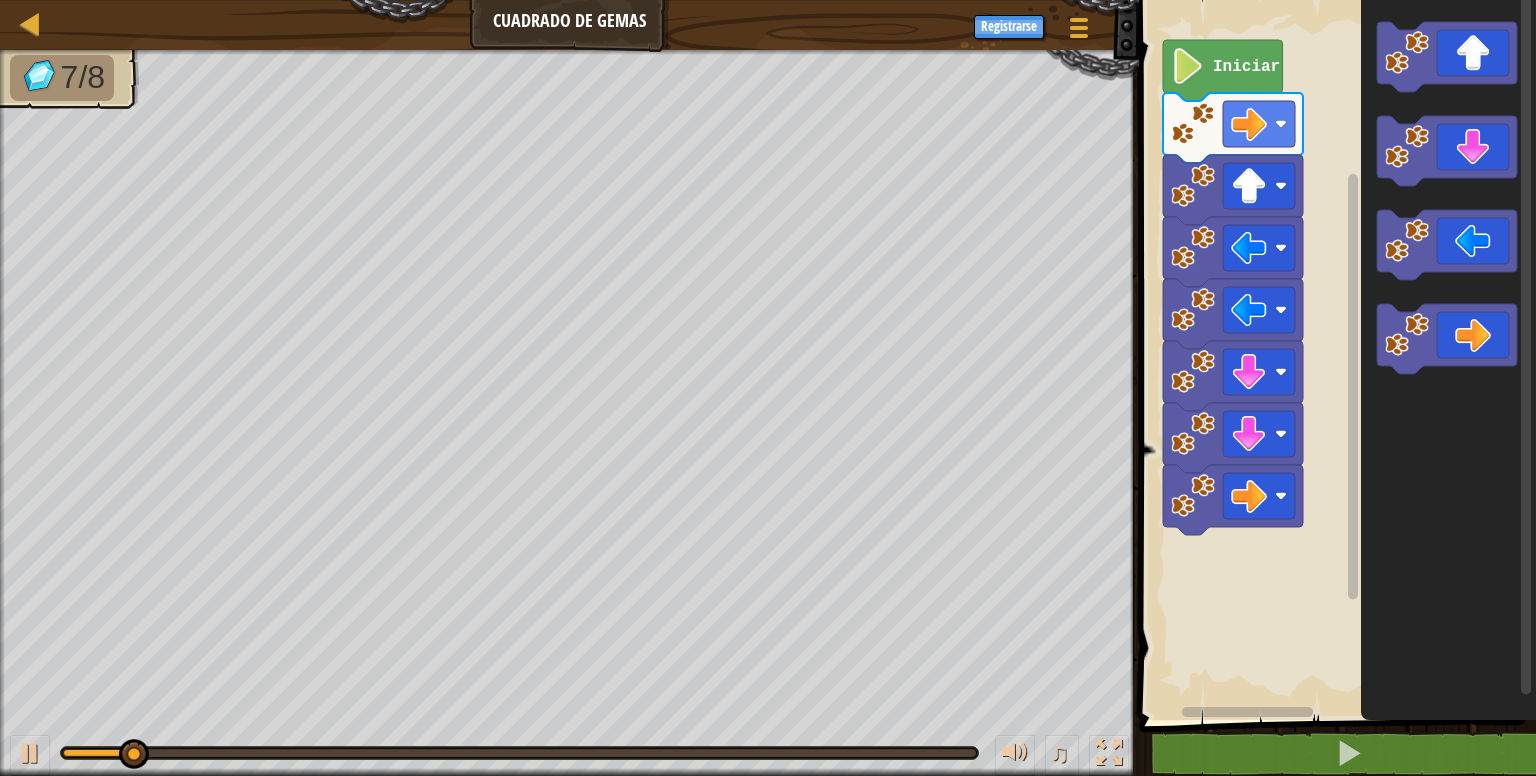 click on "Iniciar" at bounding box center [1334, 355] 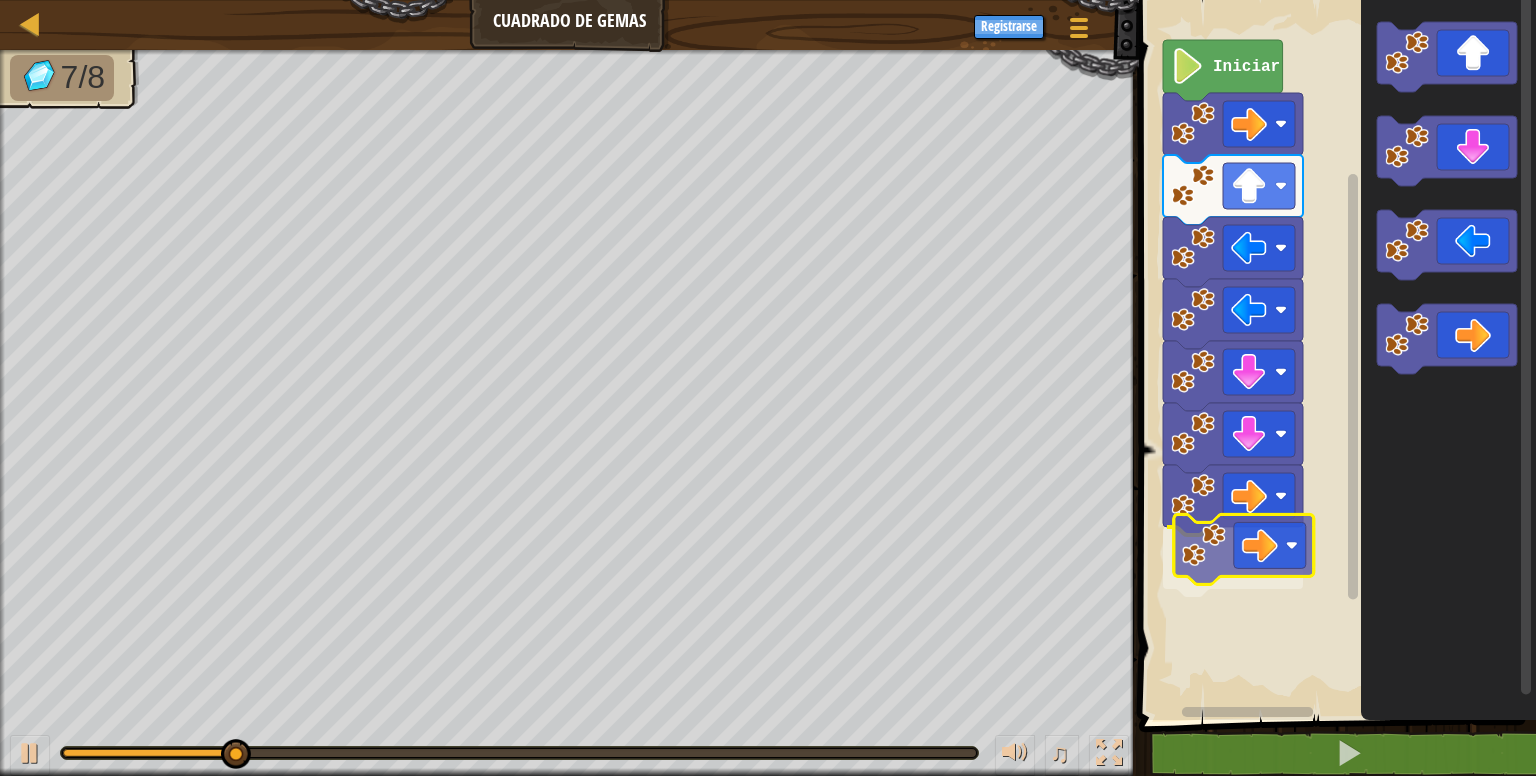 click on "Iniciar" at bounding box center (1334, 355) 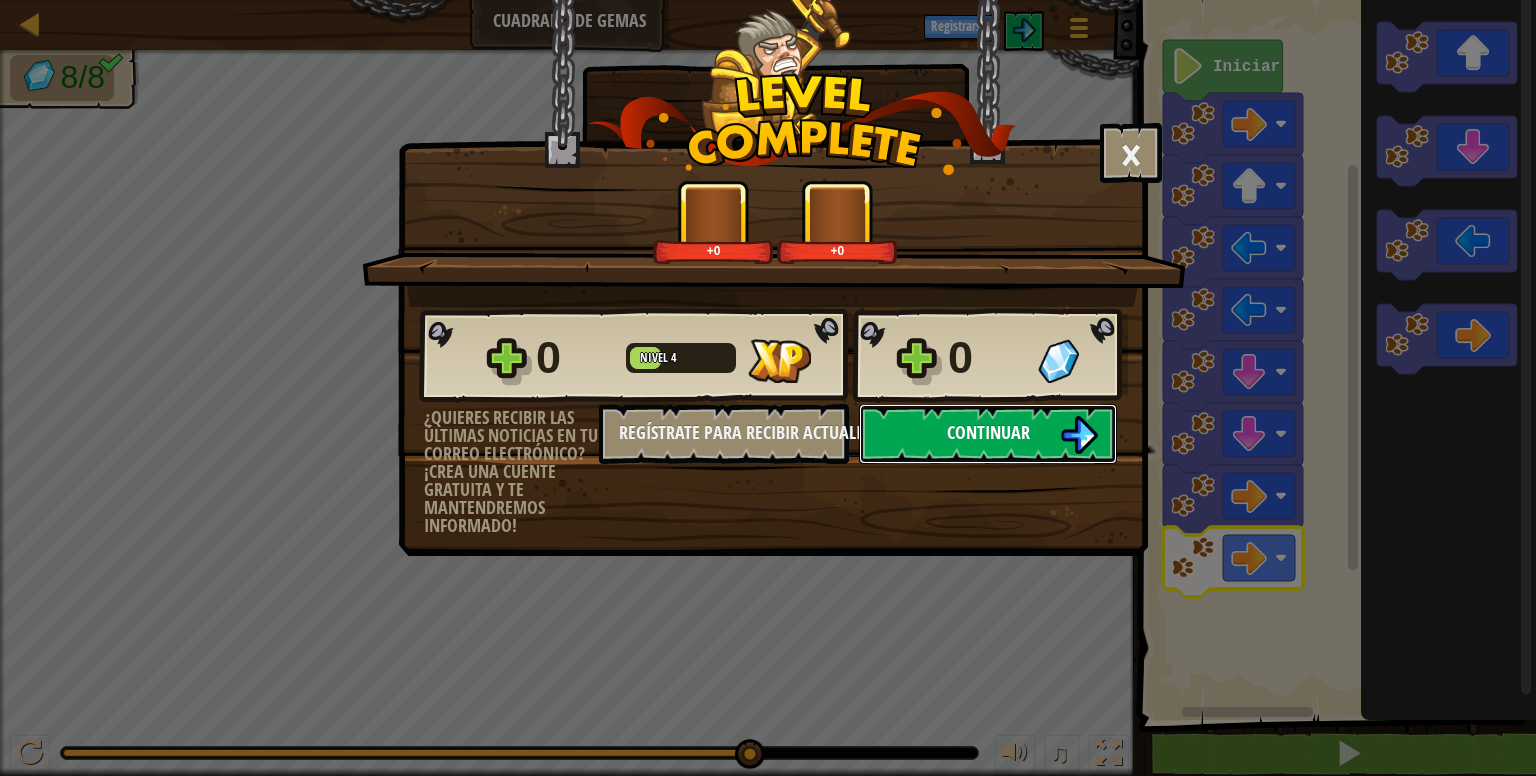 click on "Continuar" at bounding box center [988, 432] 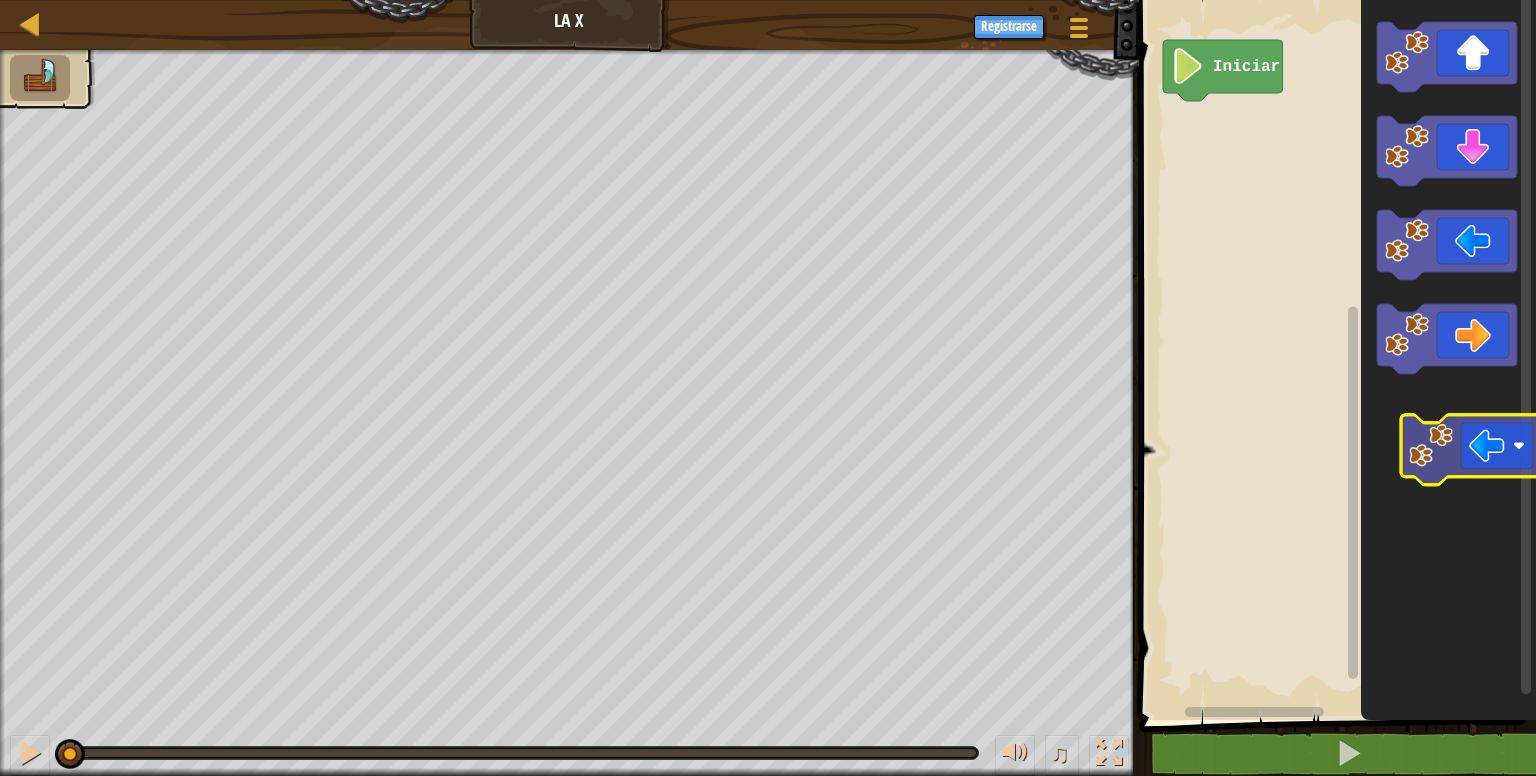 click 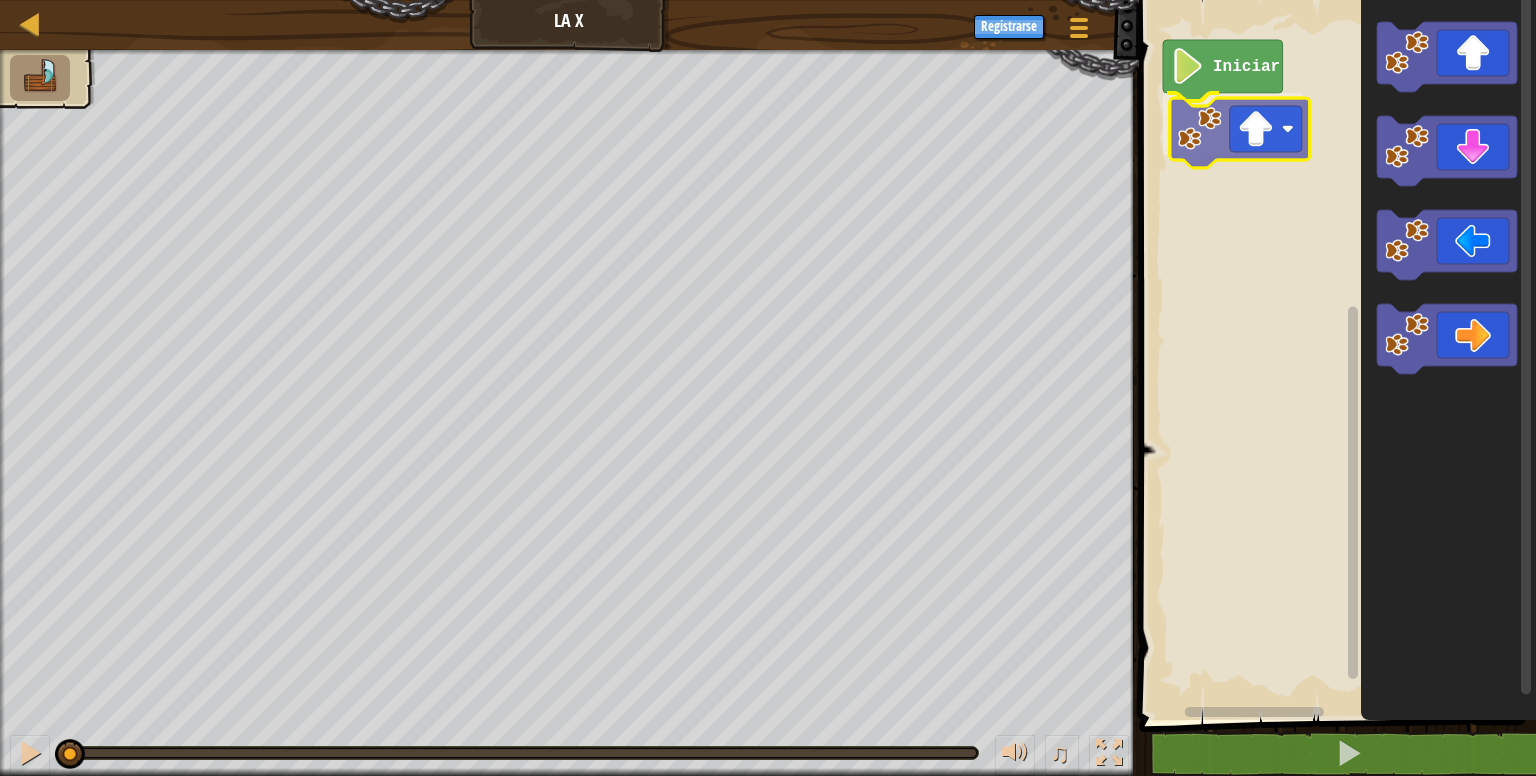 click on "Iniciar" at bounding box center (1334, 355) 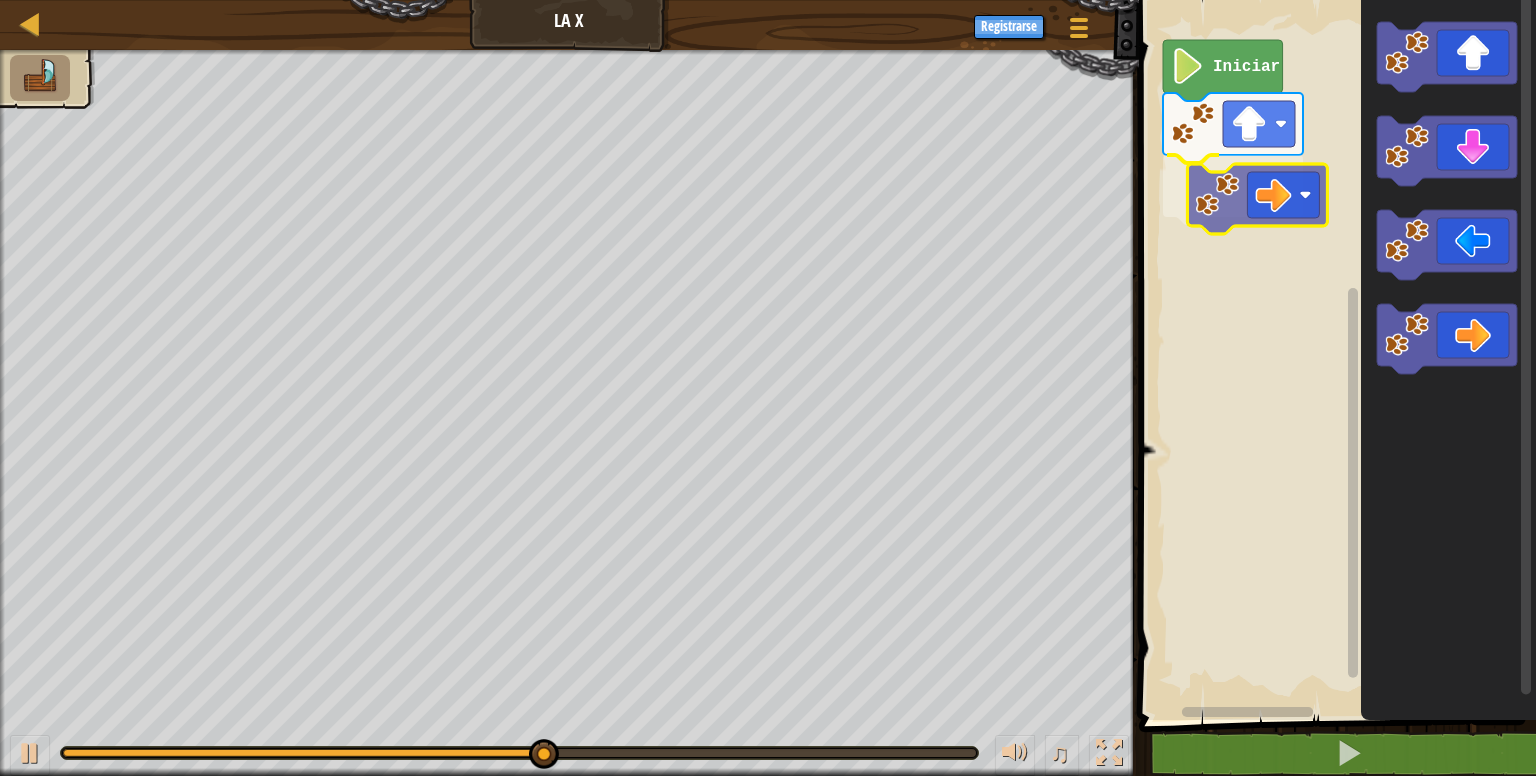 click on "Iniciar" at bounding box center [1334, 355] 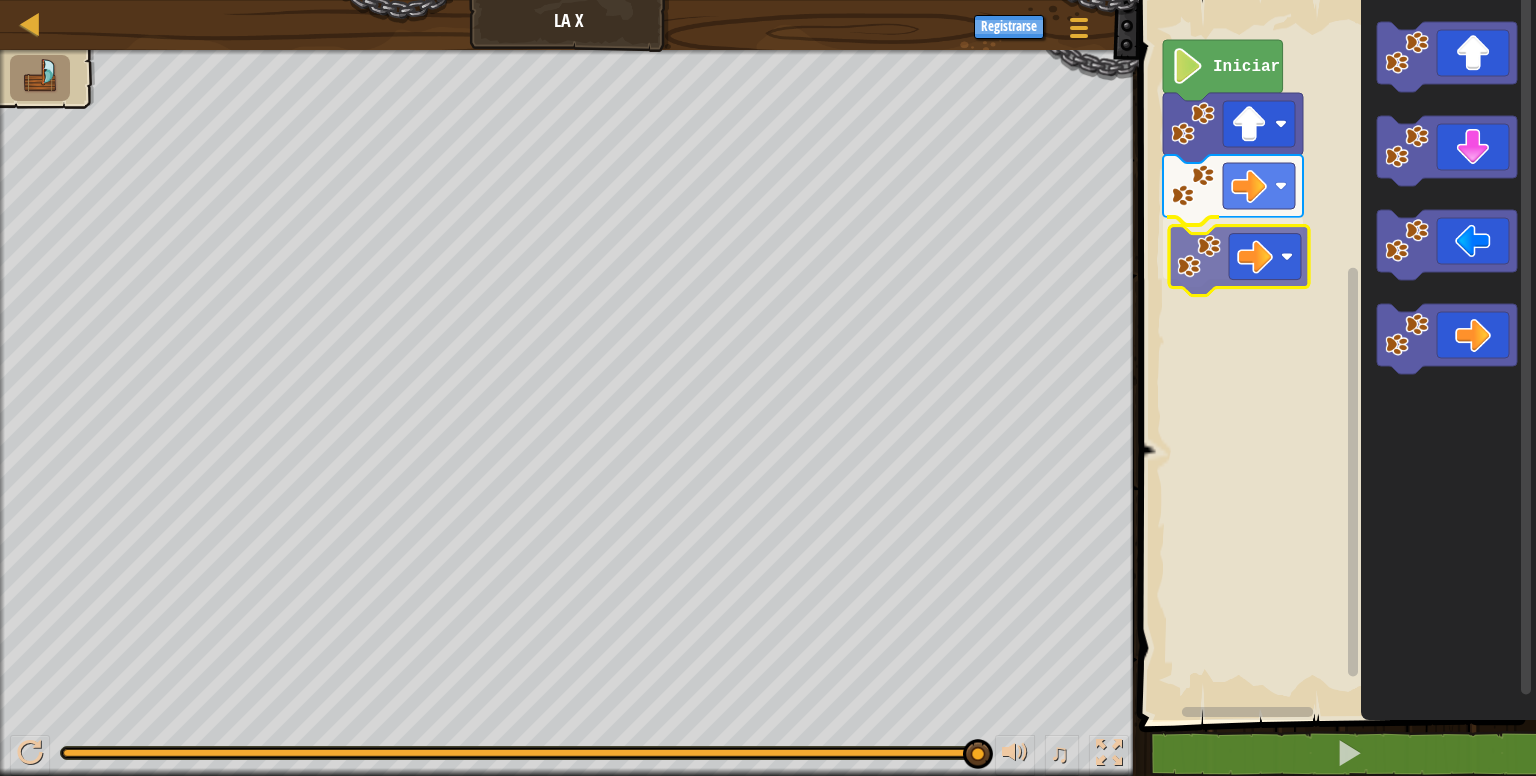 click on "Iniciar" at bounding box center (1334, 355) 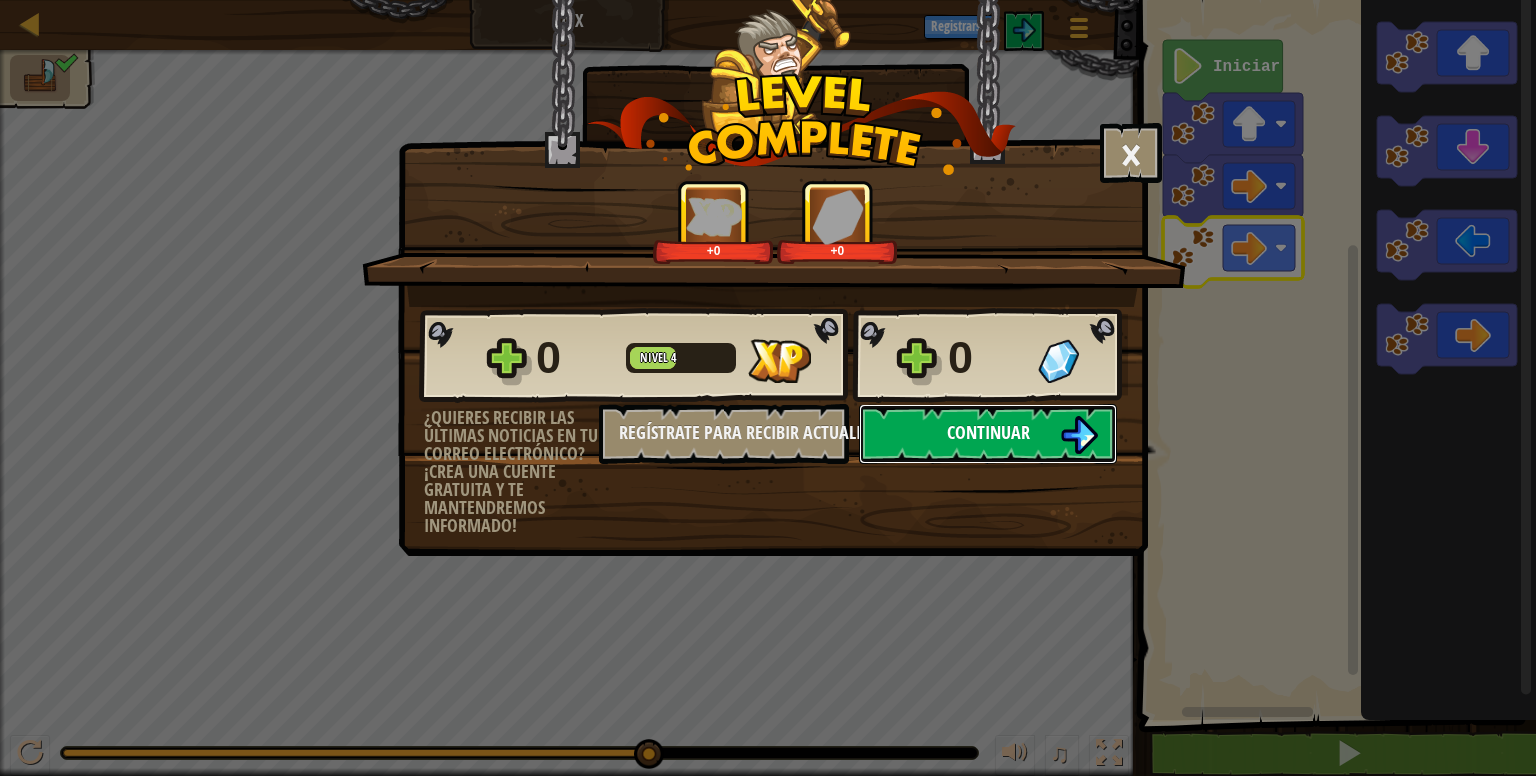 click on "Continuar" at bounding box center [988, 434] 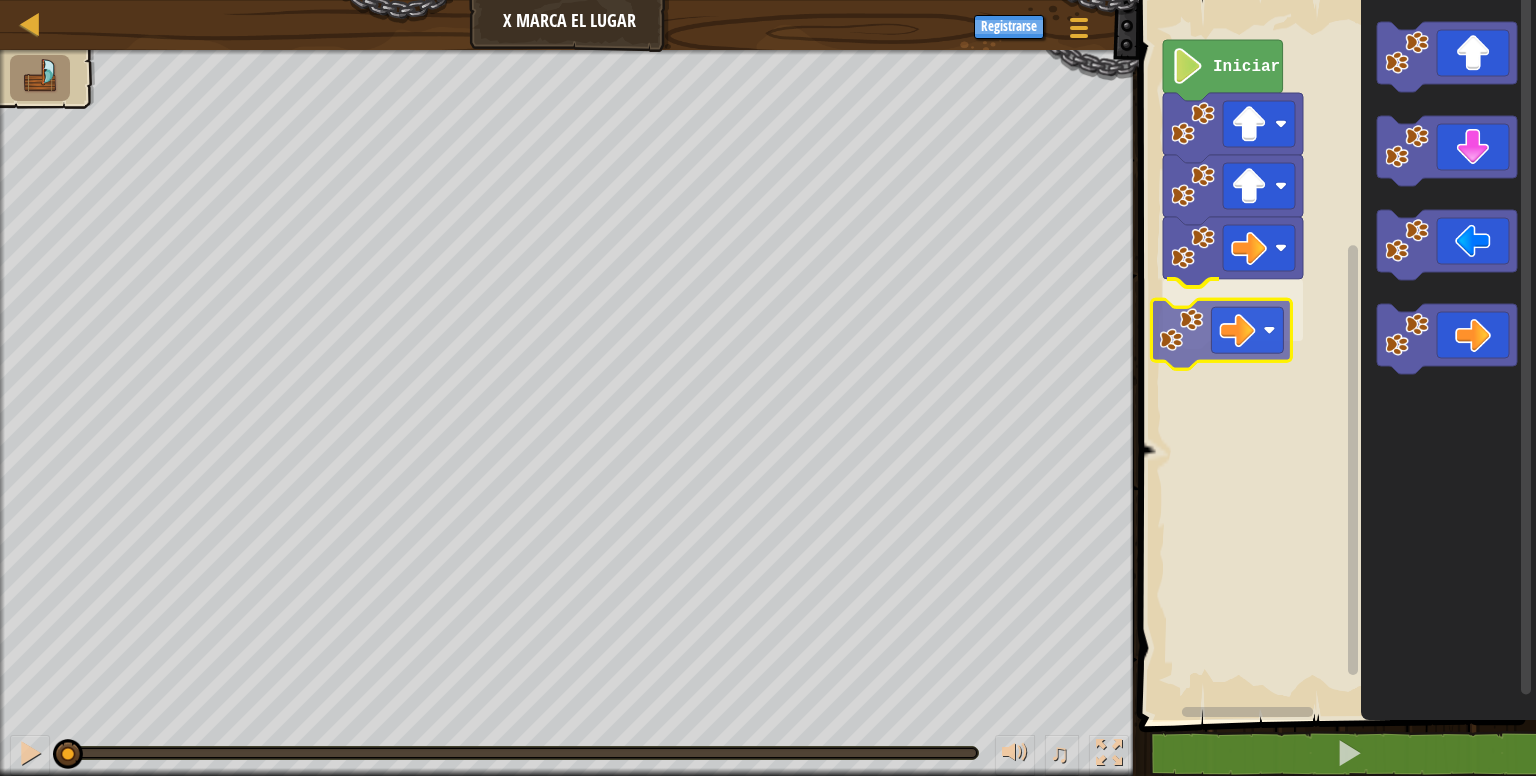 click on "Iniciar" at bounding box center (1334, 355) 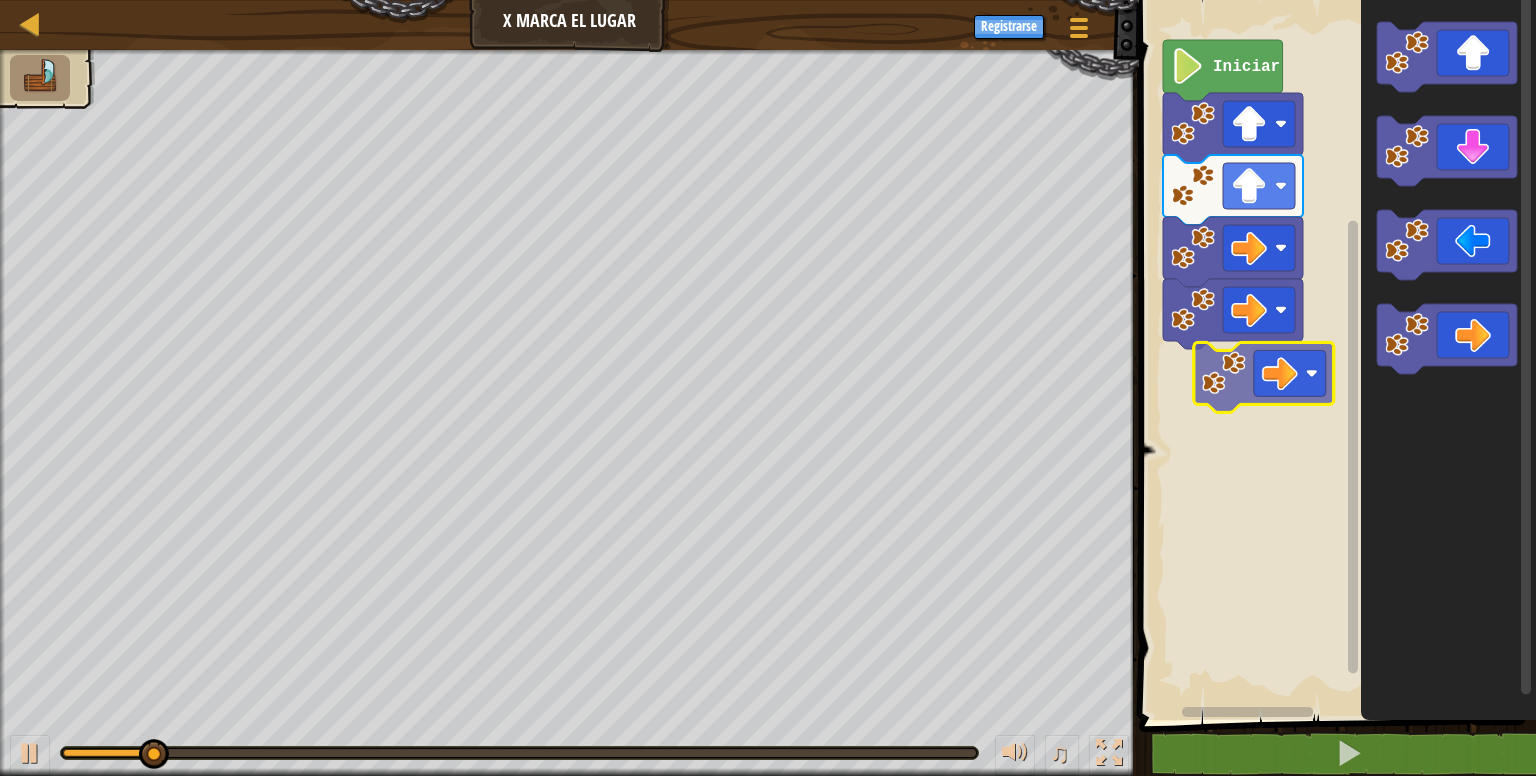click on "Iniciar" at bounding box center [1334, 355] 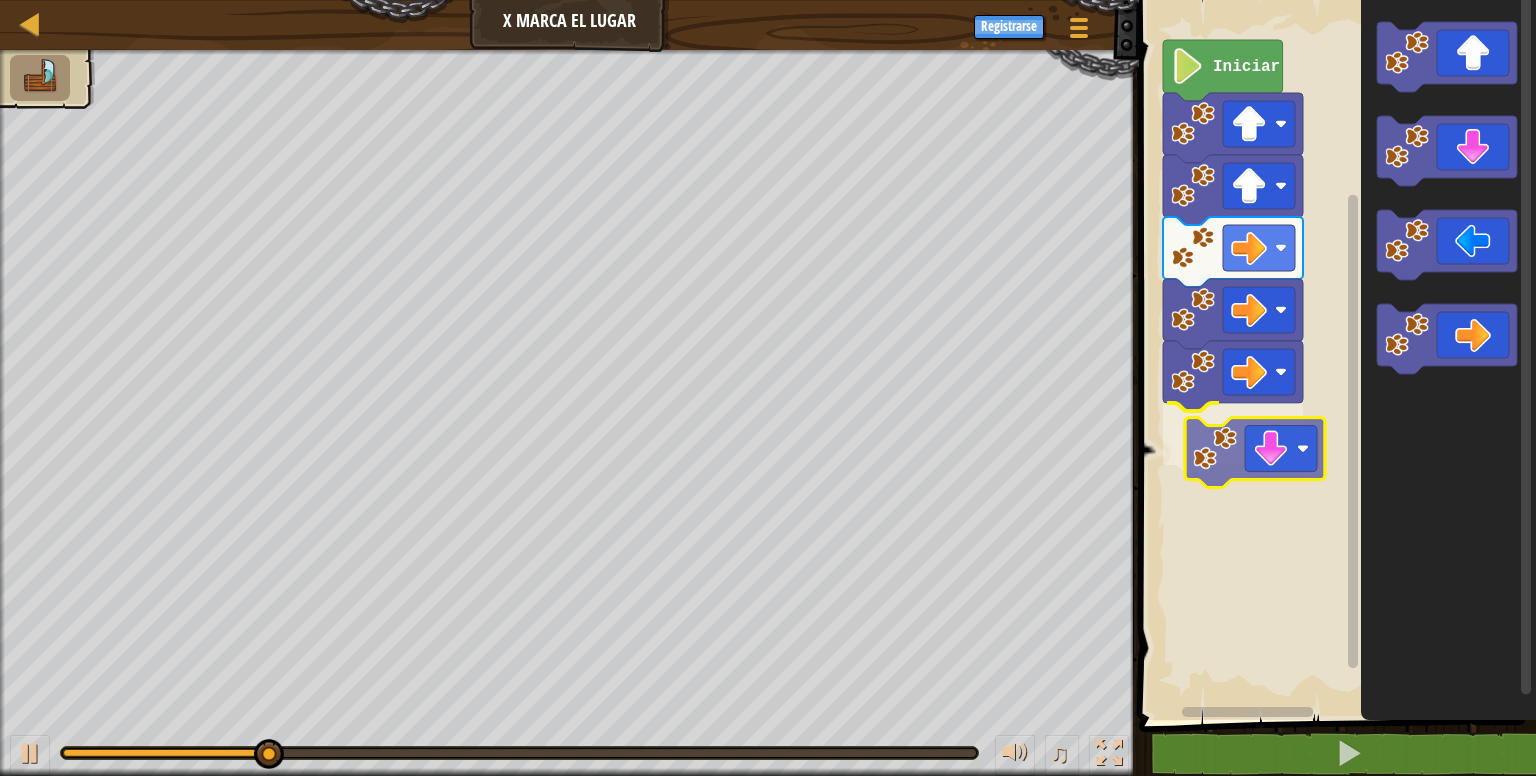 click on "Iniciar" at bounding box center [1334, 355] 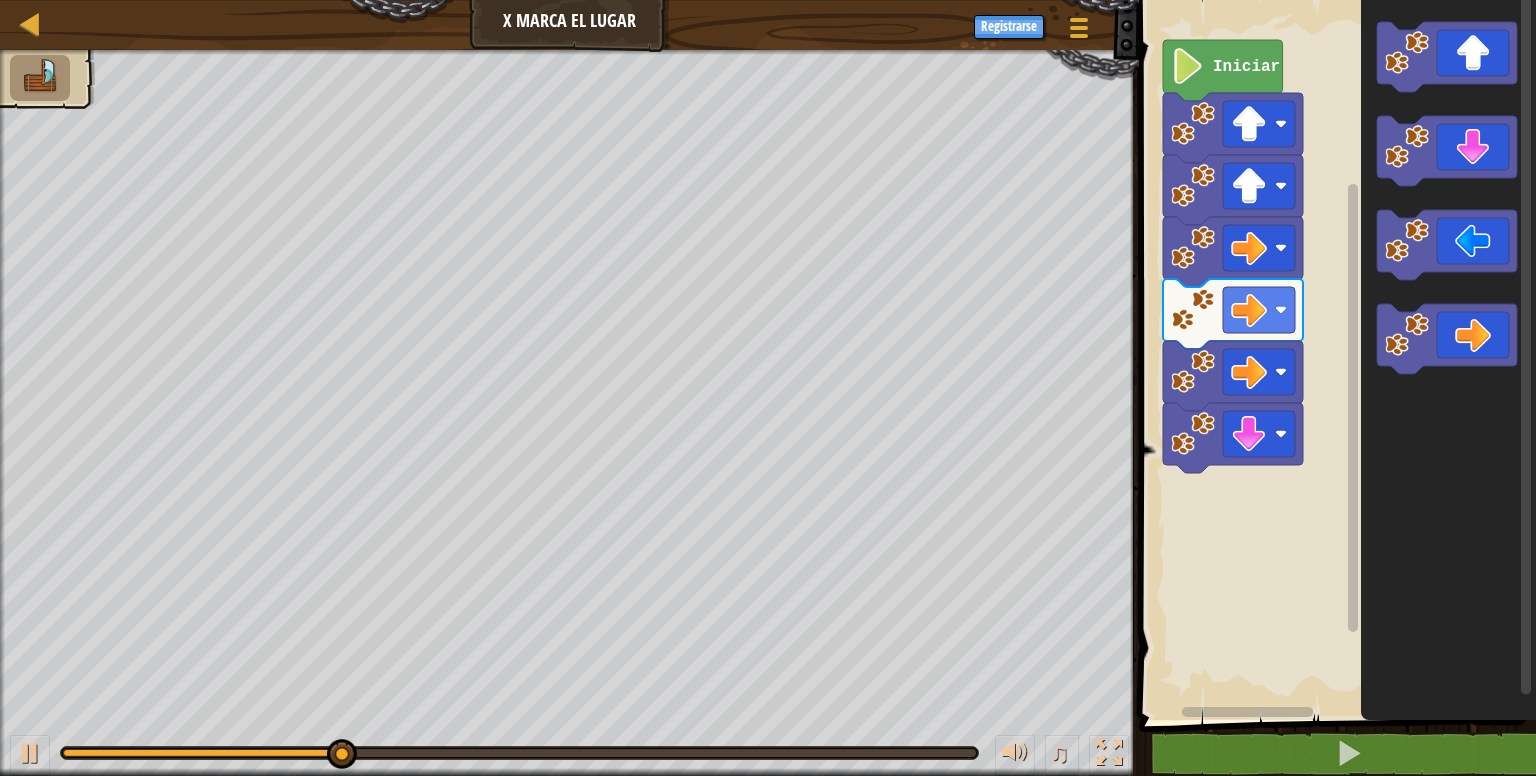 click on "Iniciar" at bounding box center (1334, 355) 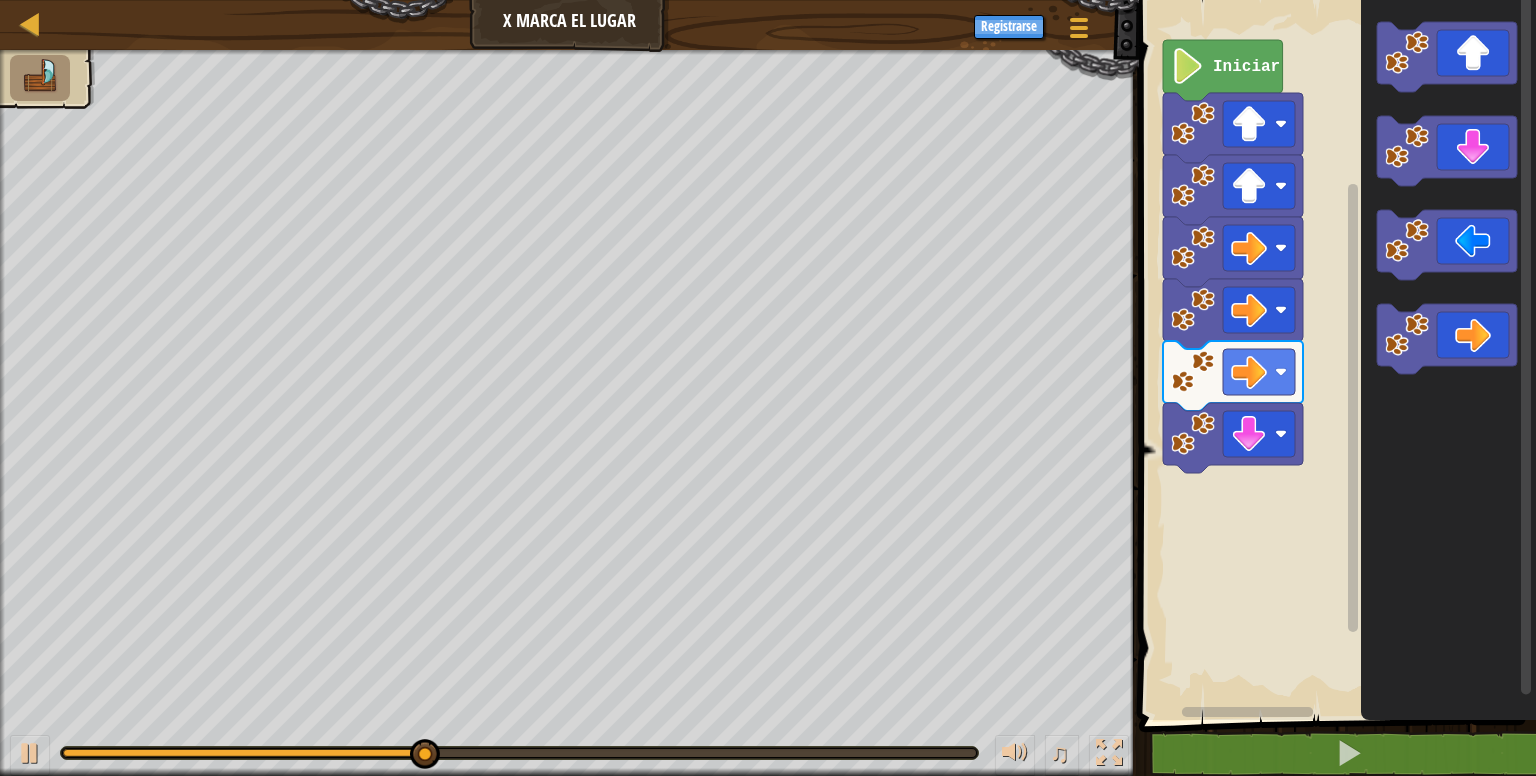 click on "Iniciar" at bounding box center [1334, 355] 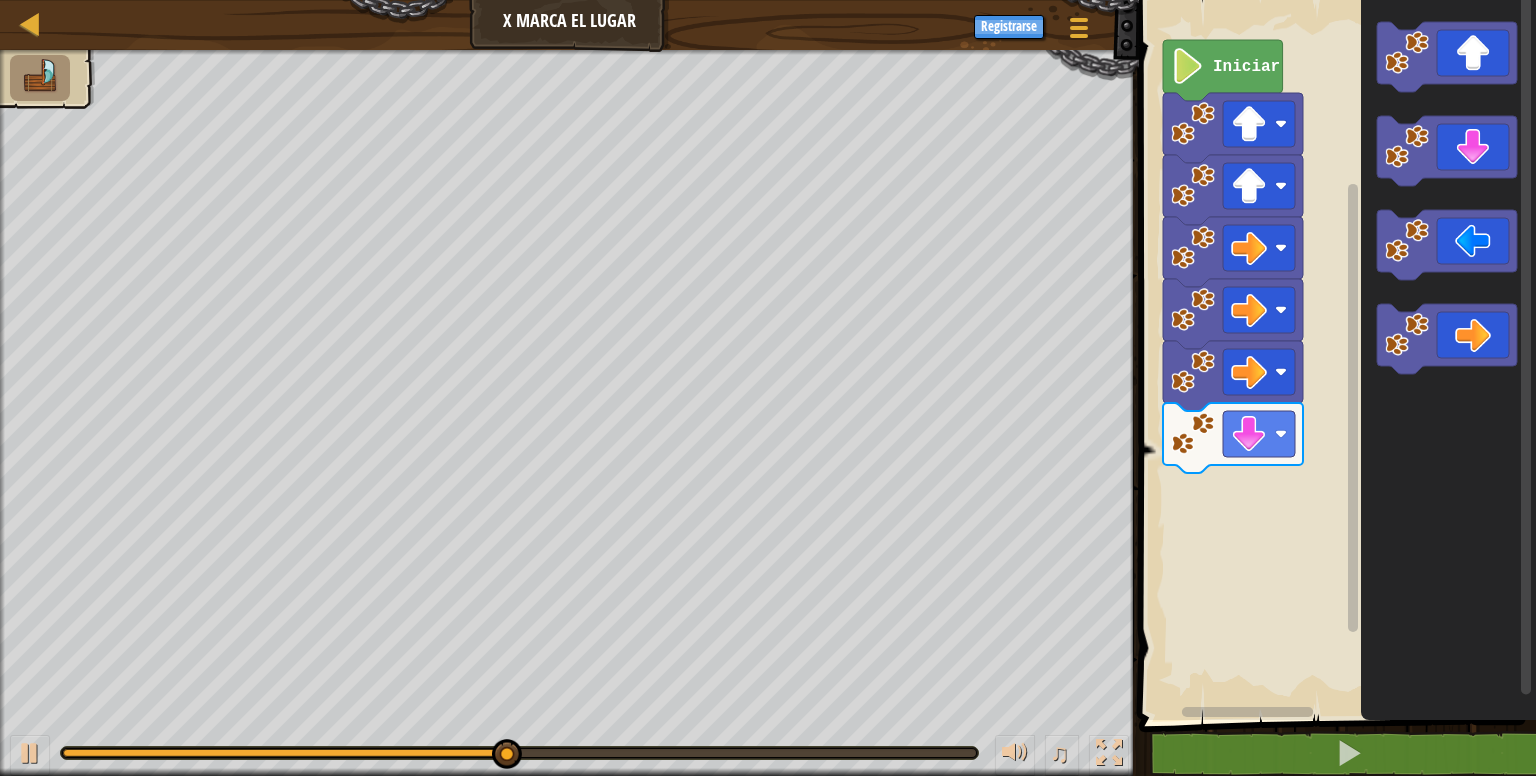 click on "Iniciar" at bounding box center [1334, 355] 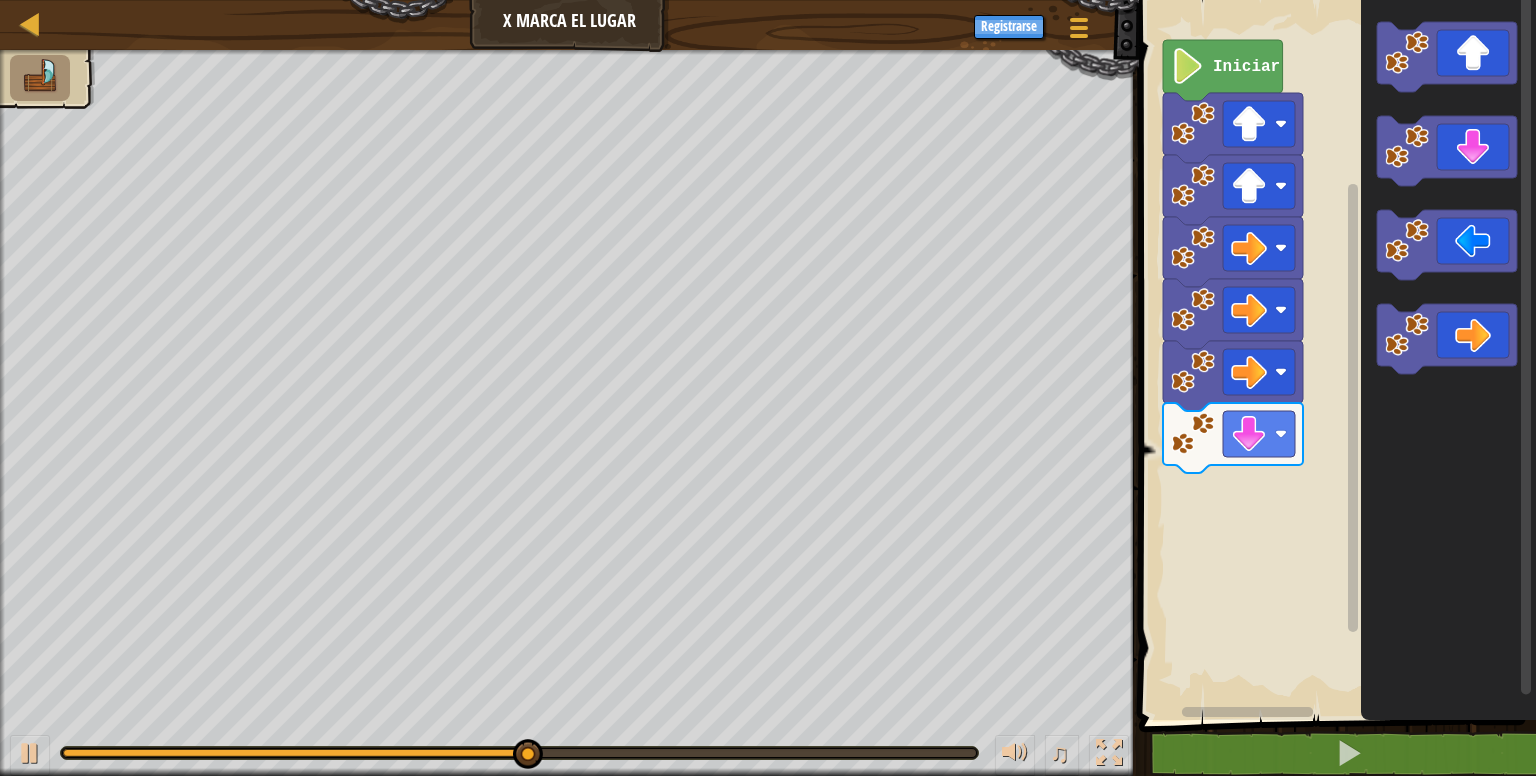click 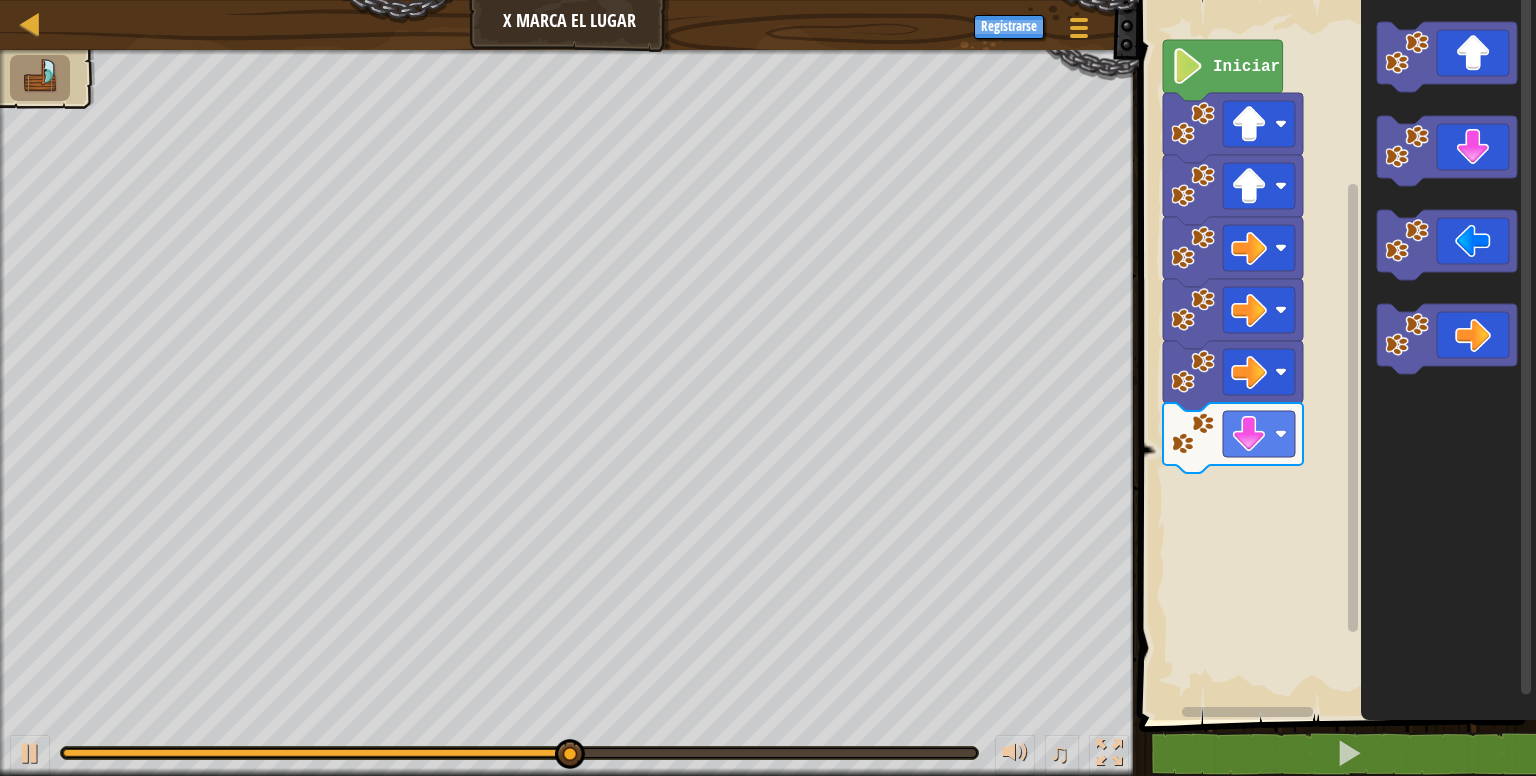 click 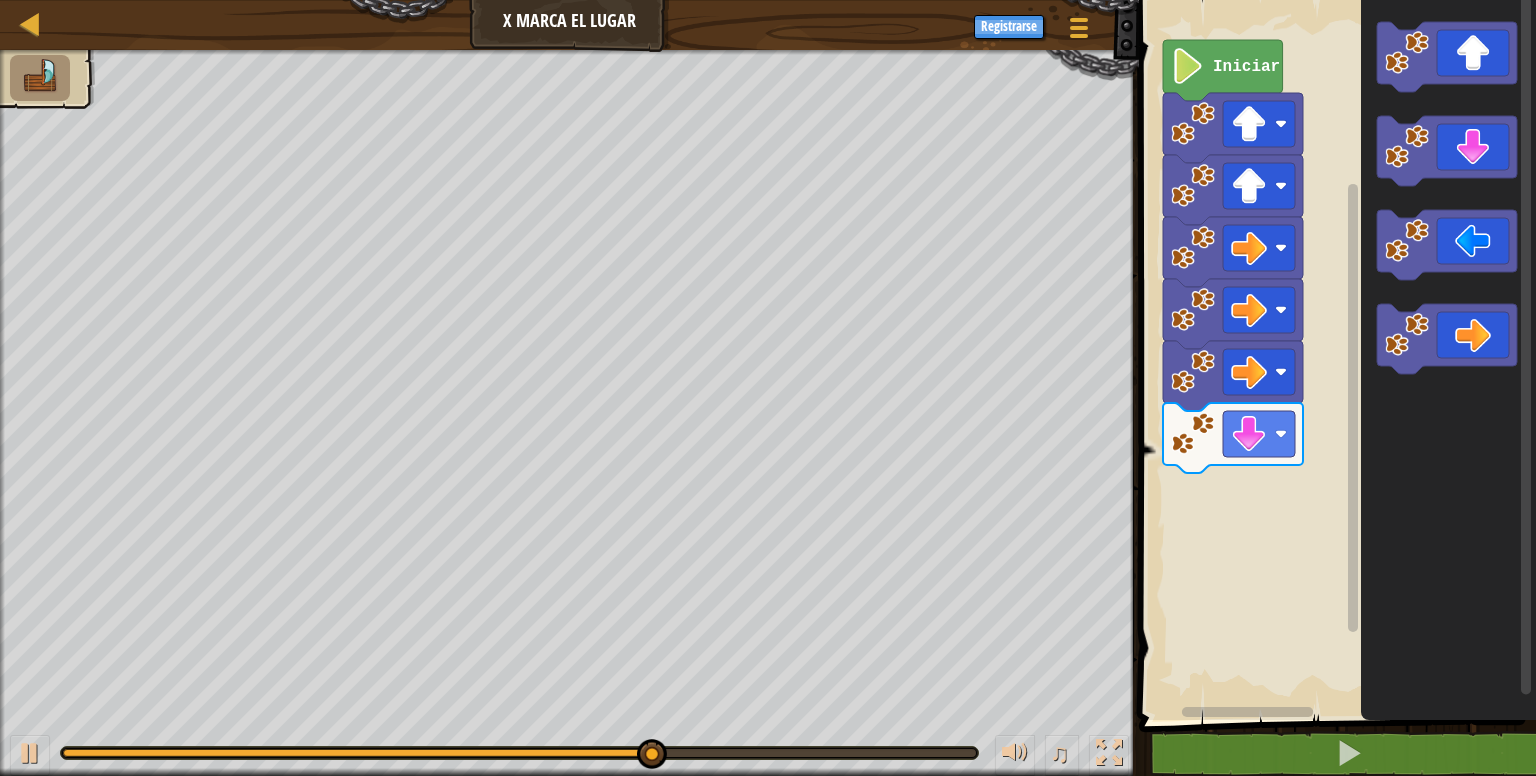 click 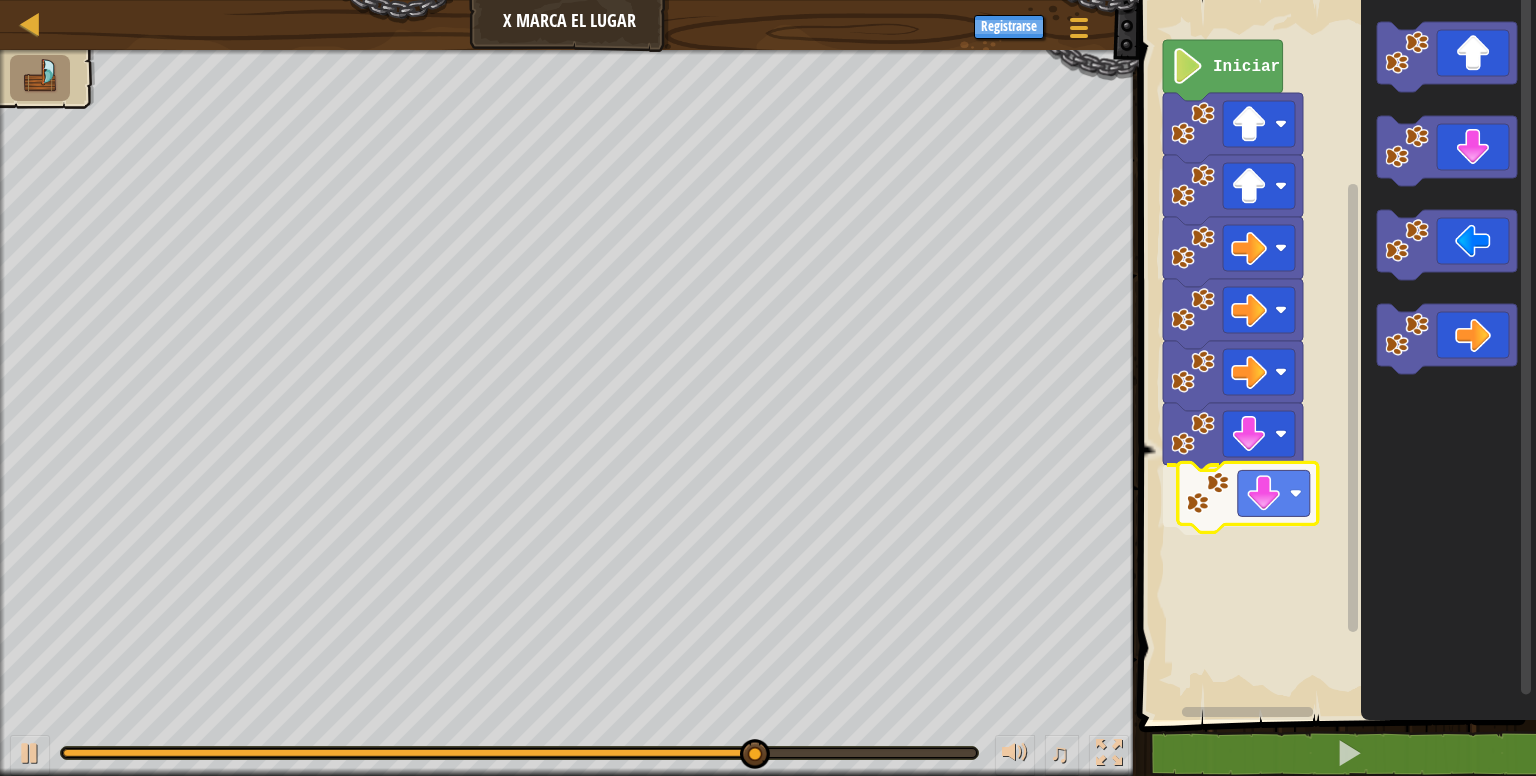 click on "Iniciar" at bounding box center (1334, 355) 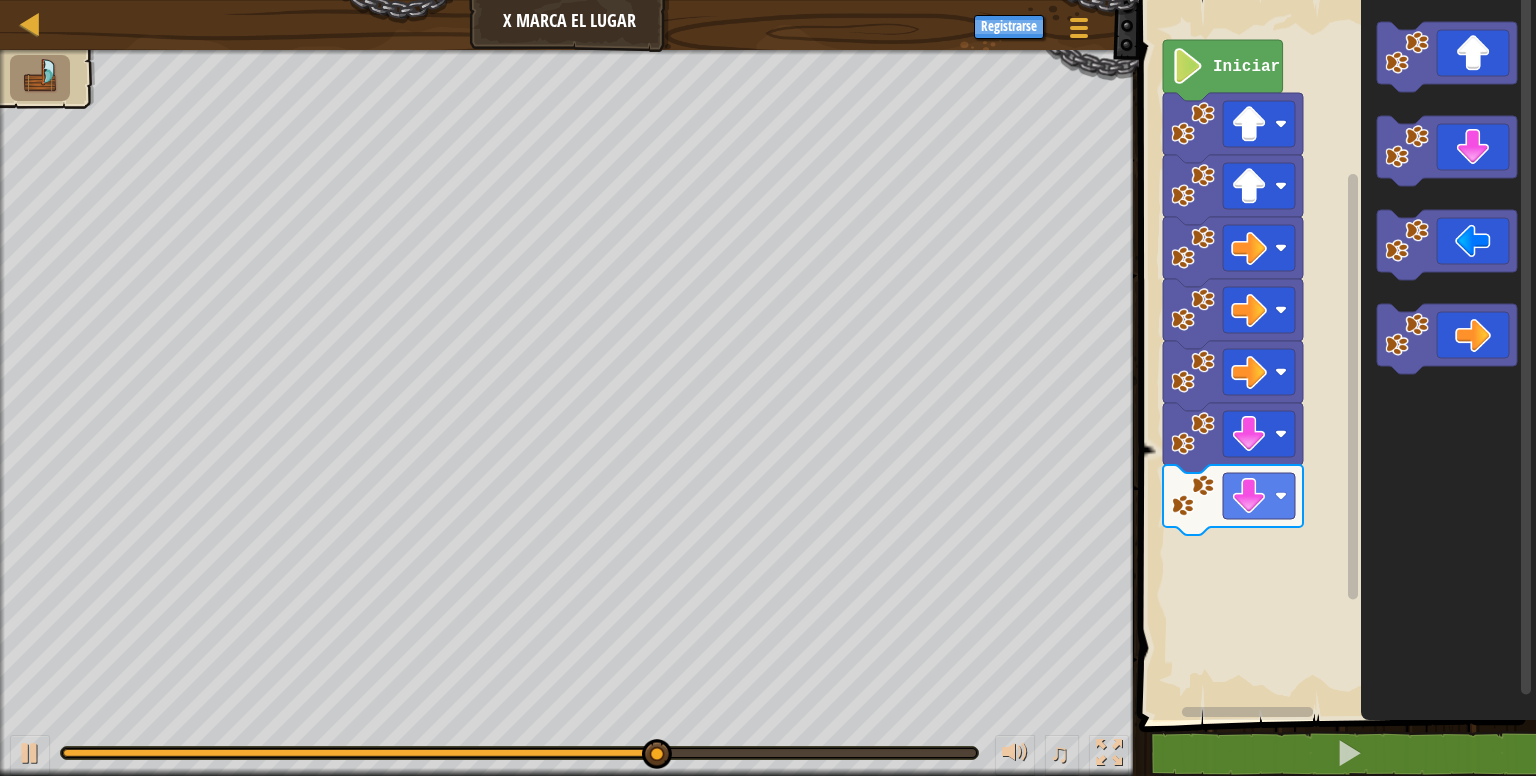 click on "Iniciar" at bounding box center [1334, 355] 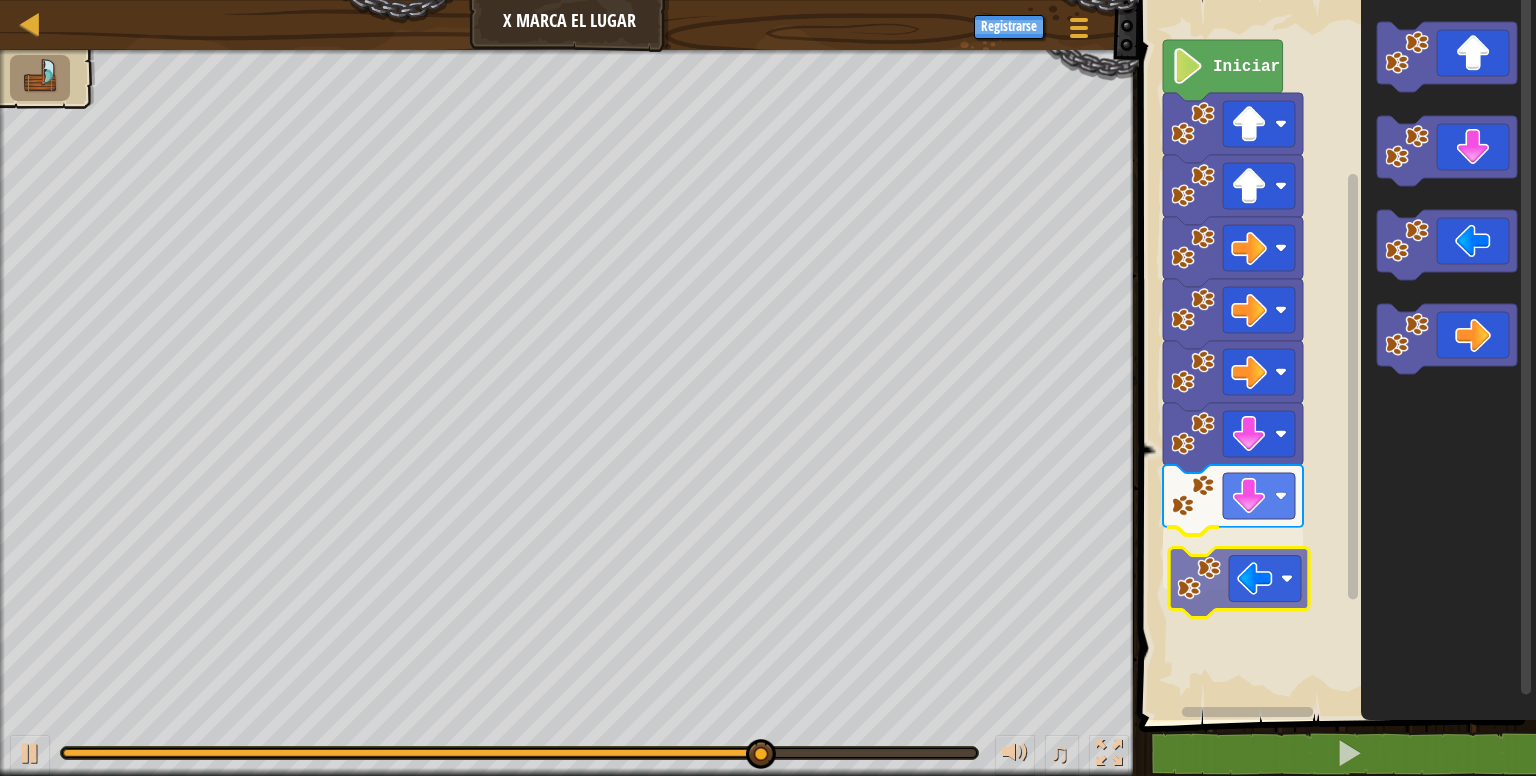 click on "Iniciar" at bounding box center [1334, 355] 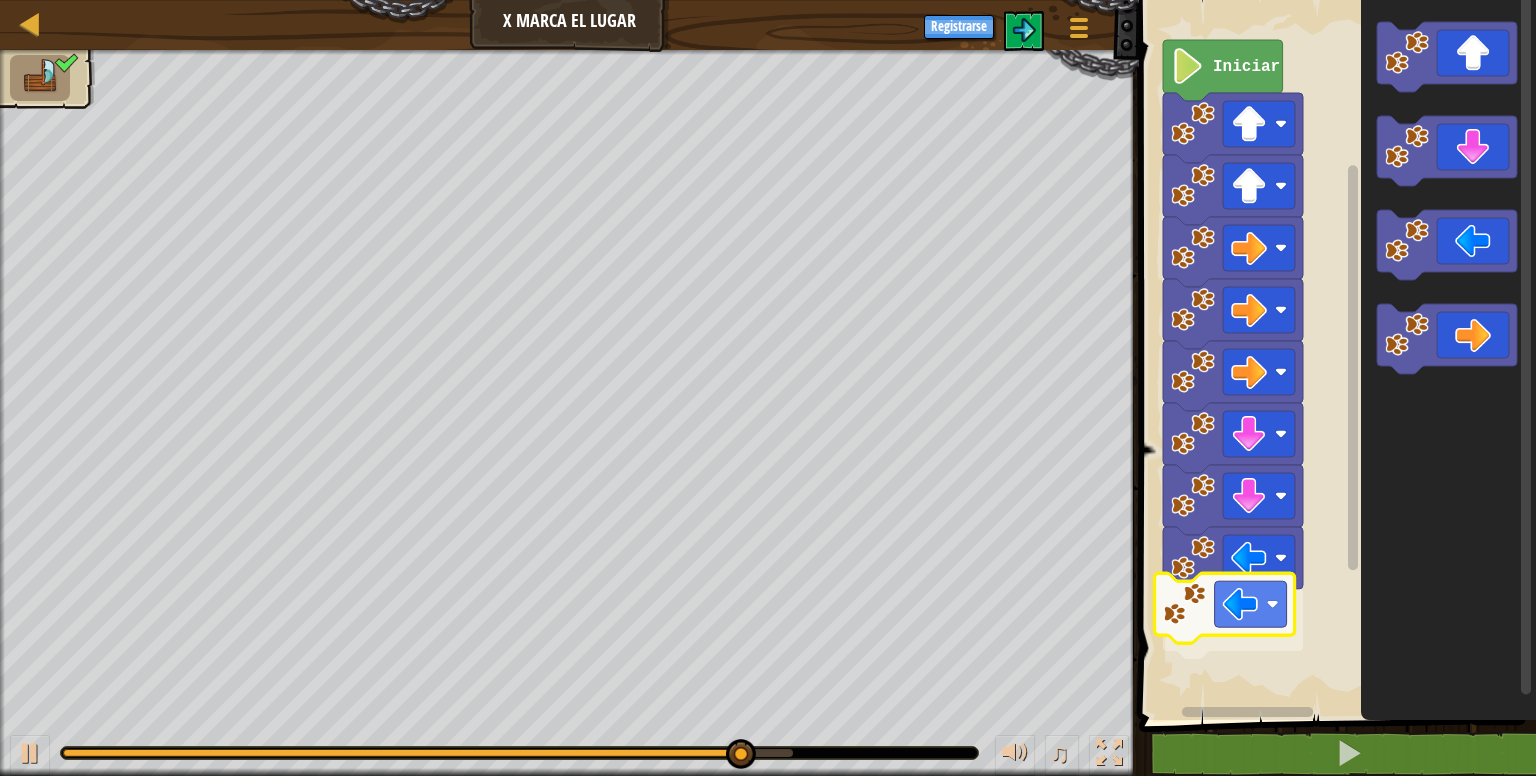 click on "Iniciar" at bounding box center (1334, 355) 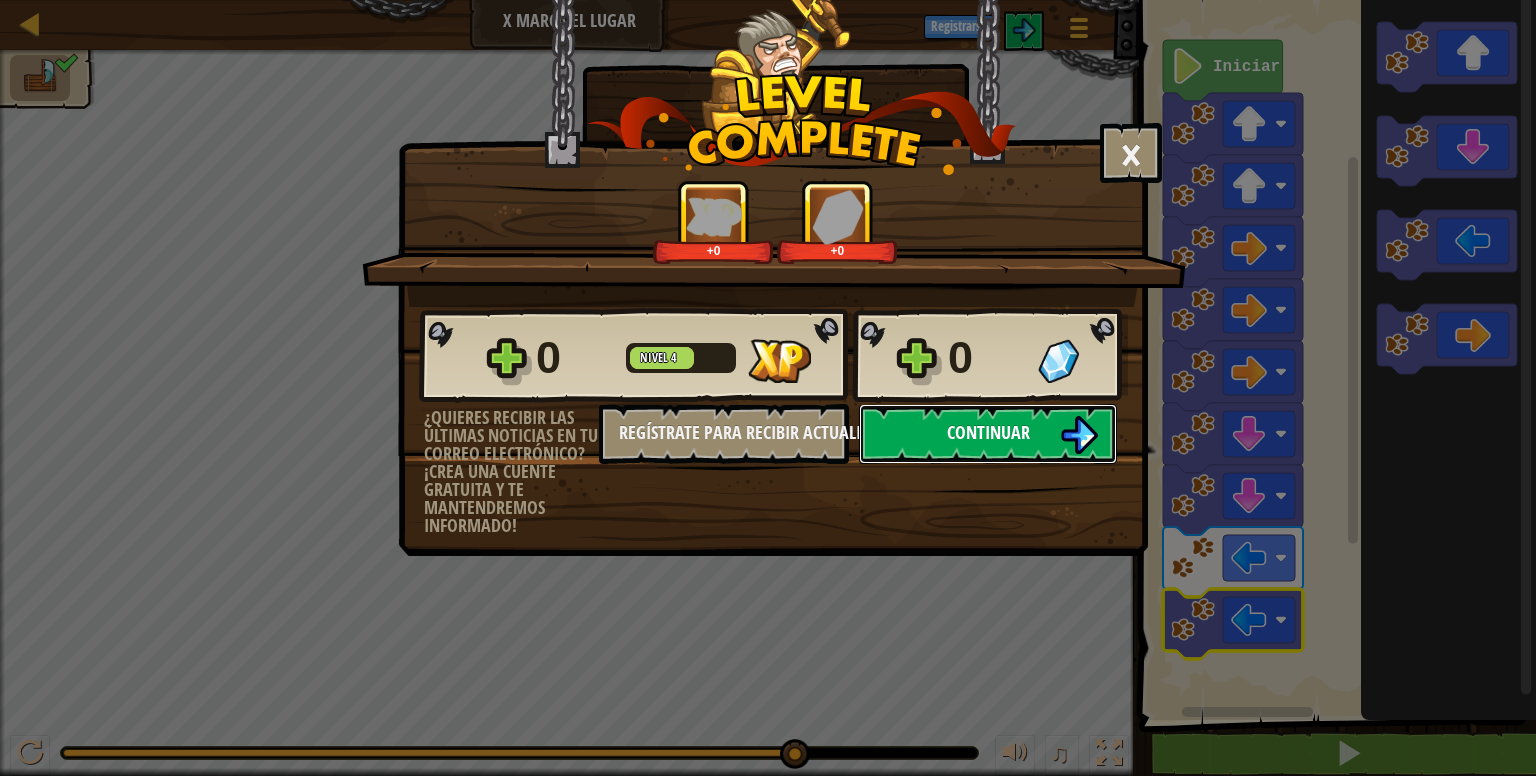 click on "Continuar" at bounding box center (988, 432) 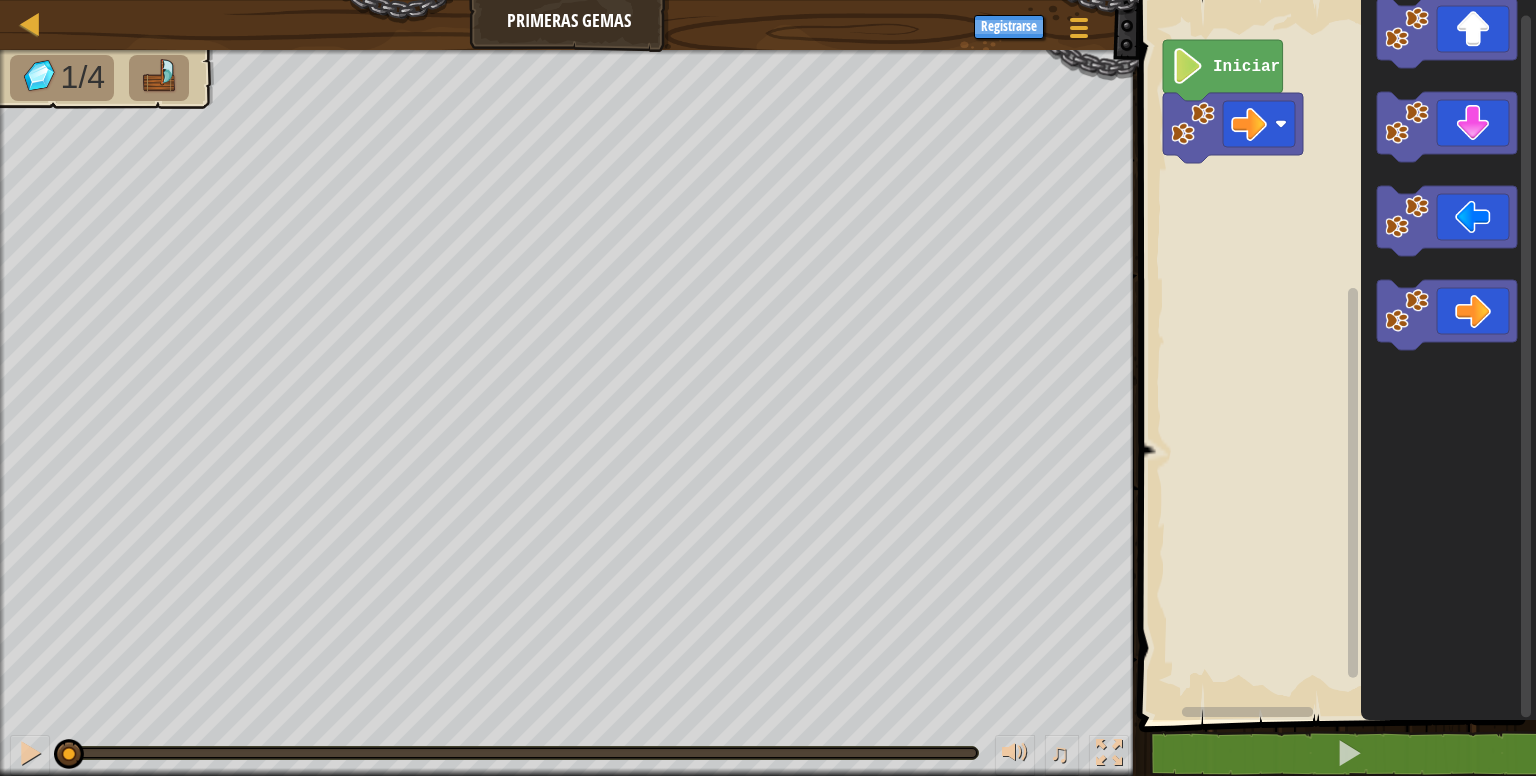 click 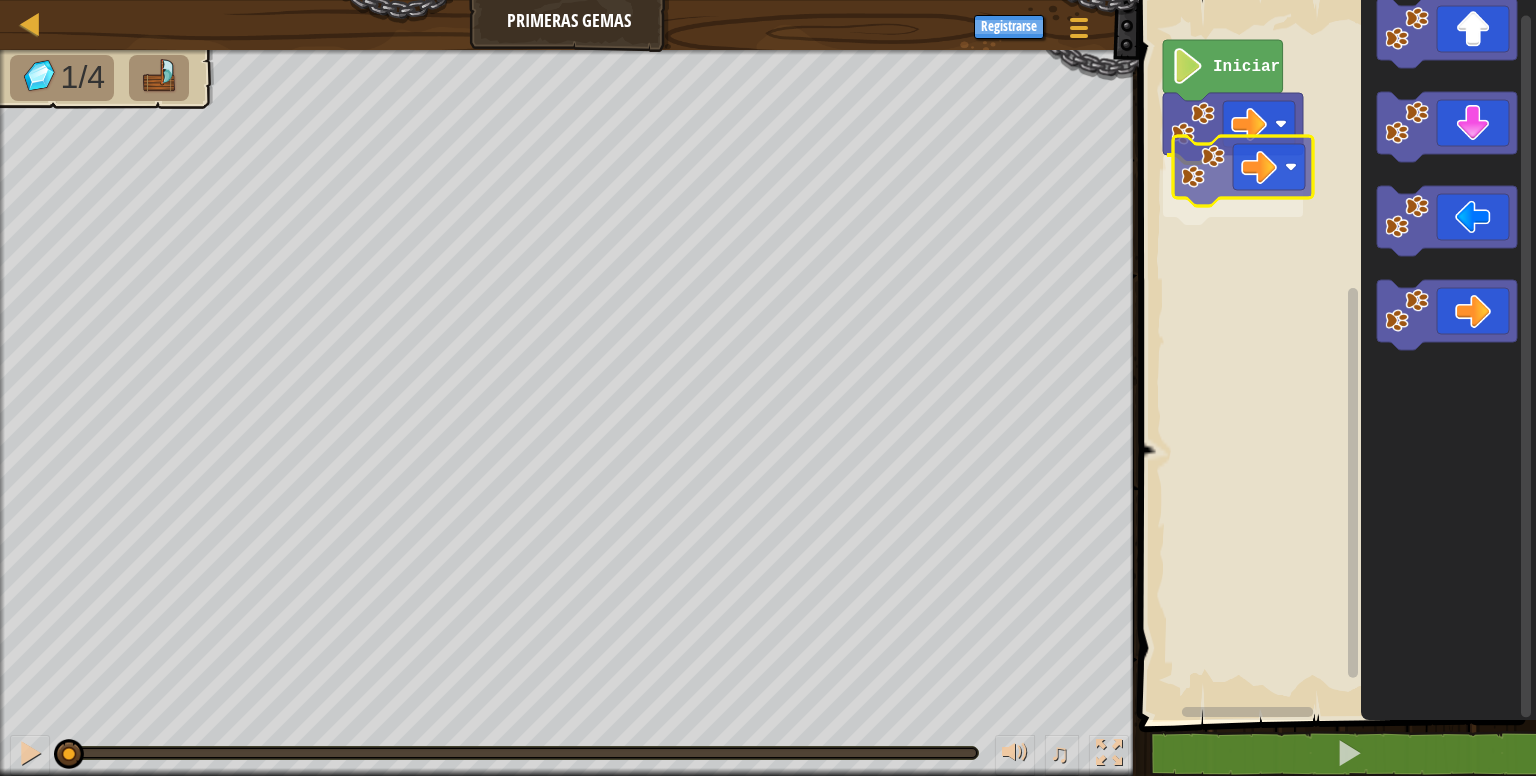 click on "Iniciar" at bounding box center [1334, 355] 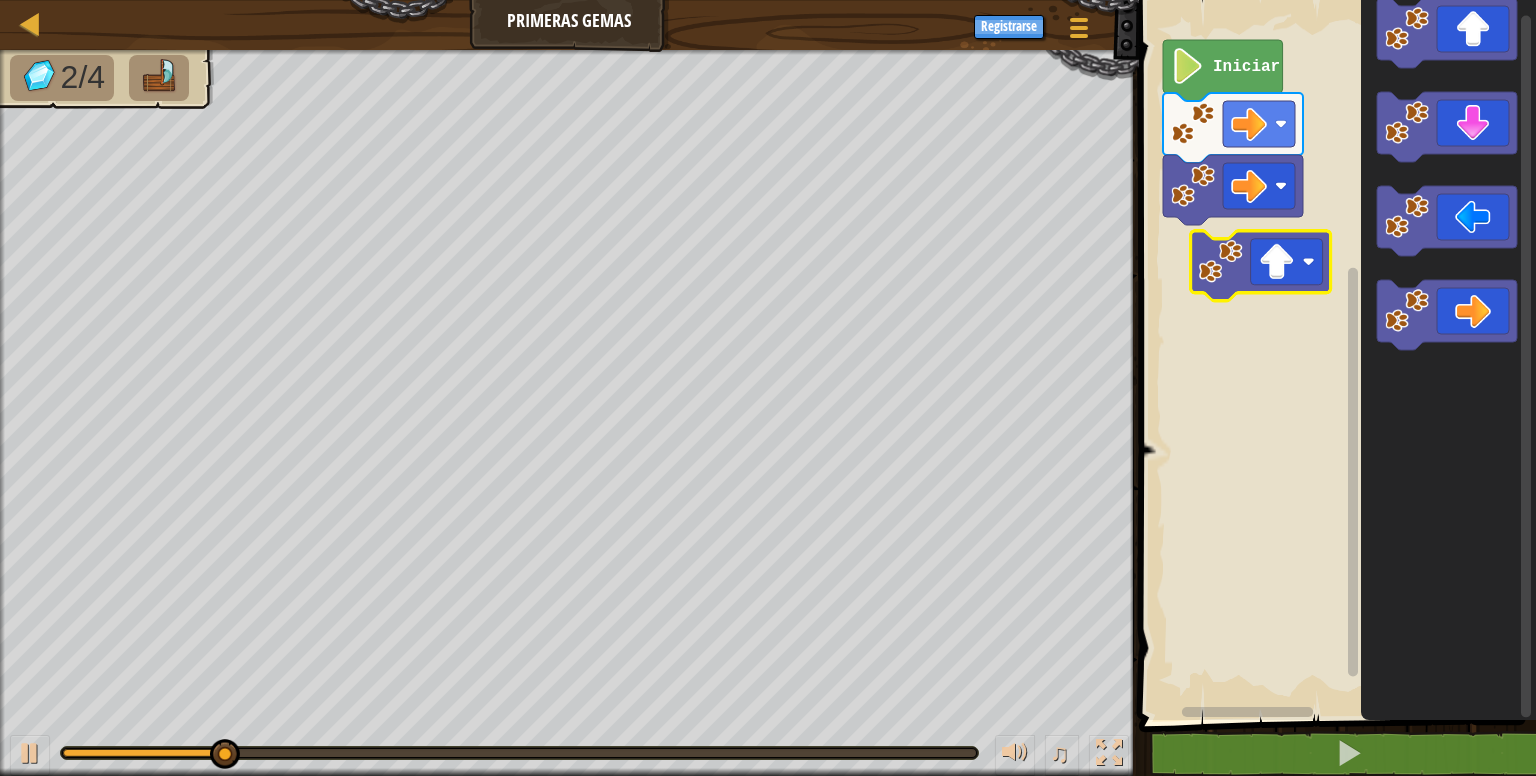 click on "Iniciar" at bounding box center (1334, 355) 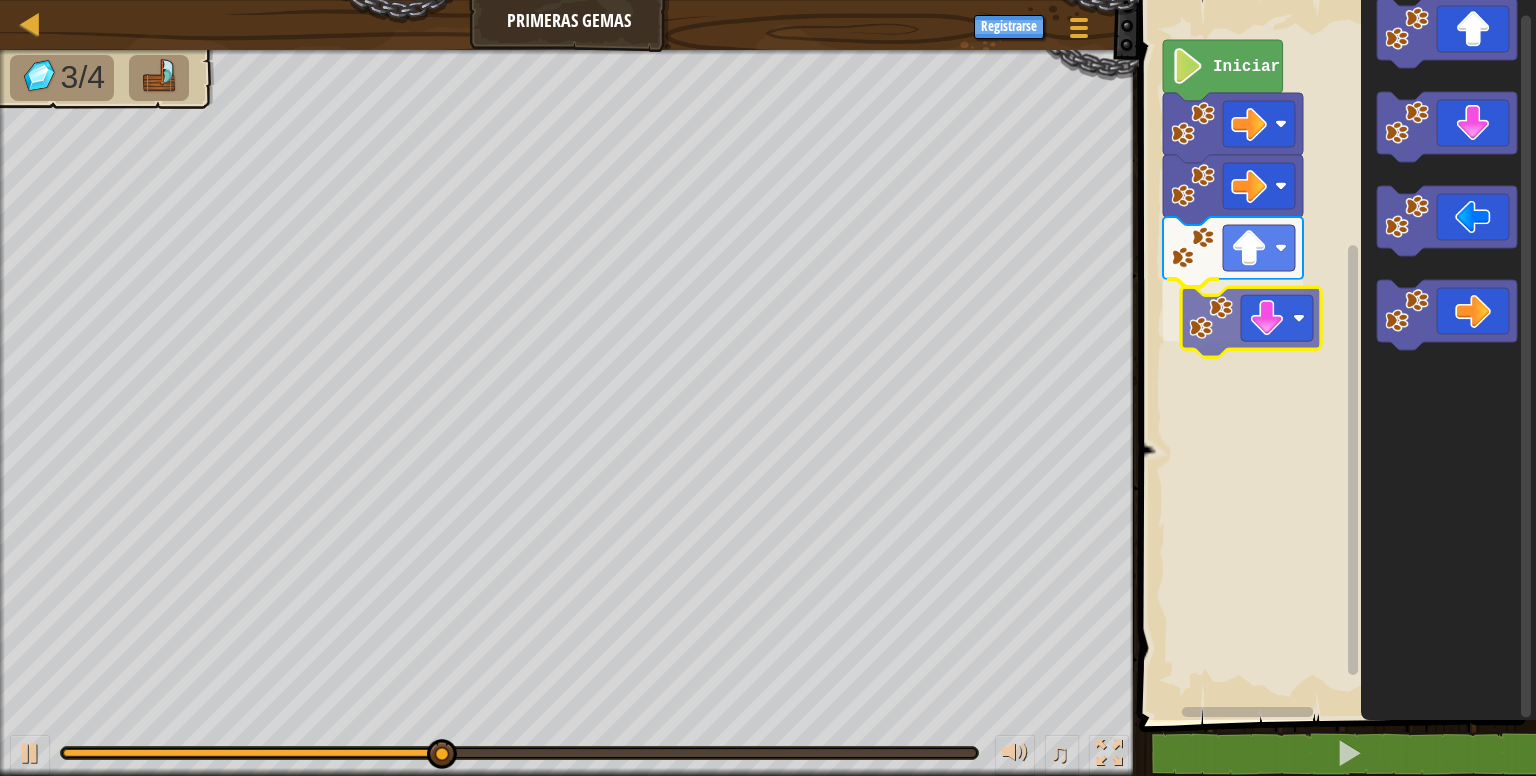 click on "Iniciar" at bounding box center [1334, 355] 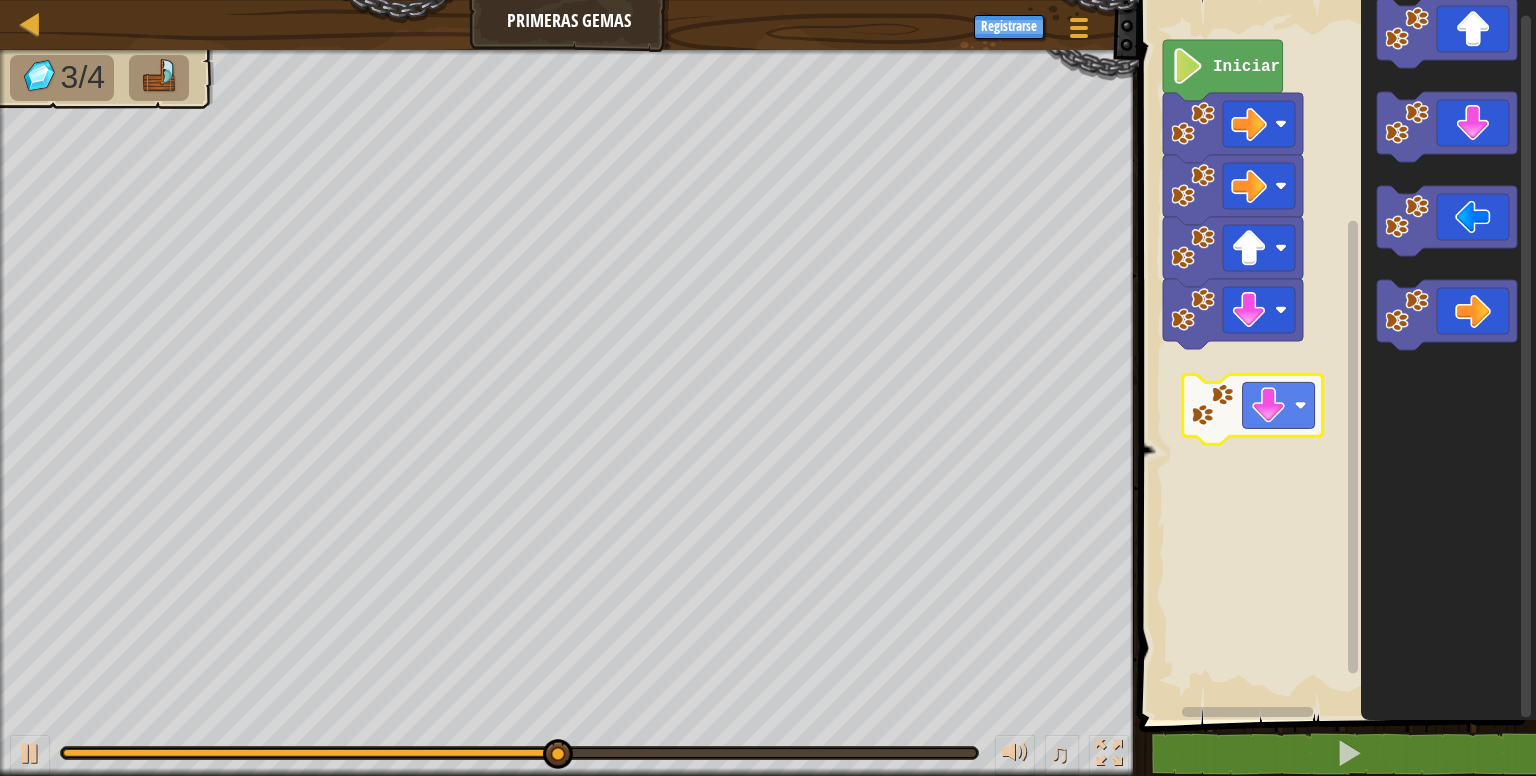 click on "Iniciar" at bounding box center (1334, 355) 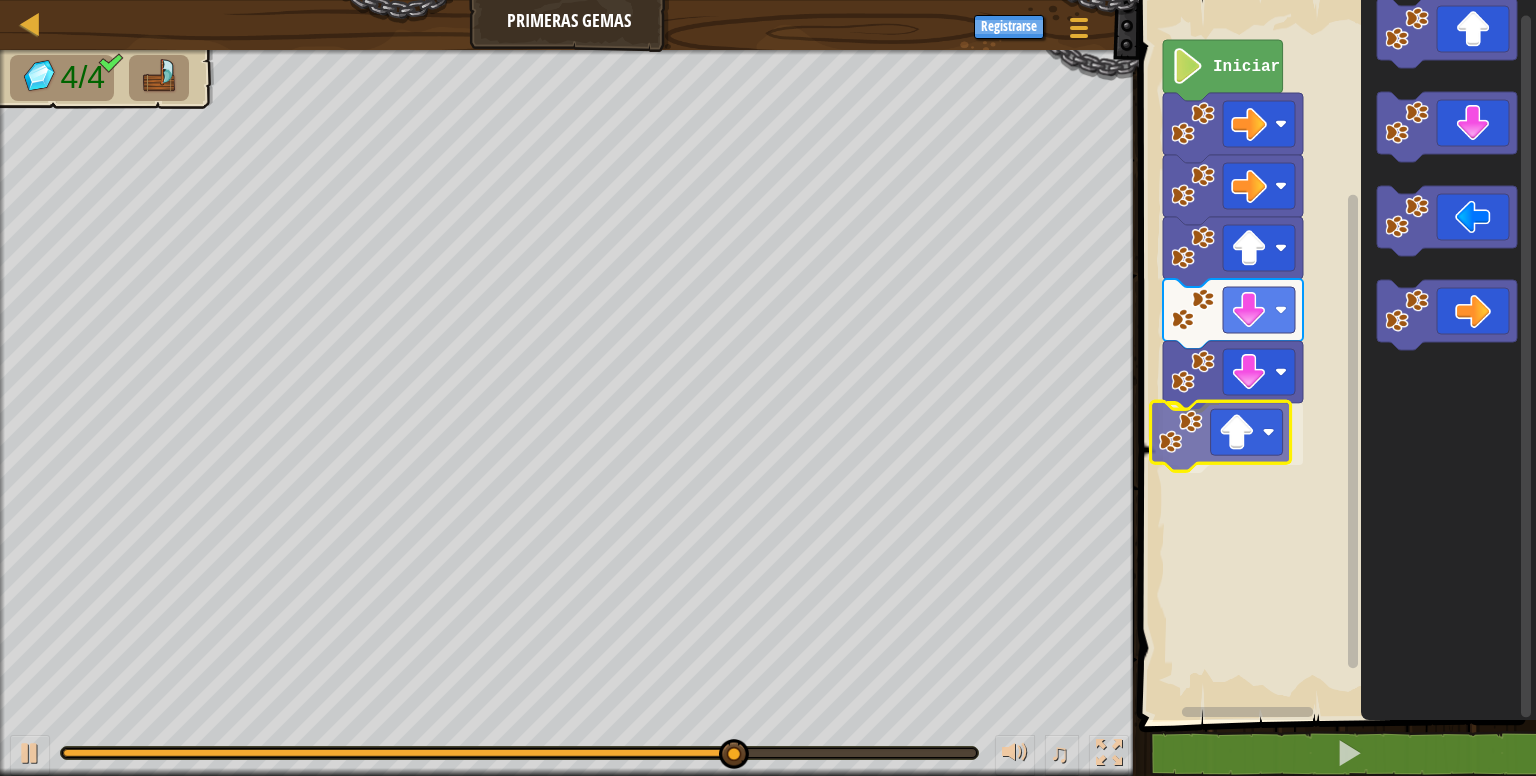 click on "Iniciar" at bounding box center (1334, 355) 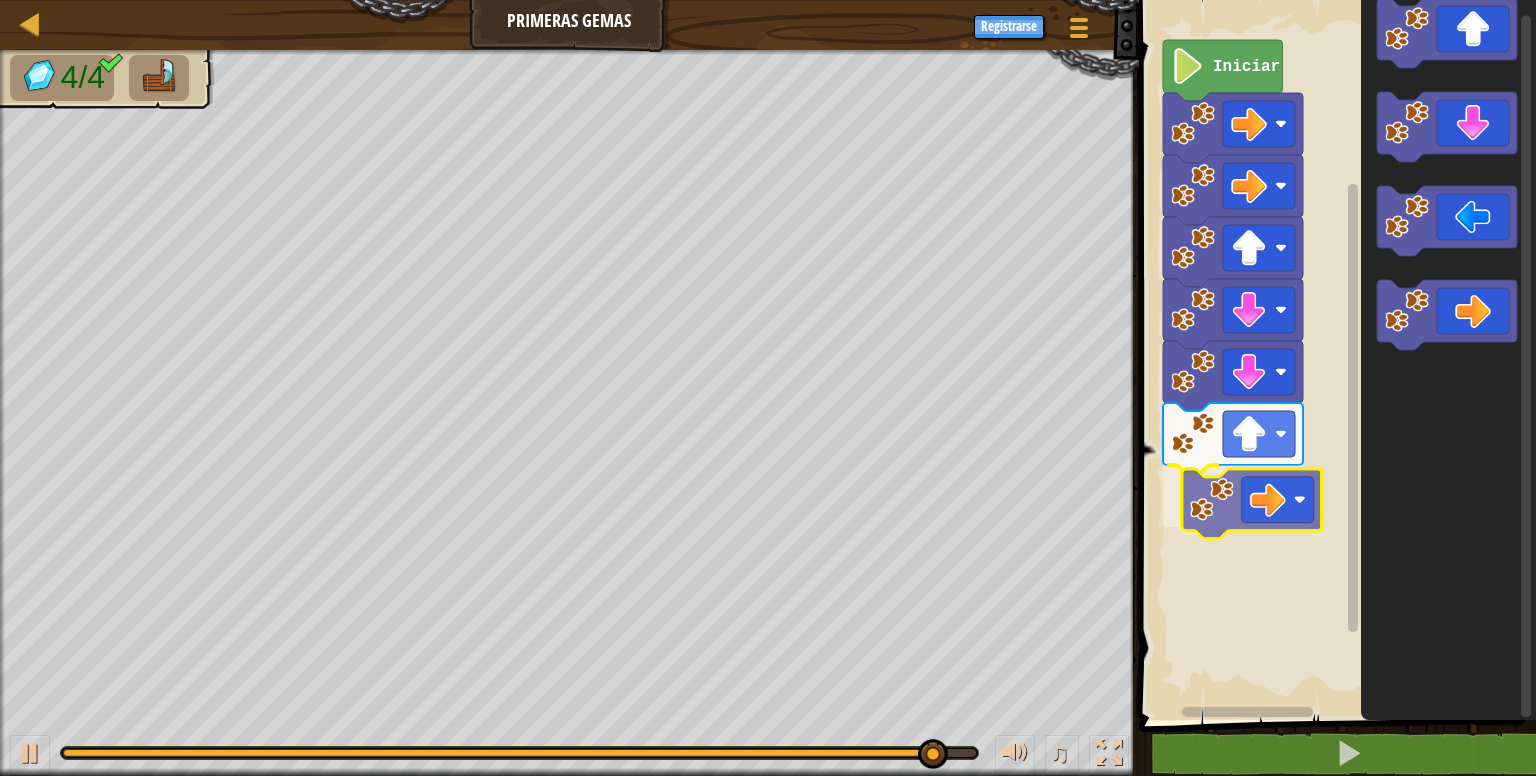 click on "Iniciar" at bounding box center [1334, 355] 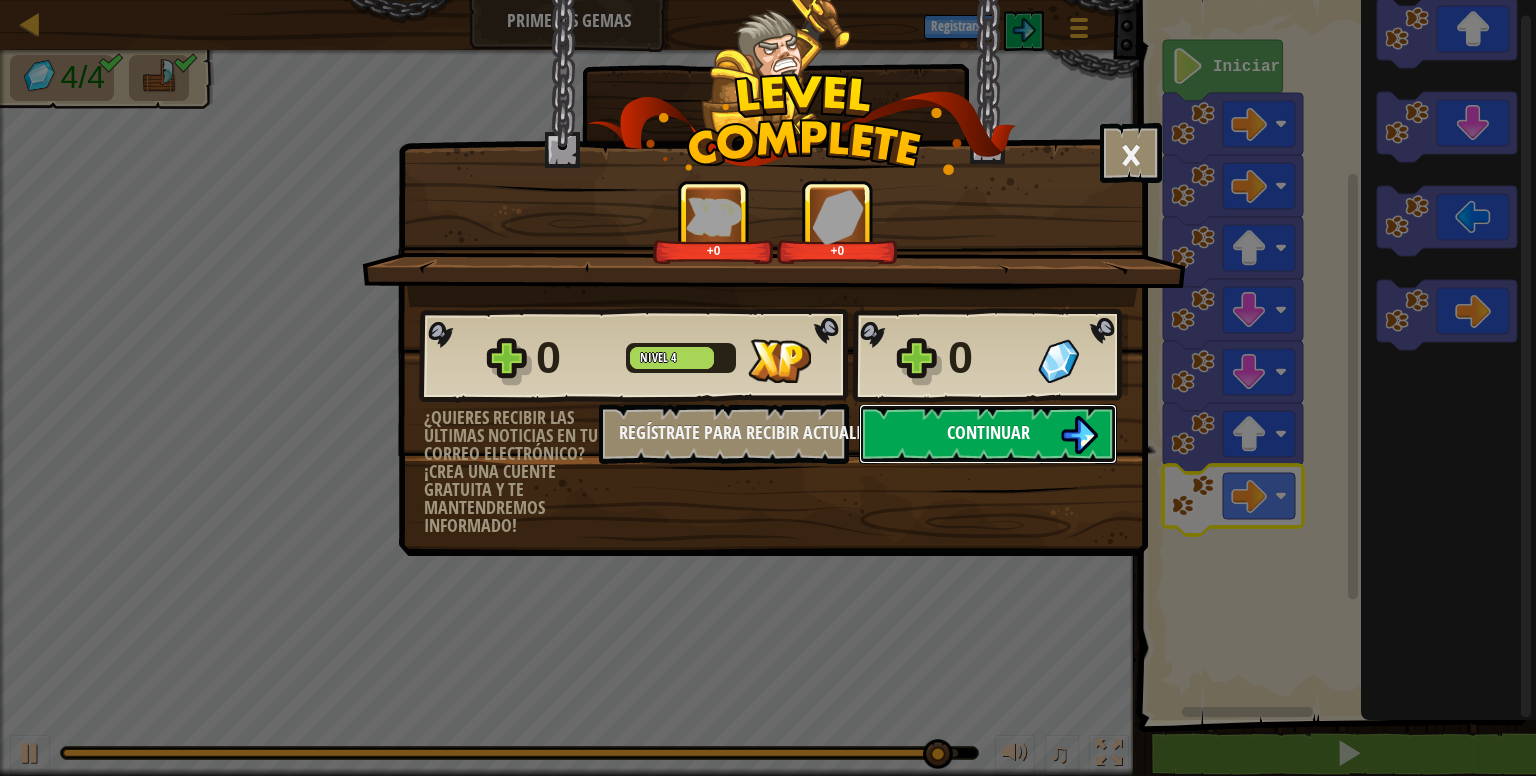 click on "Continuar" at bounding box center (988, 434) 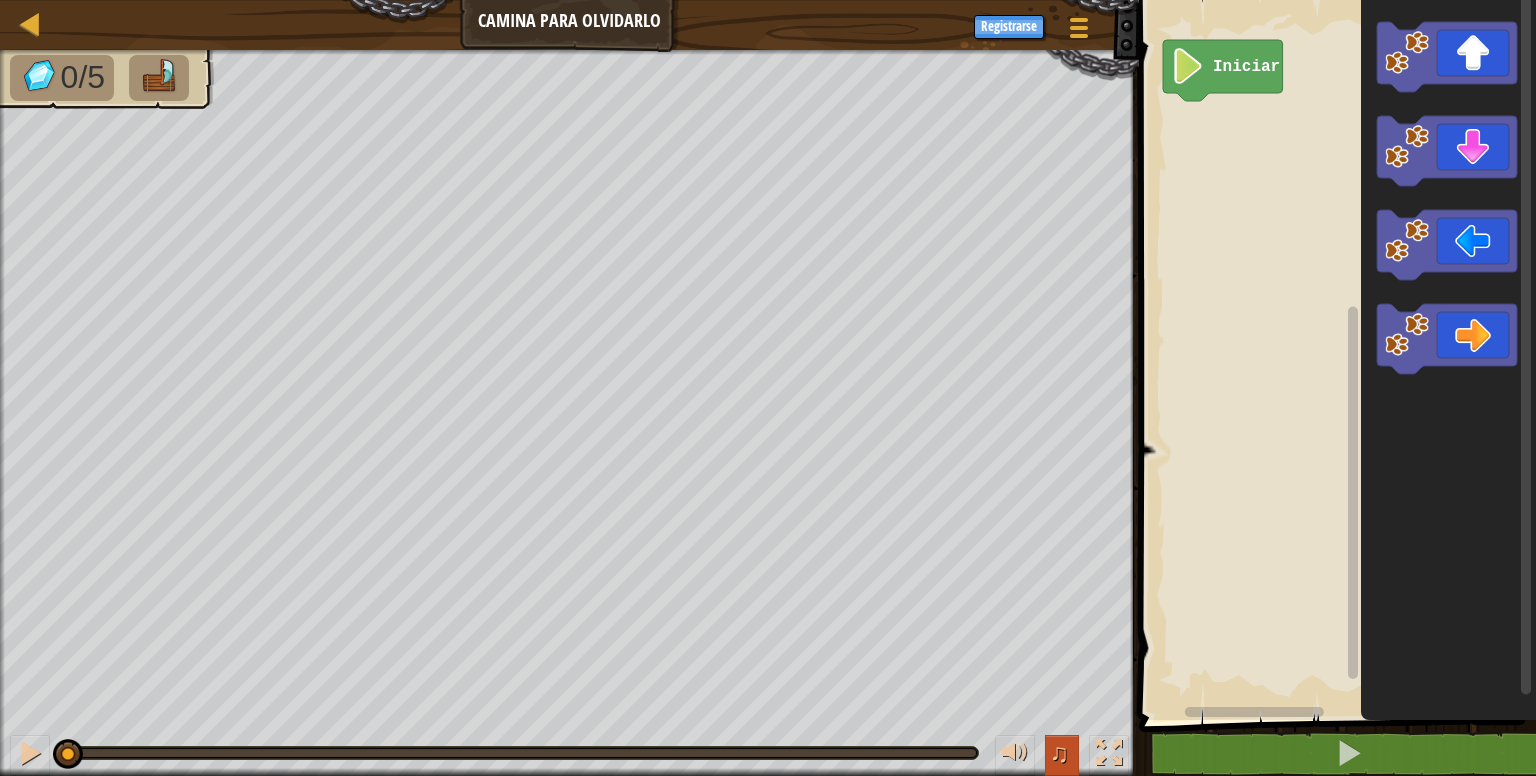 click on "♫" at bounding box center (1059, 753) 